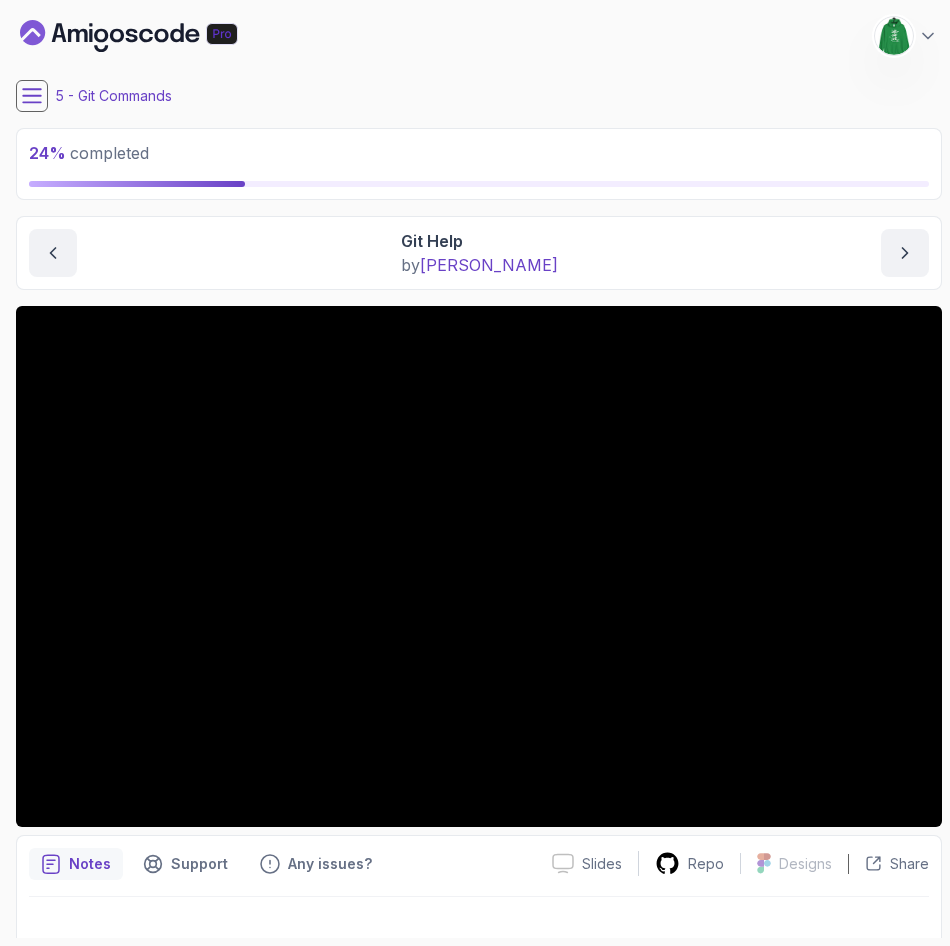 scroll, scrollTop: 0, scrollLeft: 0, axis: both 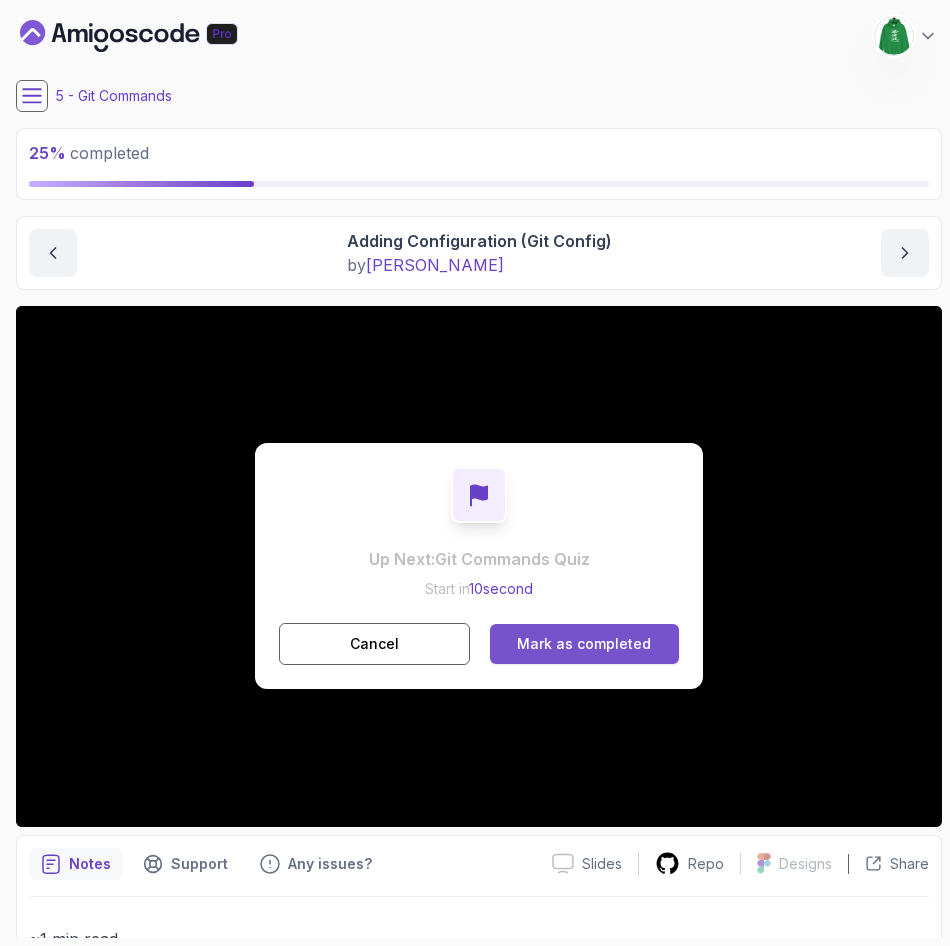 click on "Mark as completed" at bounding box center [584, 644] 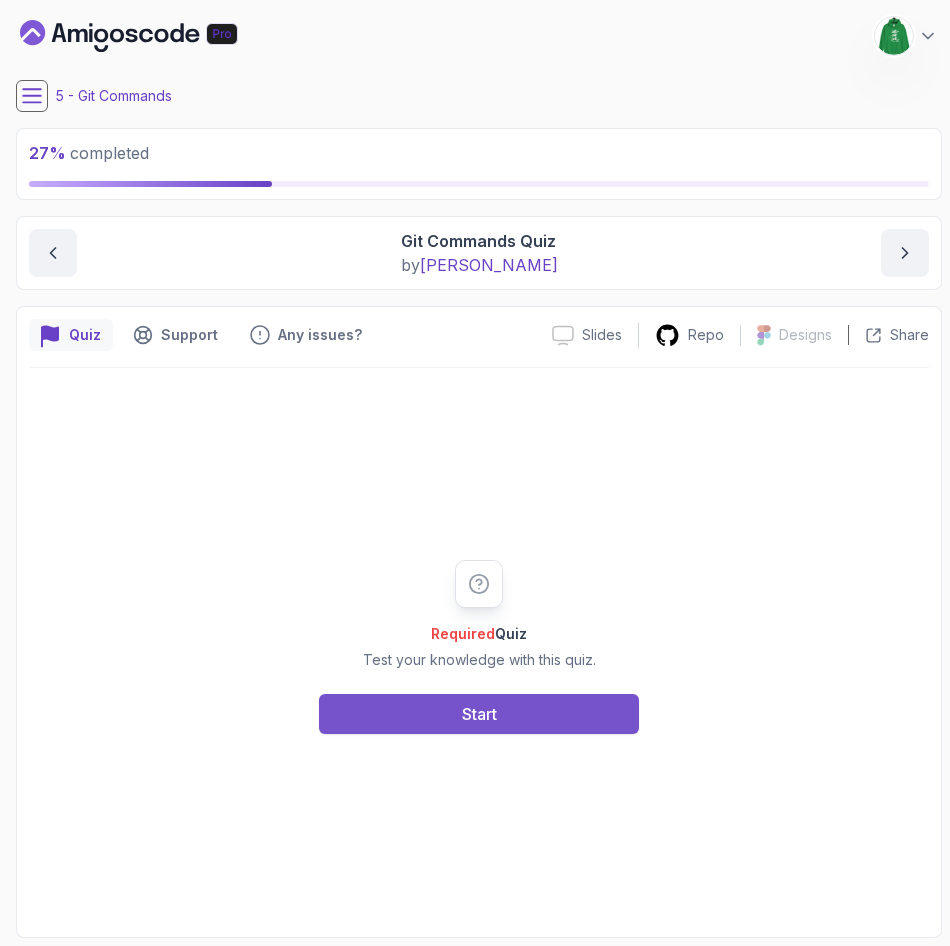 click on "Start" at bounding box center (479, 714) 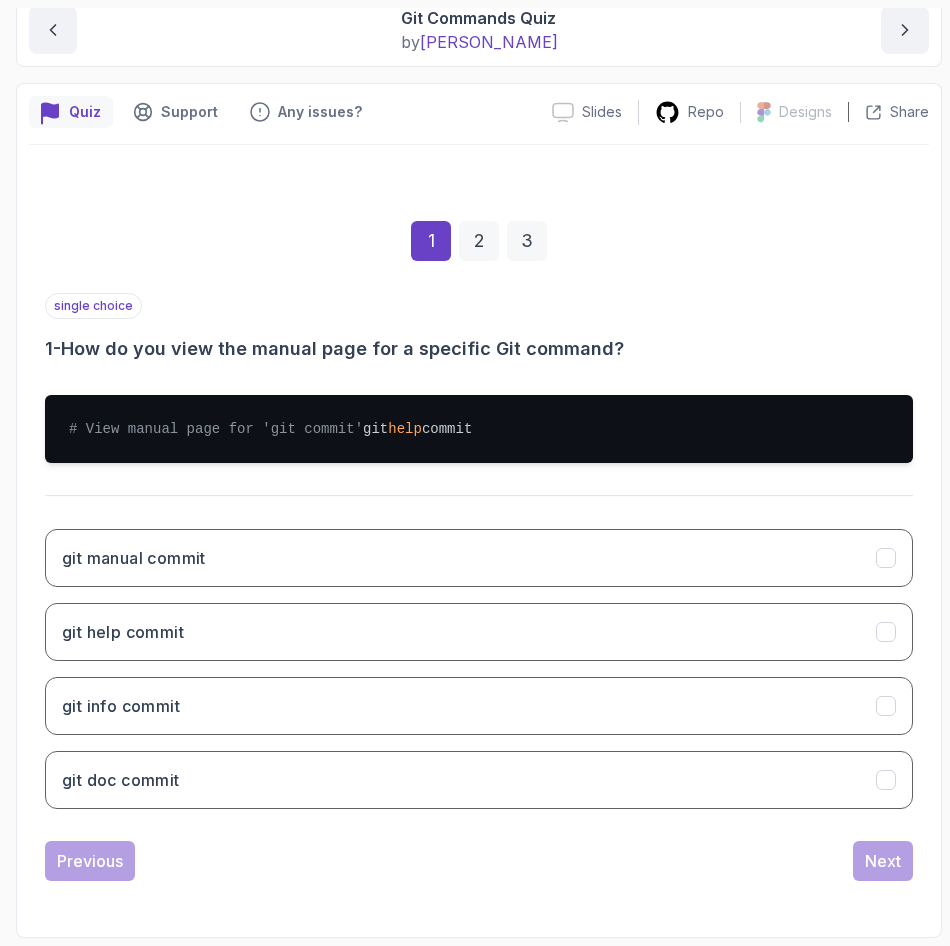 scroll, scrollTop: 243, scrollLeft: 0, axis: vertical 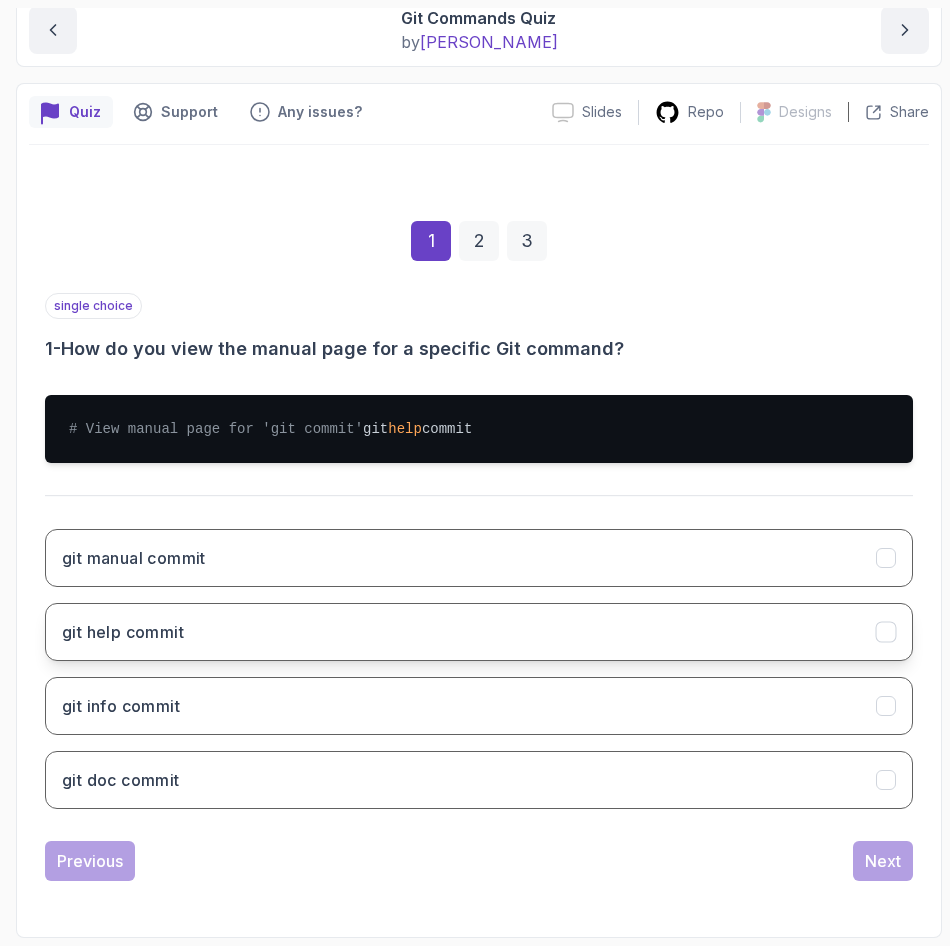 click 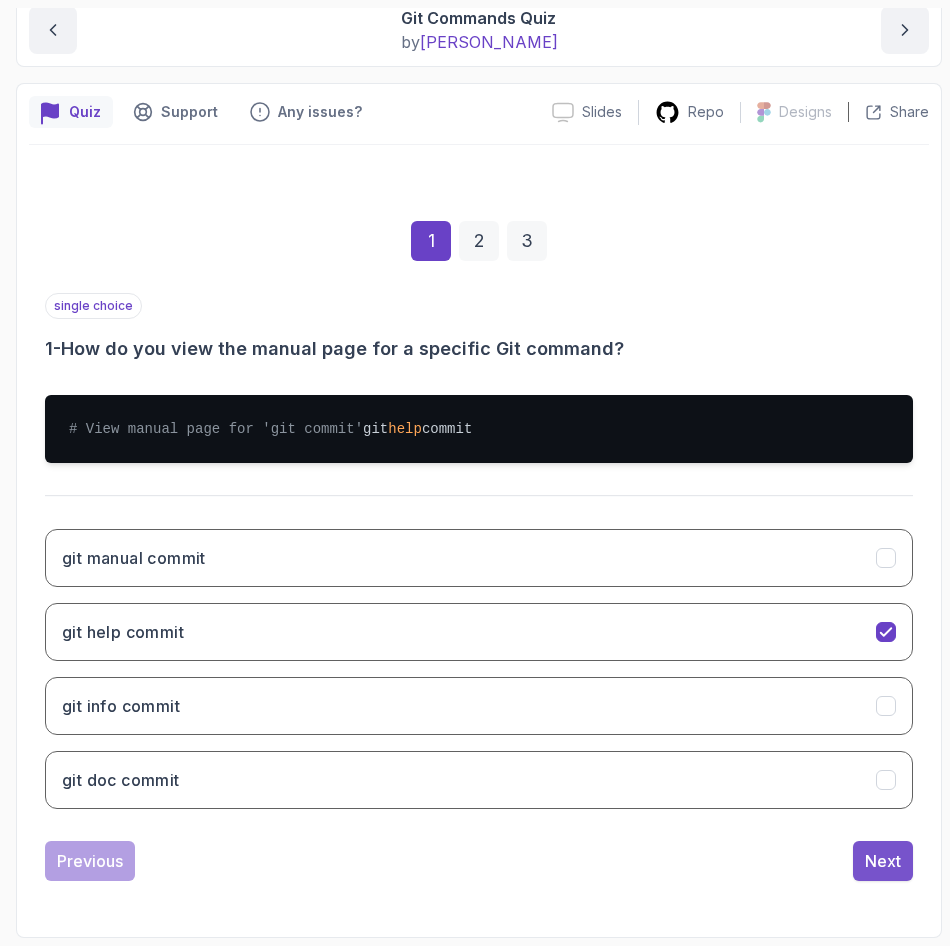 click on "Next" at bounding box center [883, 861] 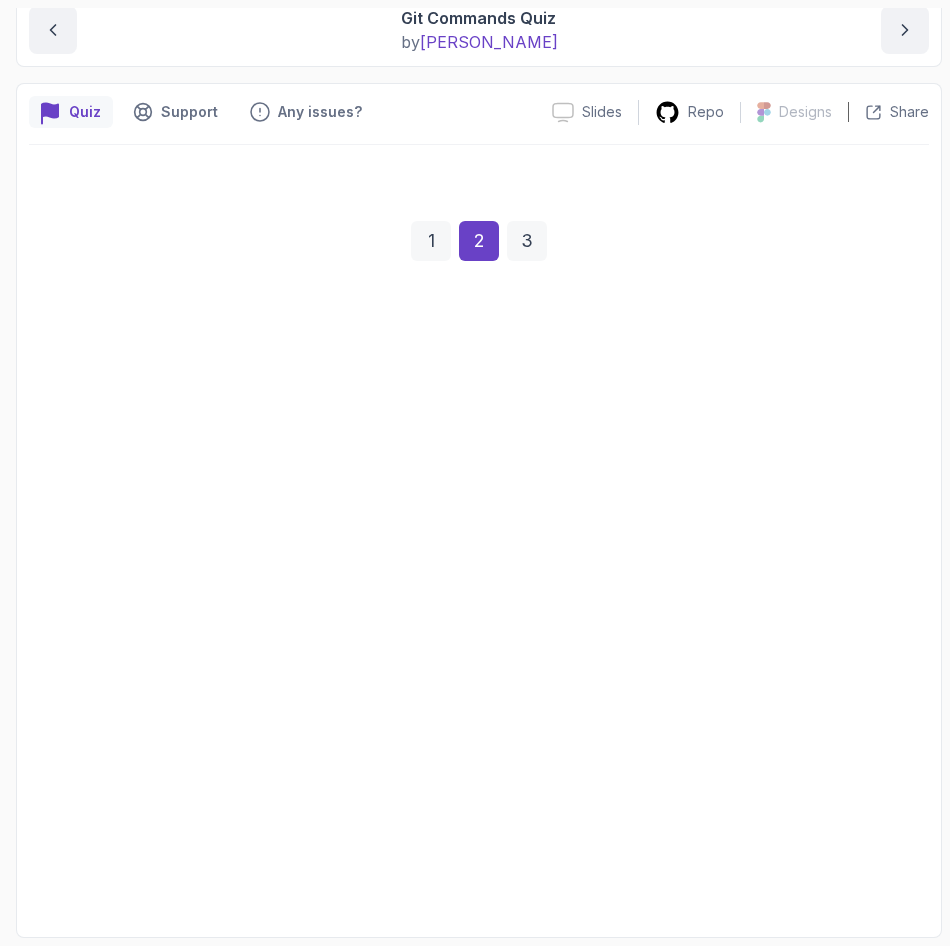 scroll, scrollTop: 223, scrollLeft: 0, axis: vertical 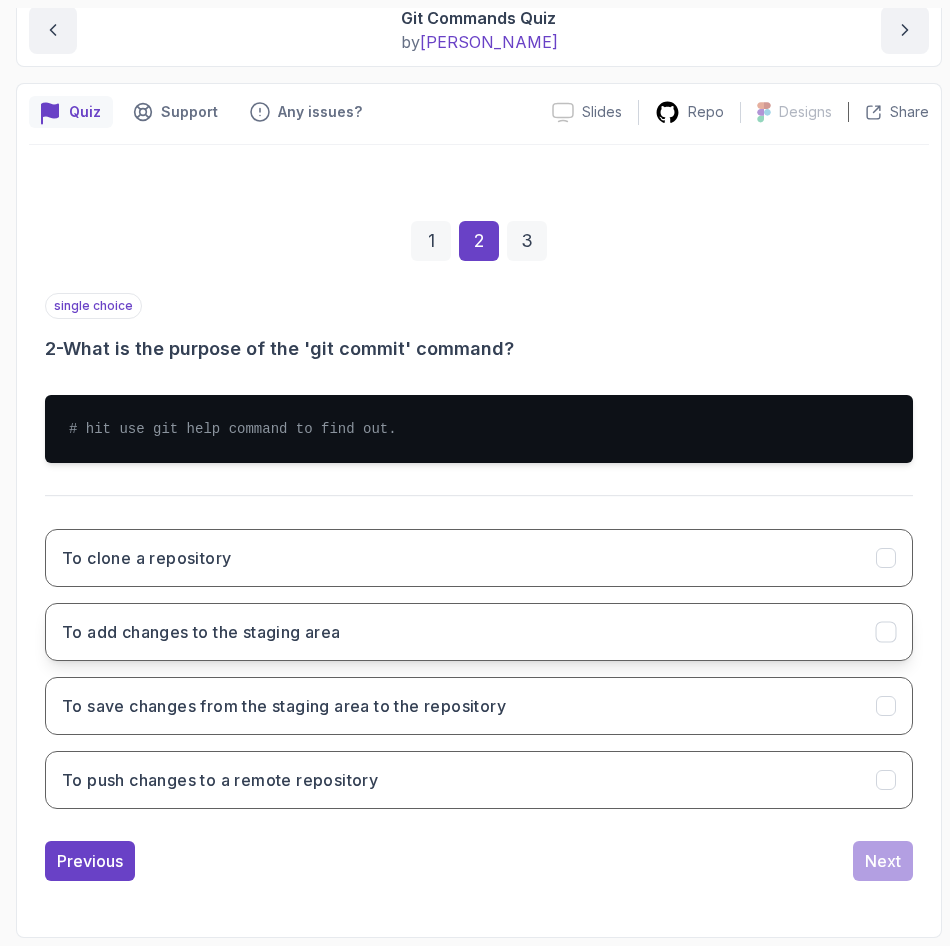click on "To add changes to the staging area" at bounding box center (201, 632) 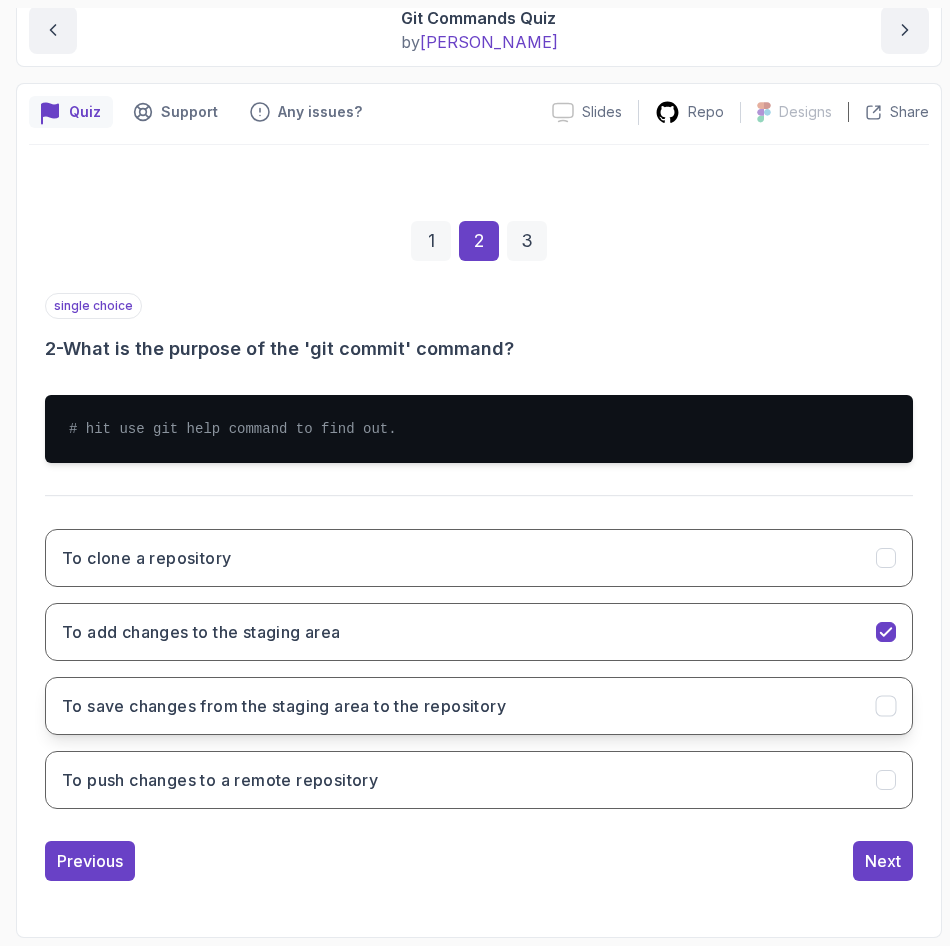click on "To save changes from the staging area to the repository" at bounding box center (479, 706) 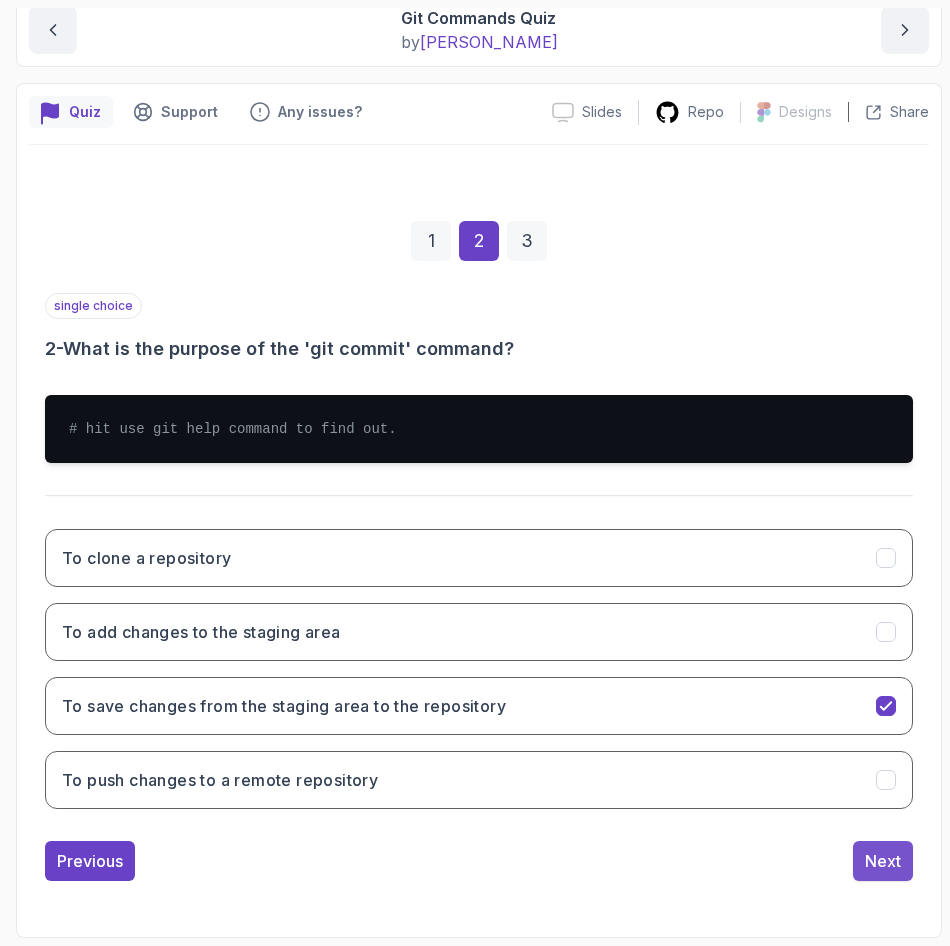 click on "Next" at bounding box center [883, 861] 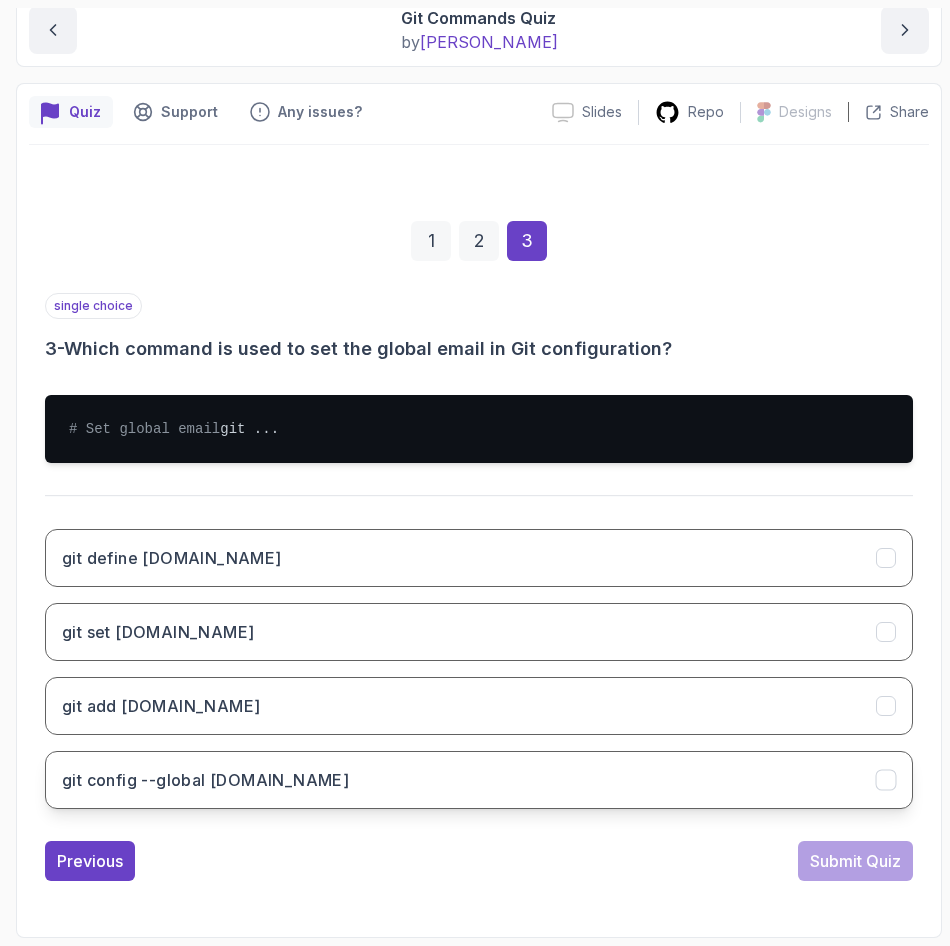 click on "git config --global user.email" at bounding box center (205, 780) 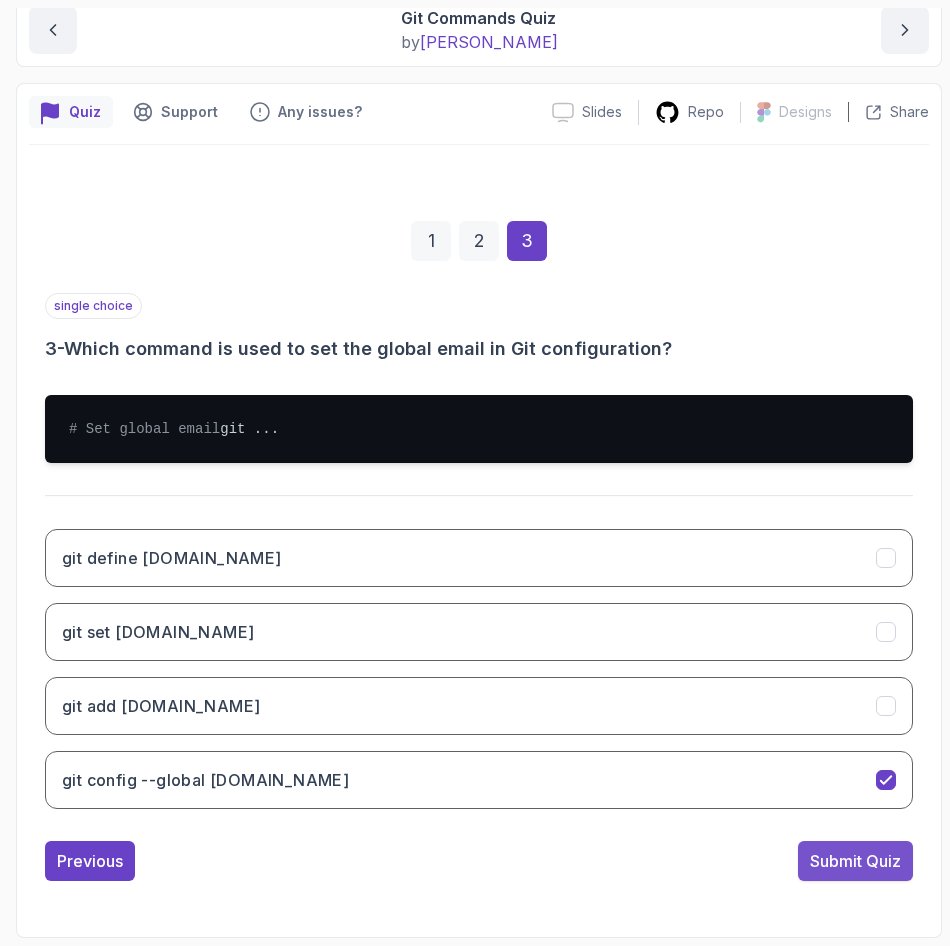 click on "Submit Quiz" at bounding box center [855, 861] 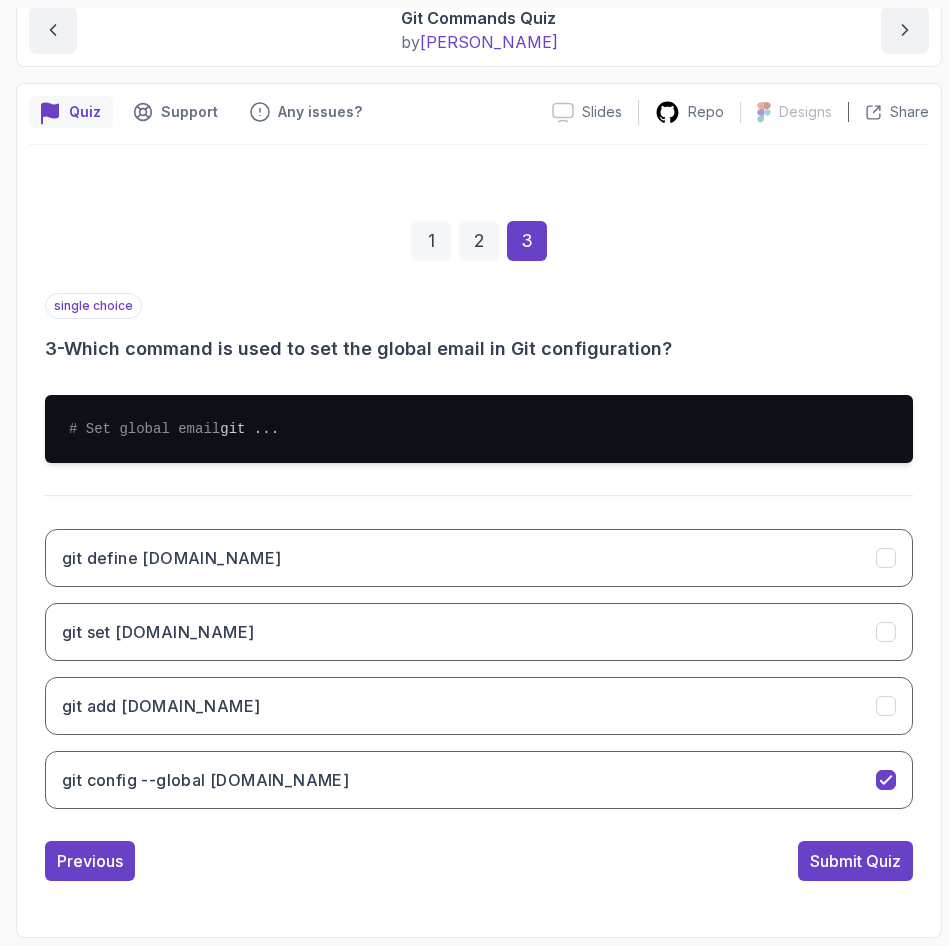 scroll, scrollTop: 141, scrollLeft: 0, axis: vertical 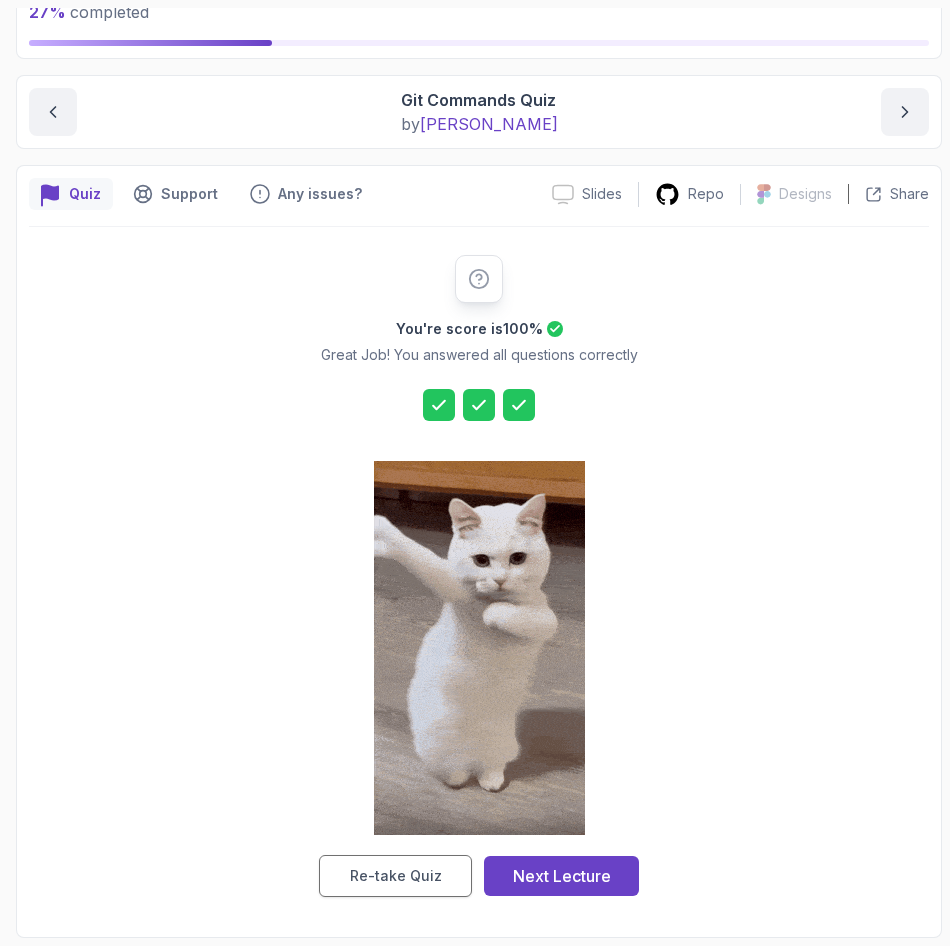 click on "Re-take Quiz" at bounding box center [395, 876] 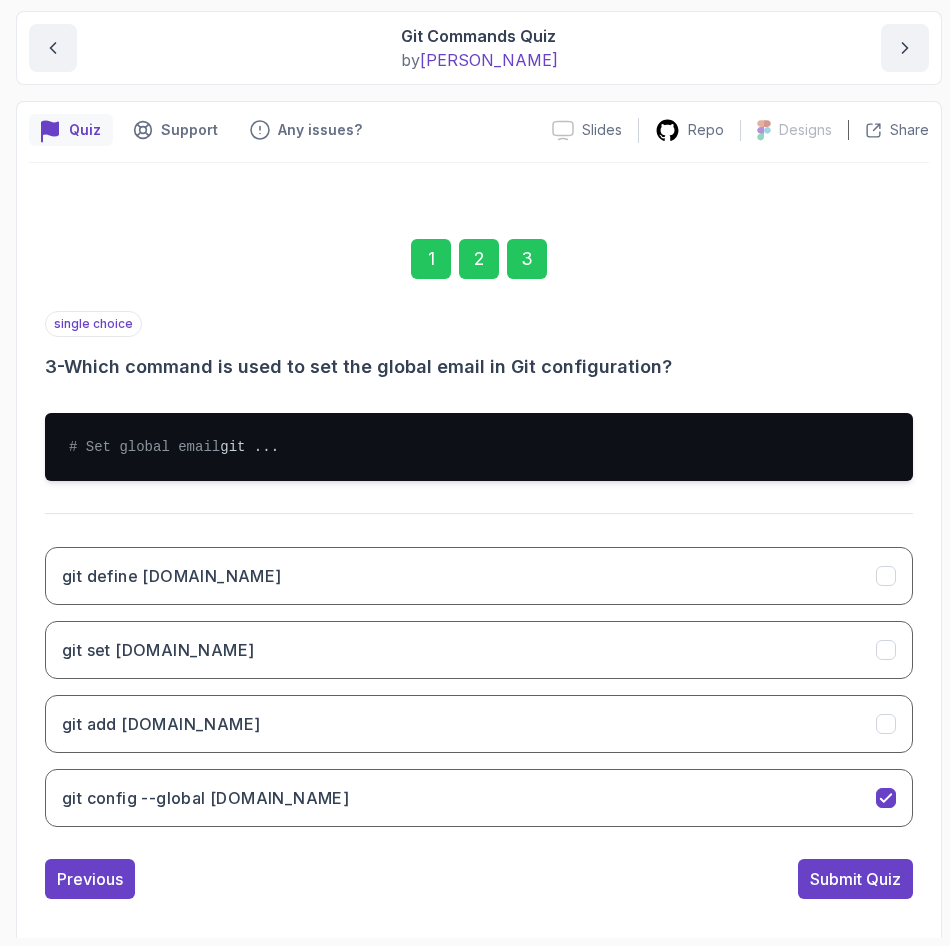 scroll, scrollTop: 241, scrollLeft: 0, axis: vertical 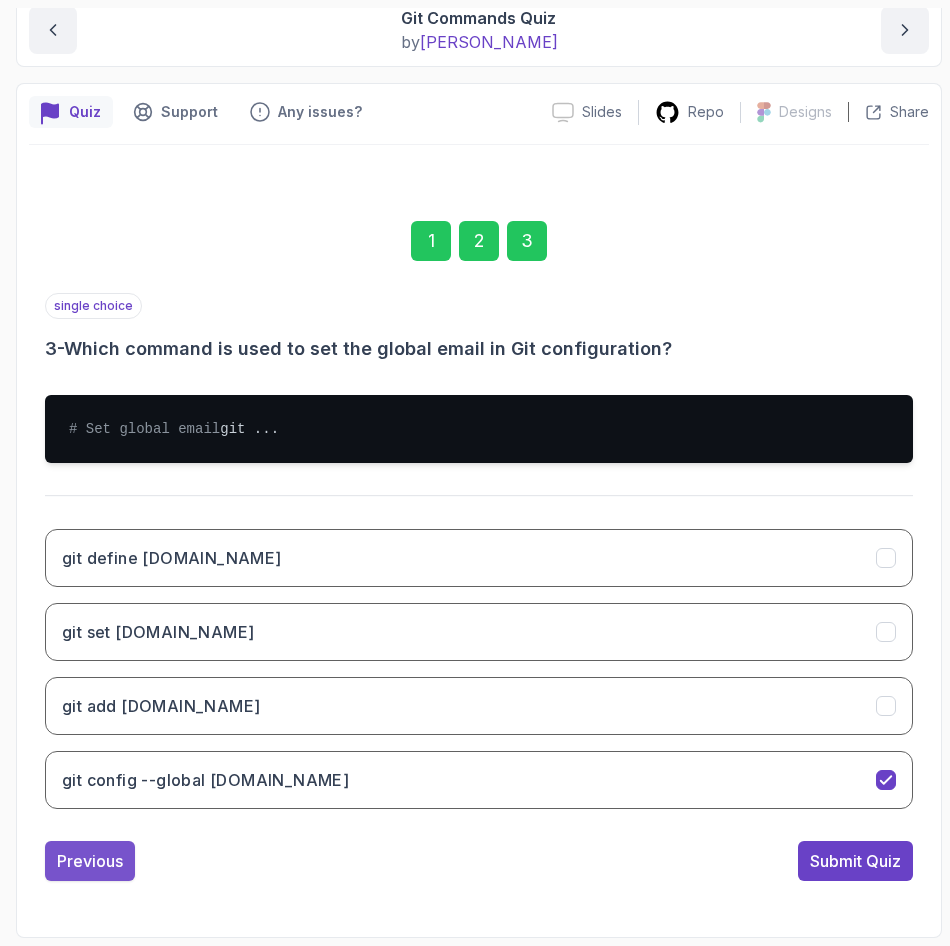 click on "Previous" at bounding box center [90, 861] 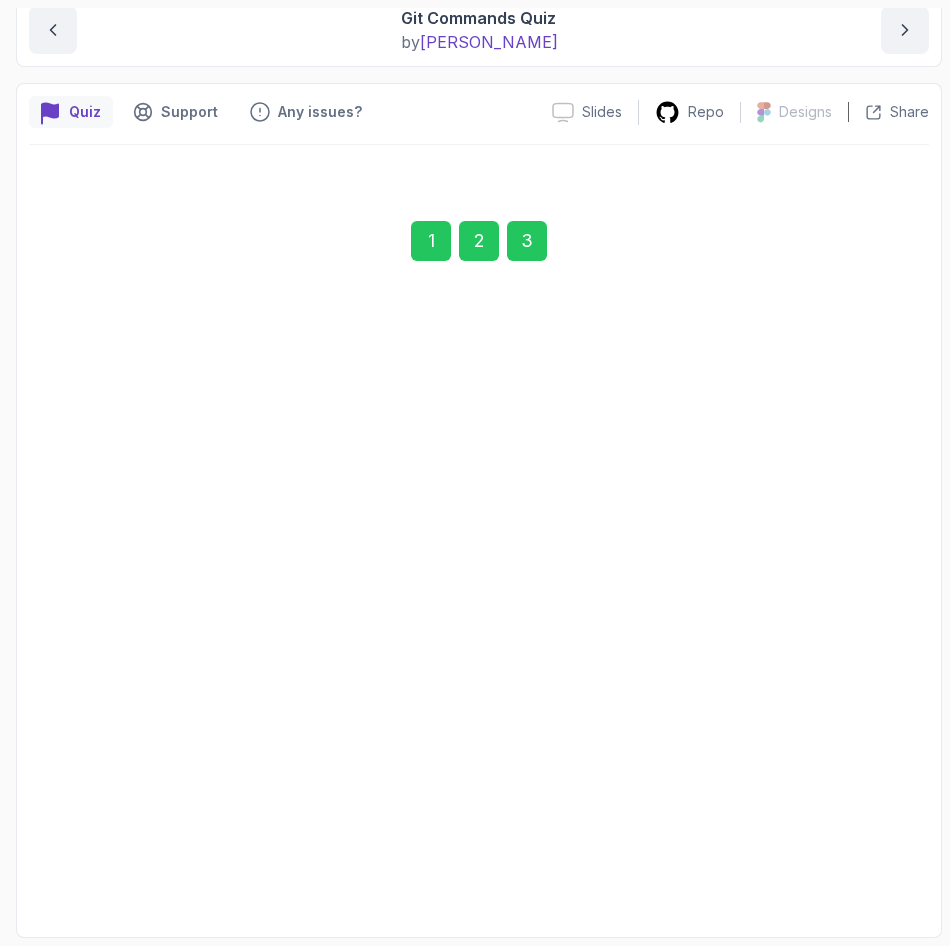 scroll, scrollTop: 223, scrollLeft: 0, axis: vertical 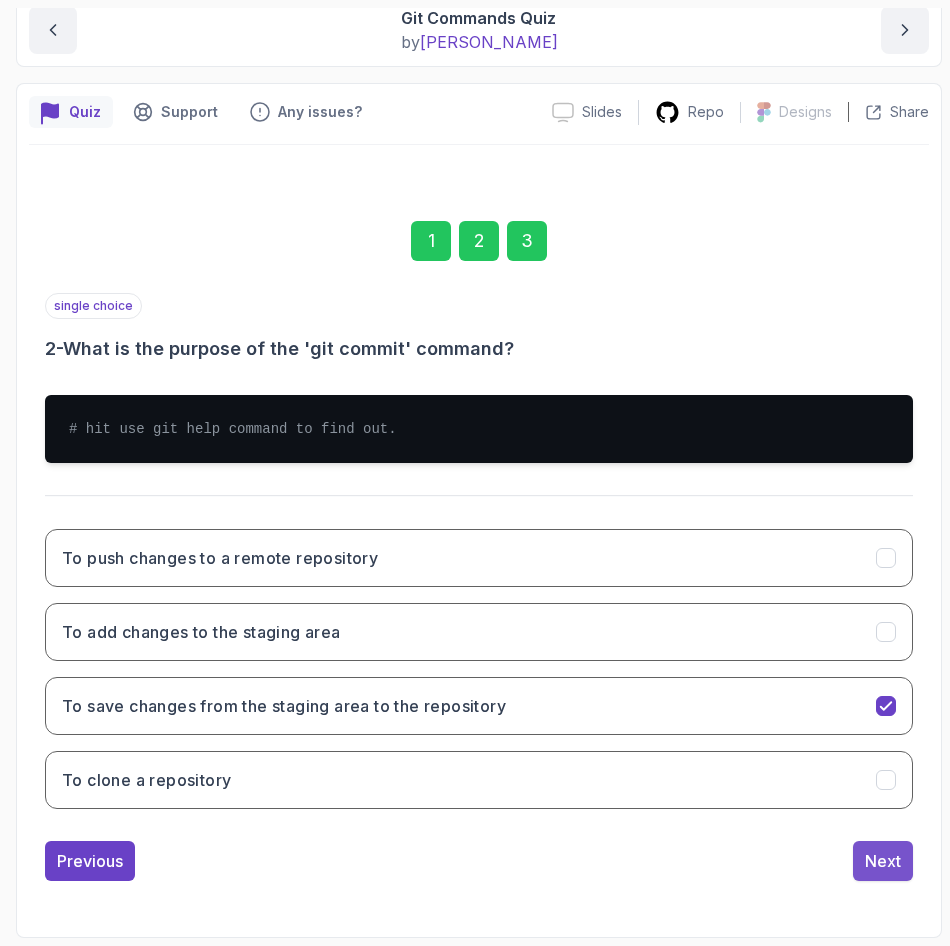 click on "Next" at bounding box center [883, 861] 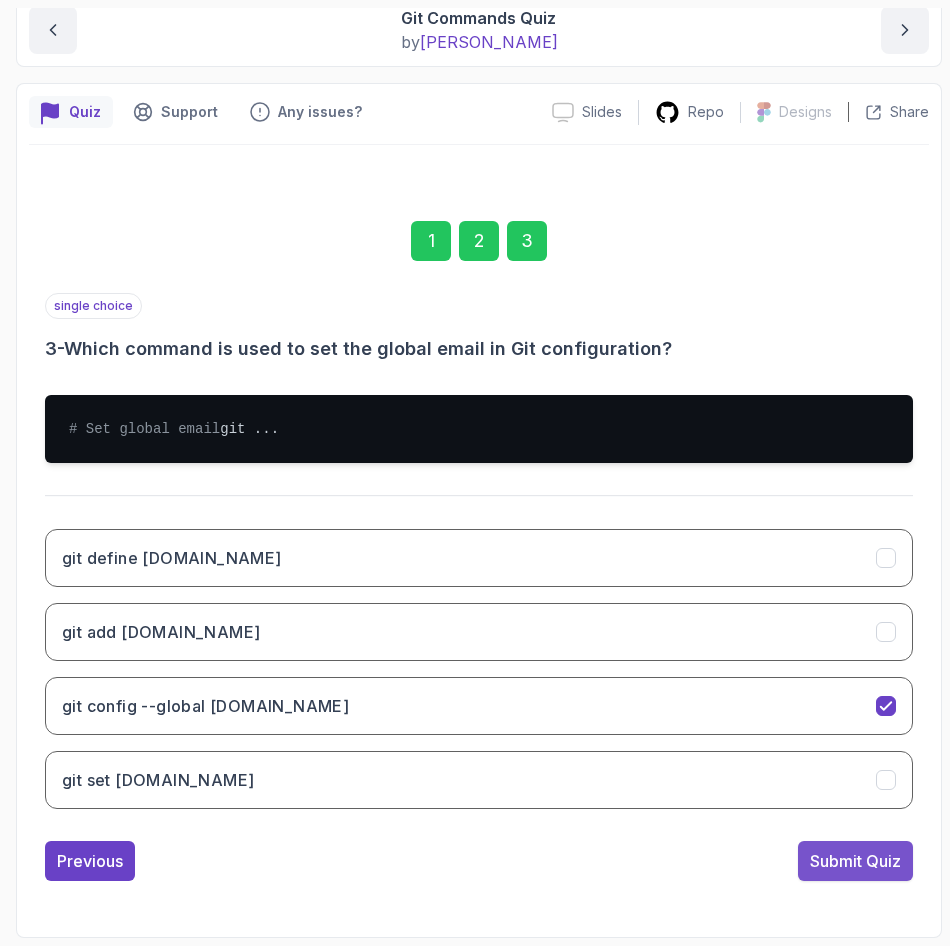 click on "Submit Quiz" at bounding box center (855, 861) 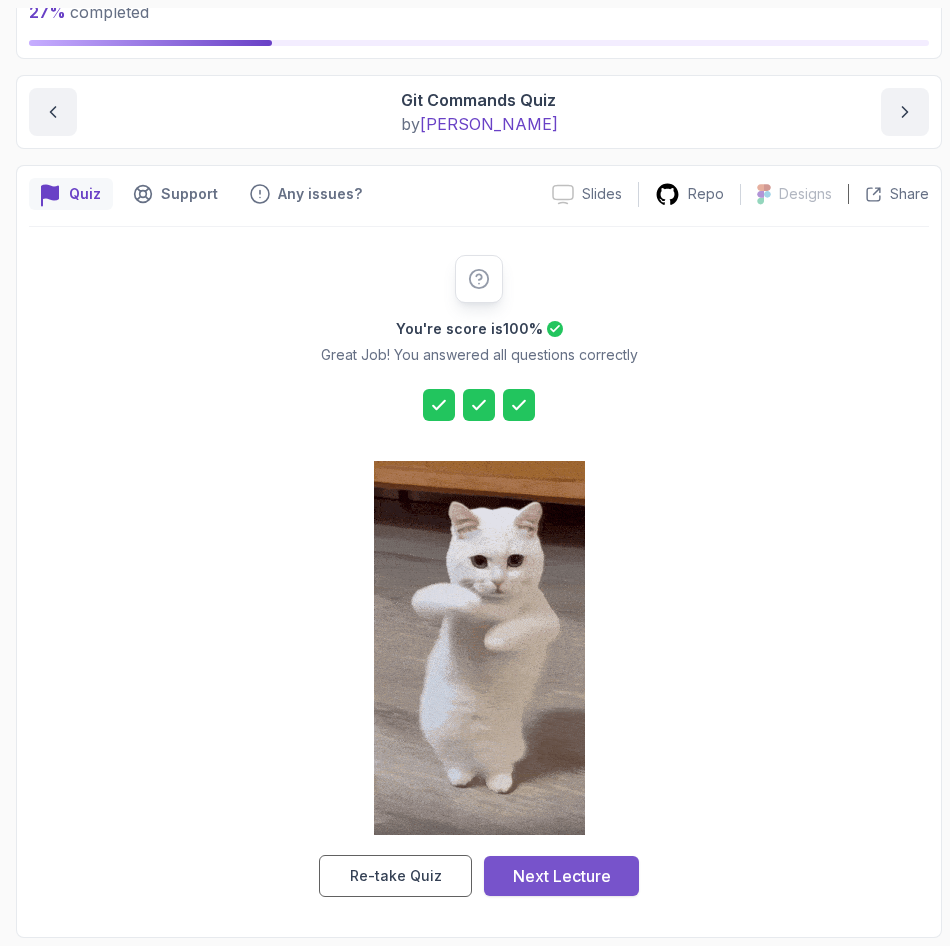 click on "Next Lecture" at bounding box center (561, 876) 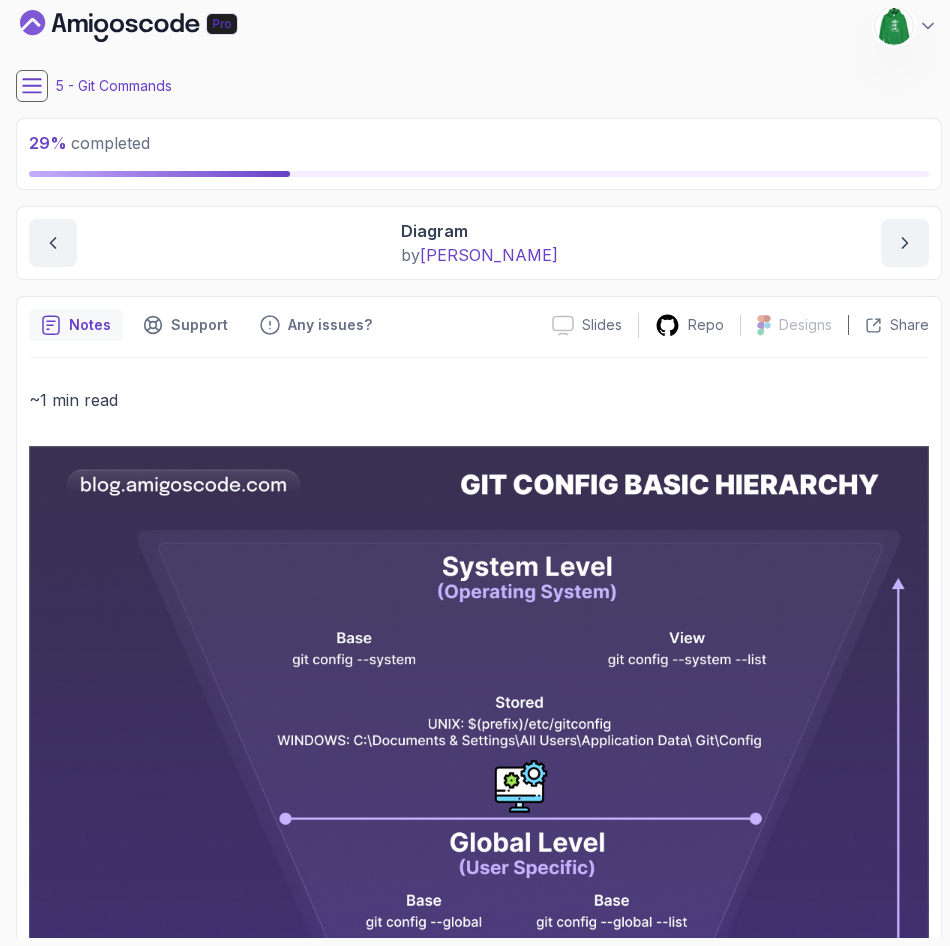 scroll, scrollTop: 0, scrollLeft: 0, axis: both 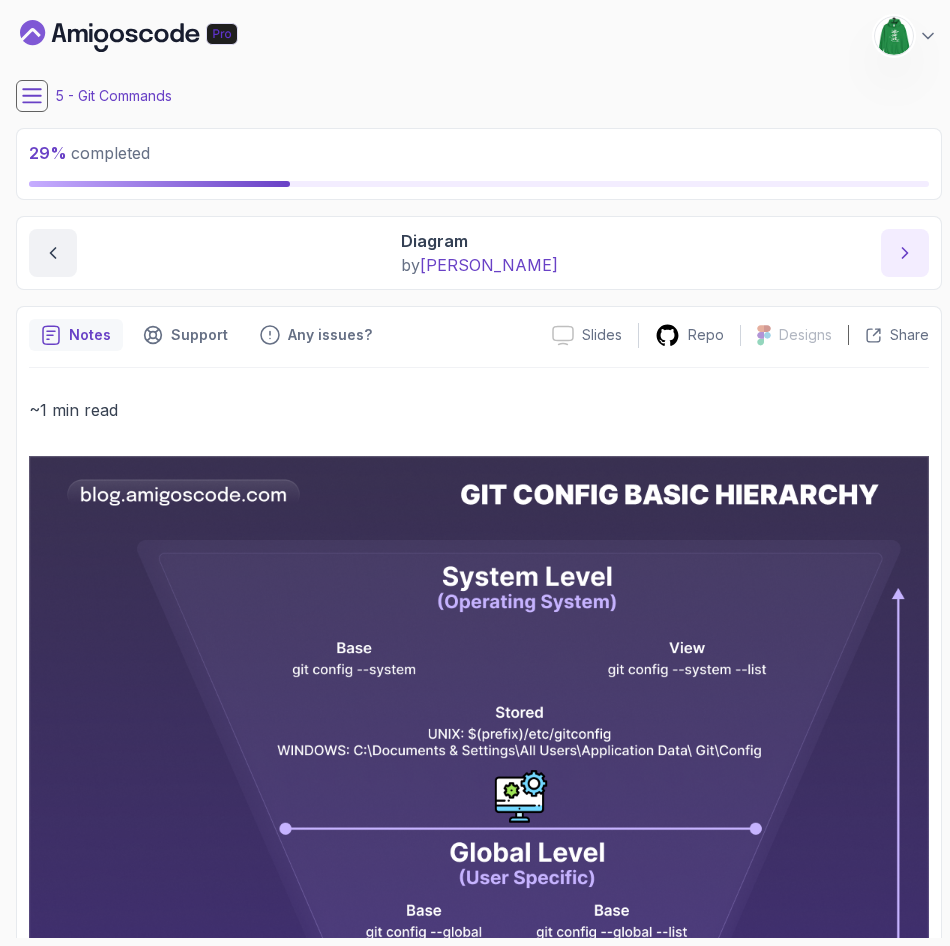 click 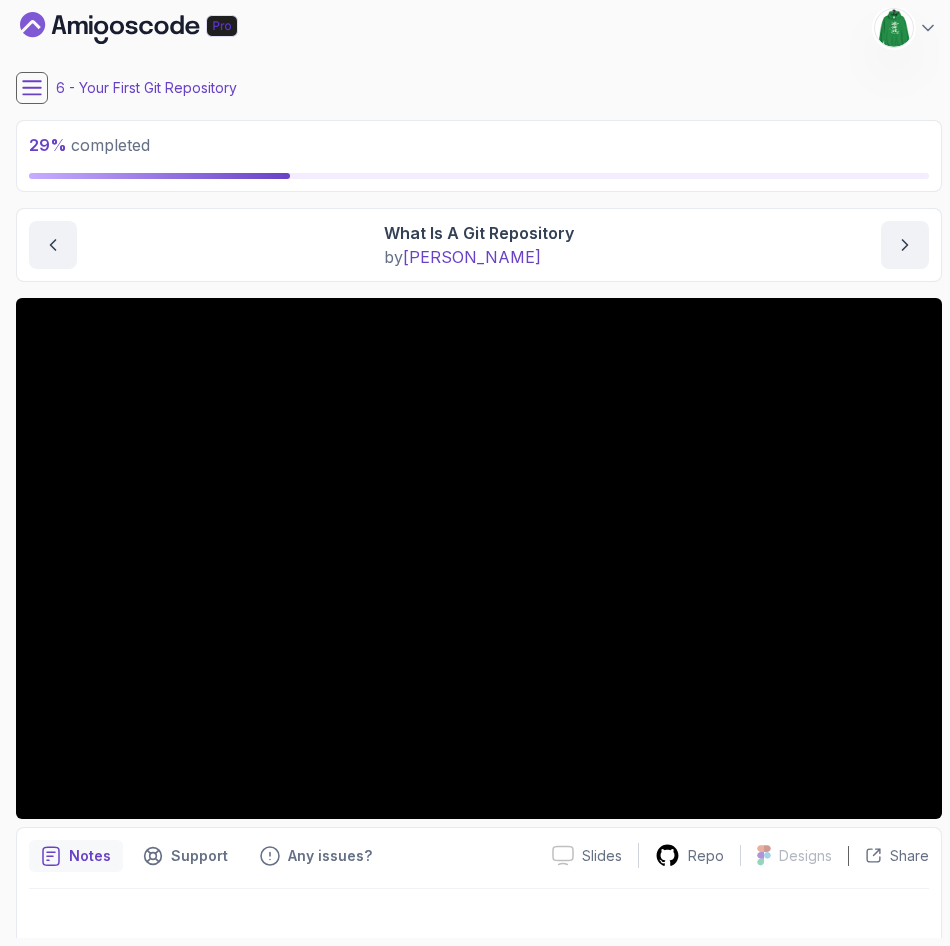 scroll, scrollTop: 0, scrollLeft: 0, axis: both 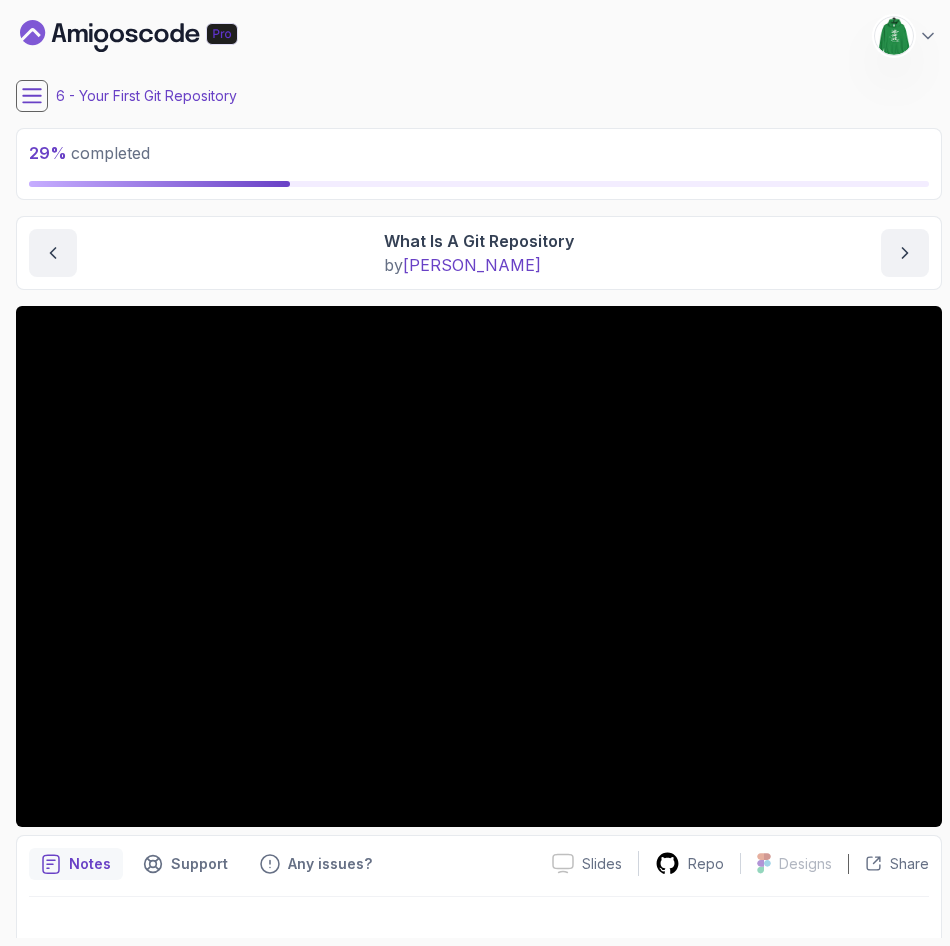 click 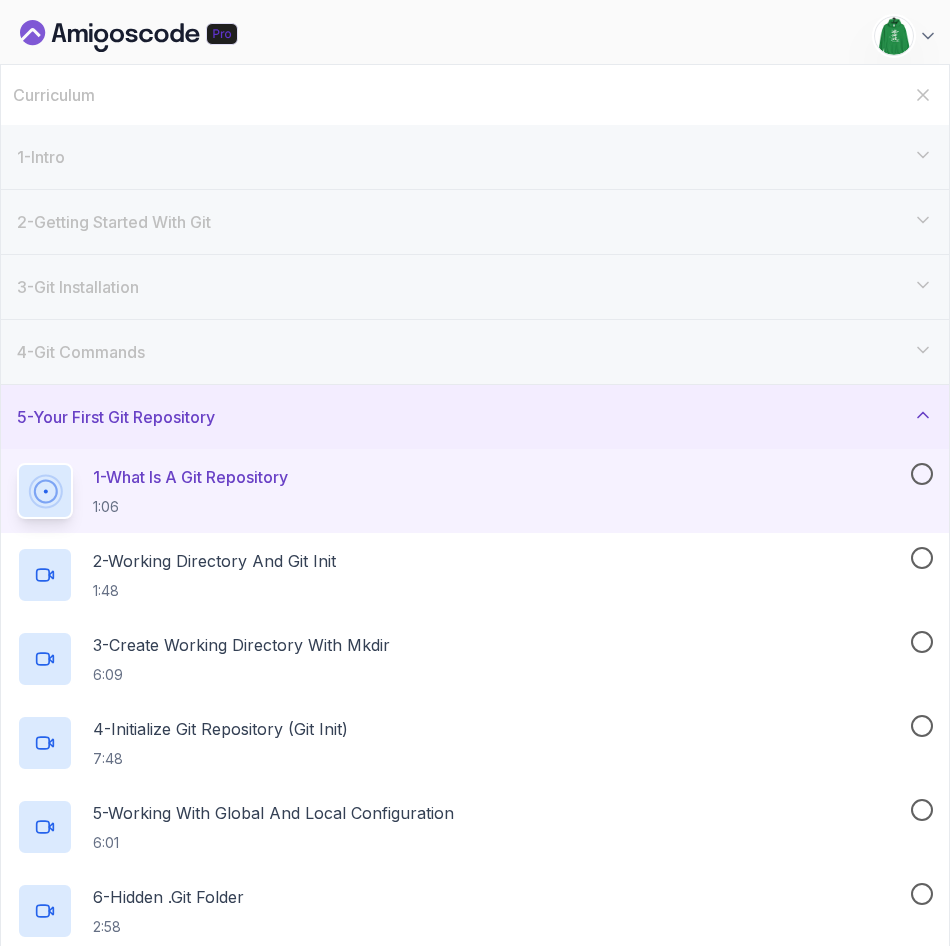 click 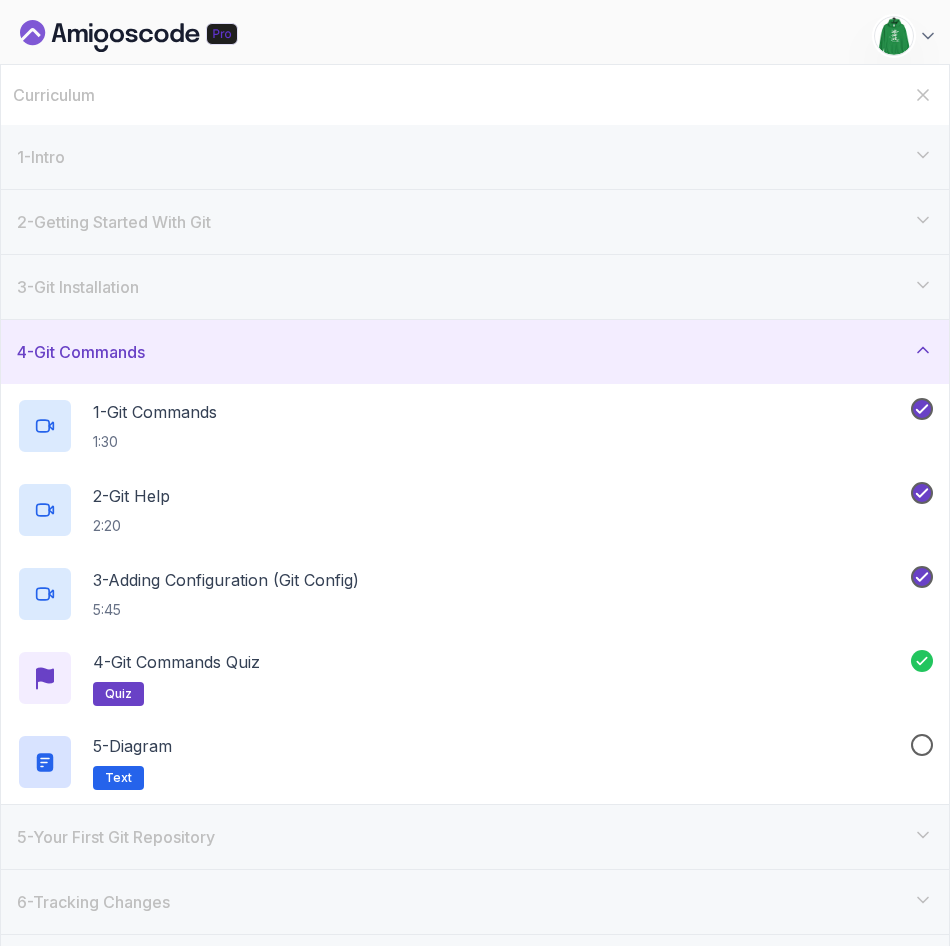 click 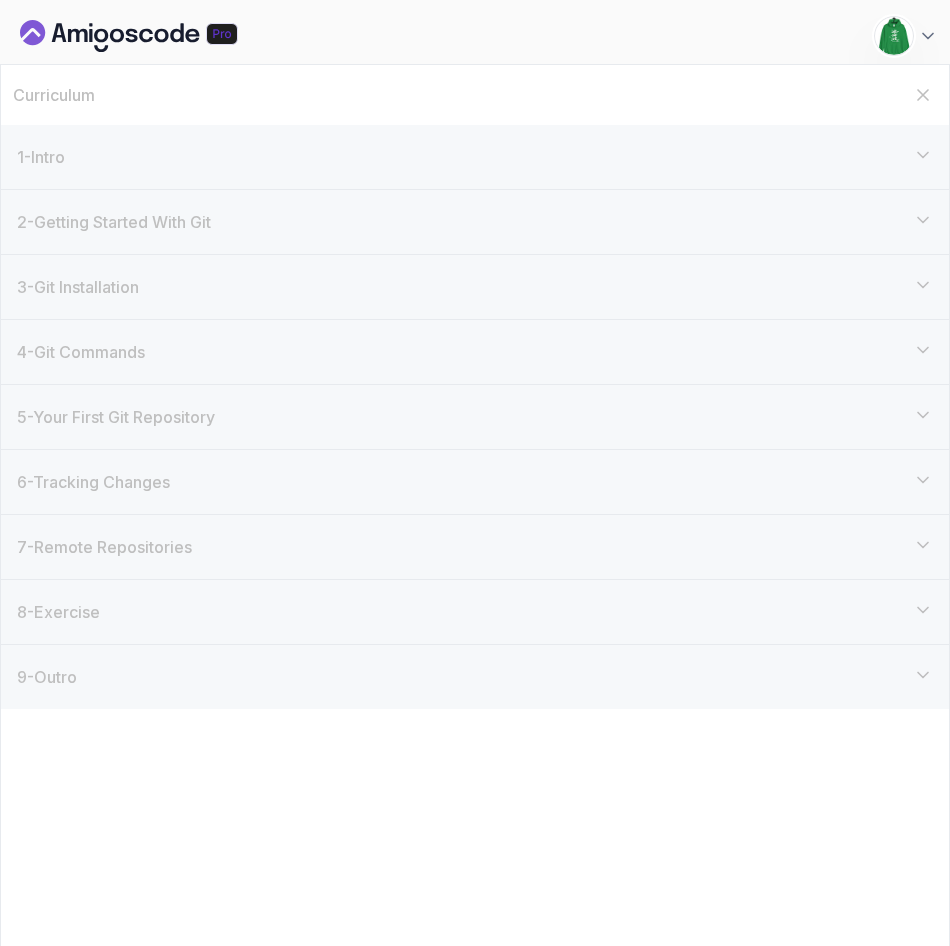 click 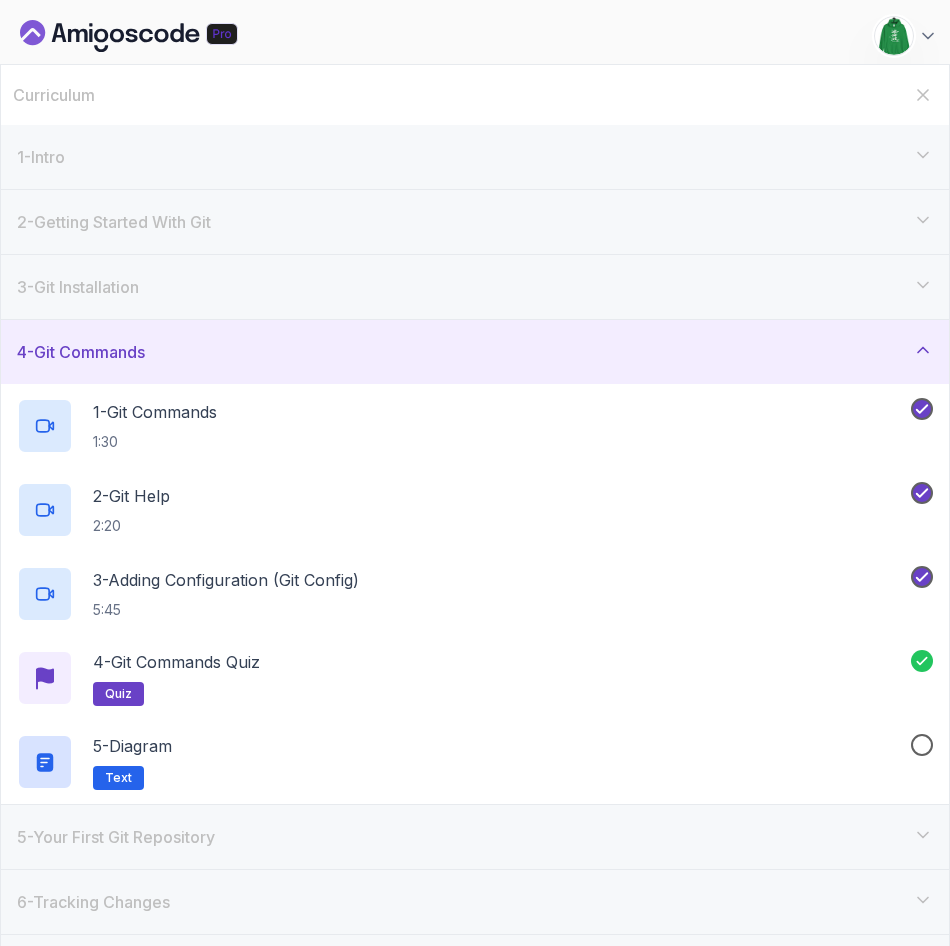 click 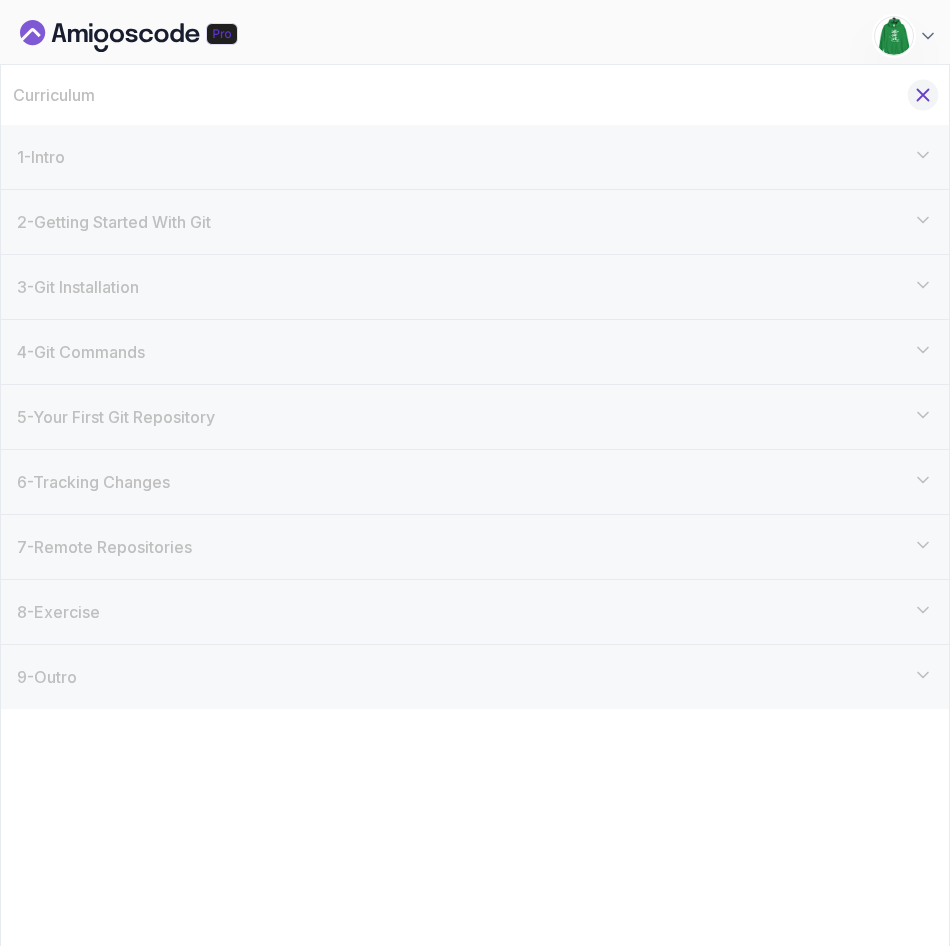 click 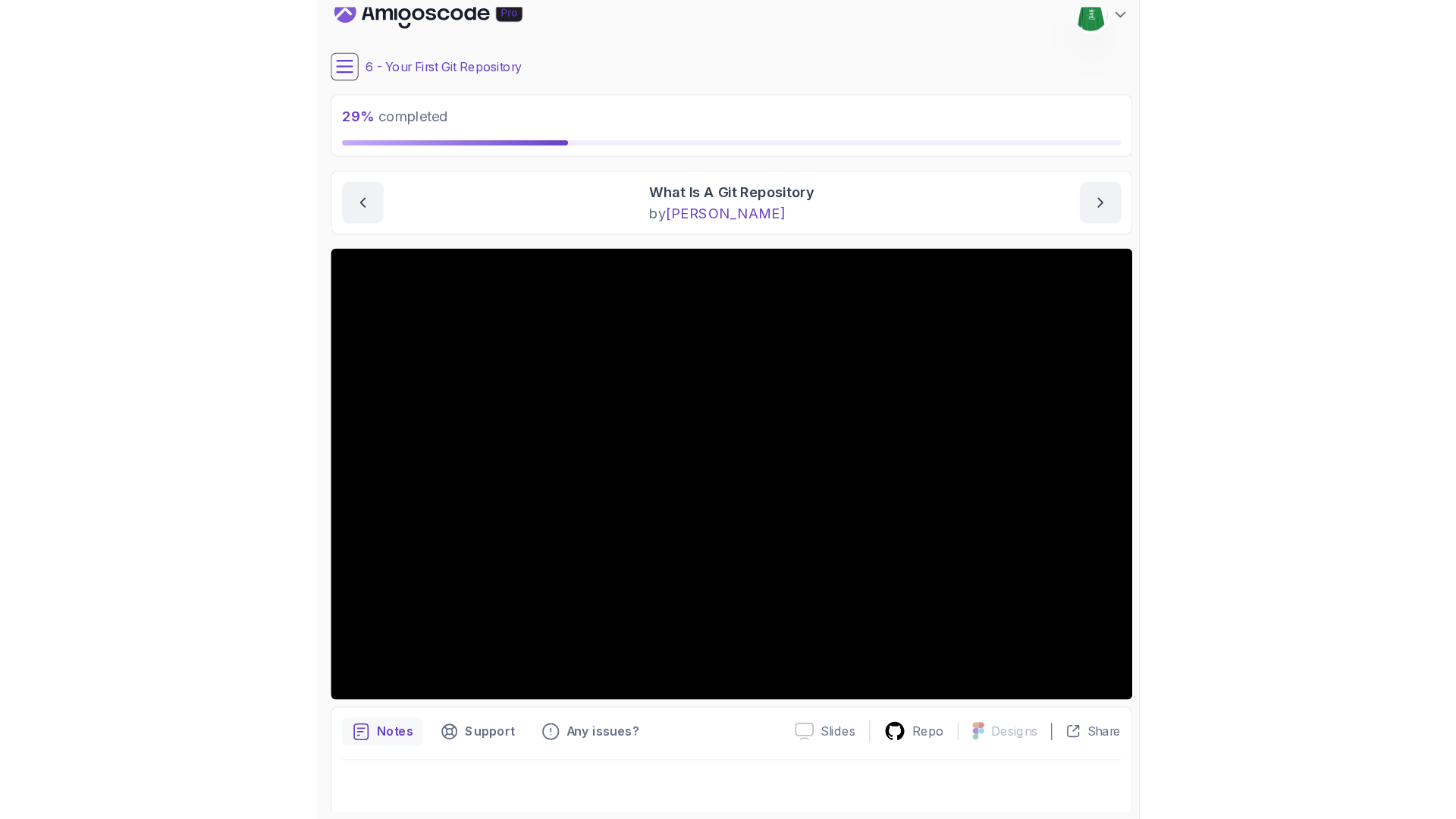 scroll, scrollTop: 21, scrollLeft: 0, axis: vertical 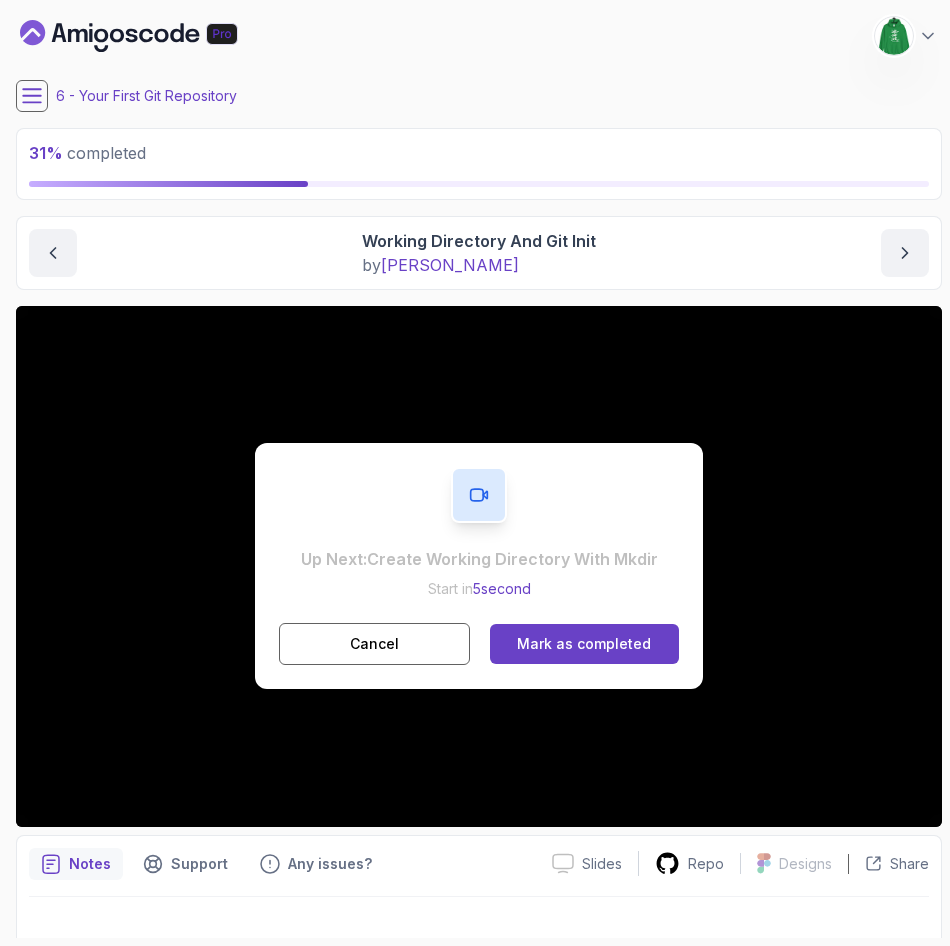 click on "Cancel Mark as completed" at bounding box center (479, 644) 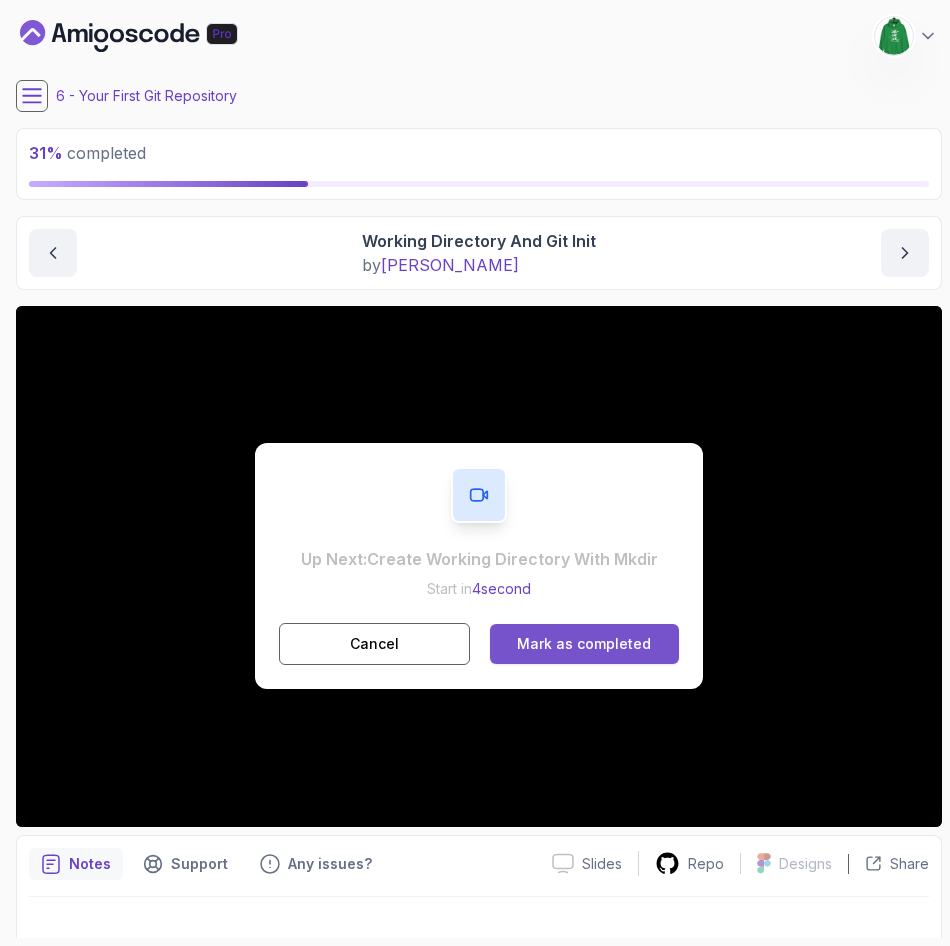 click on "Mark as completed" at bounding box center (584, 644) 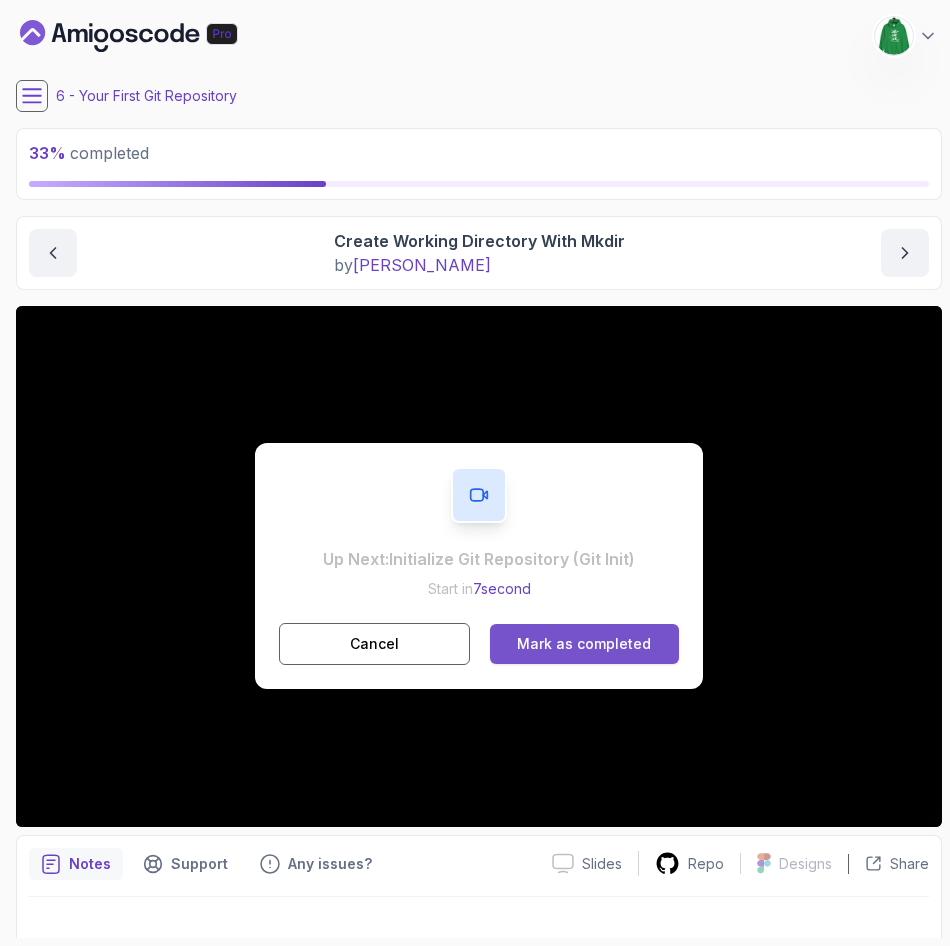 click on "Mark as completed" at bounding box center (584, 644) 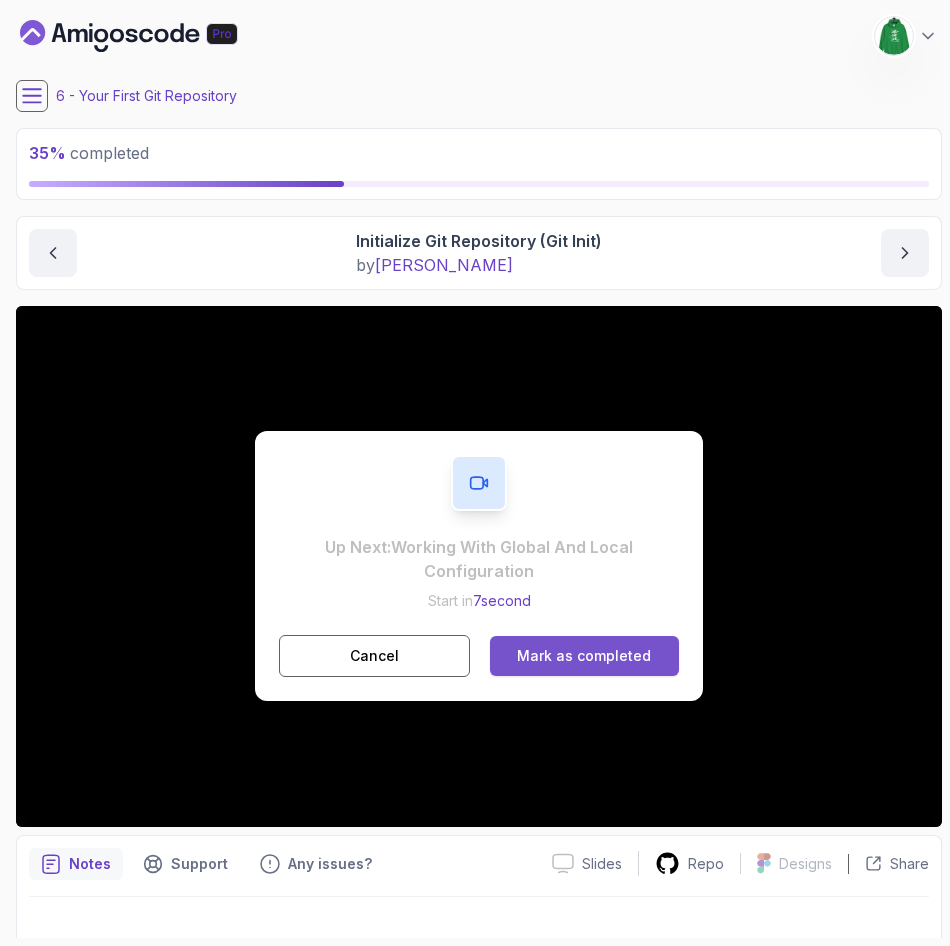 click on "Mark as completed" at bounding box center [584, 656] 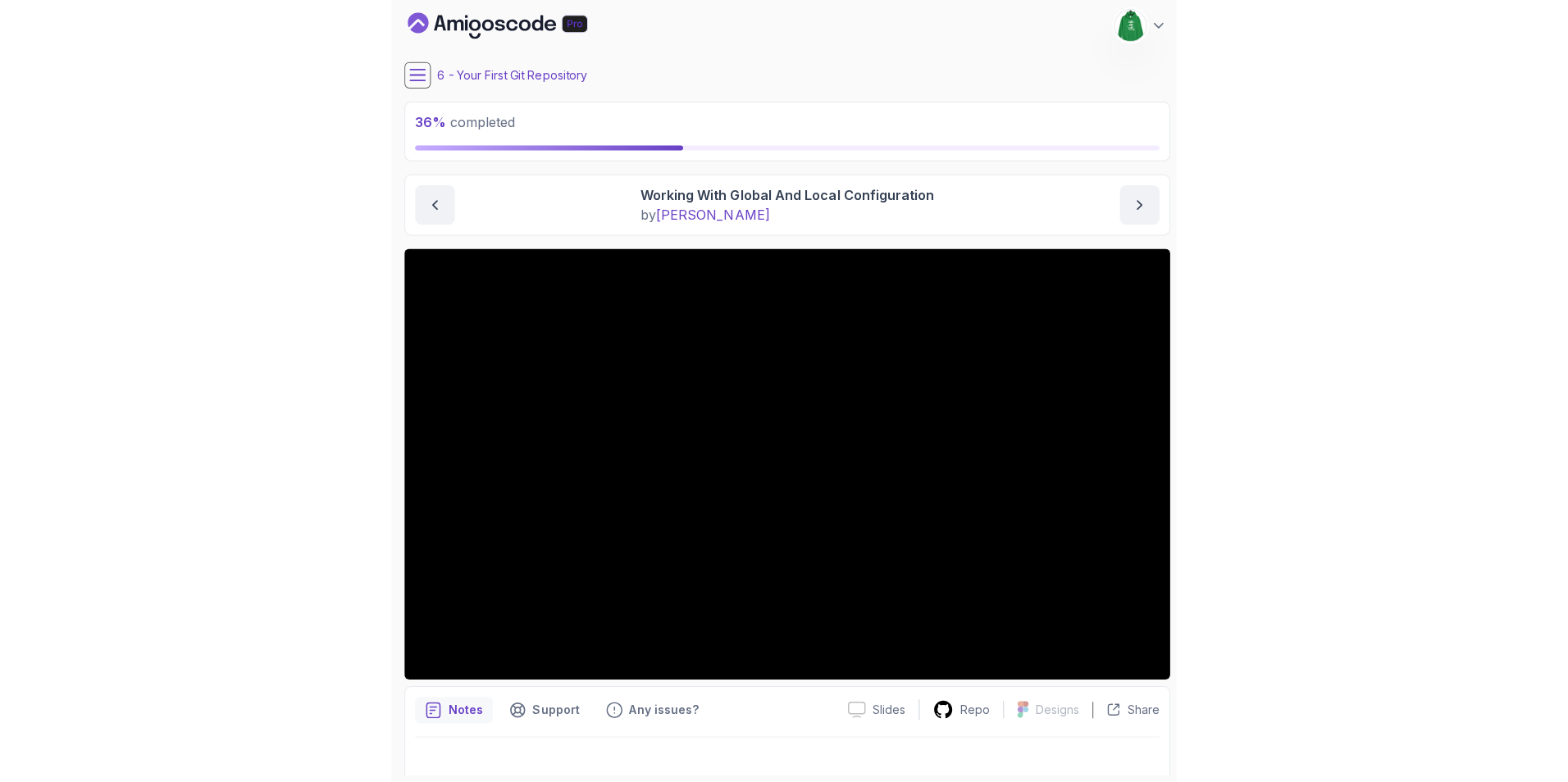scroll, scrollTop: 0, scrollLeft: 0, axis: both 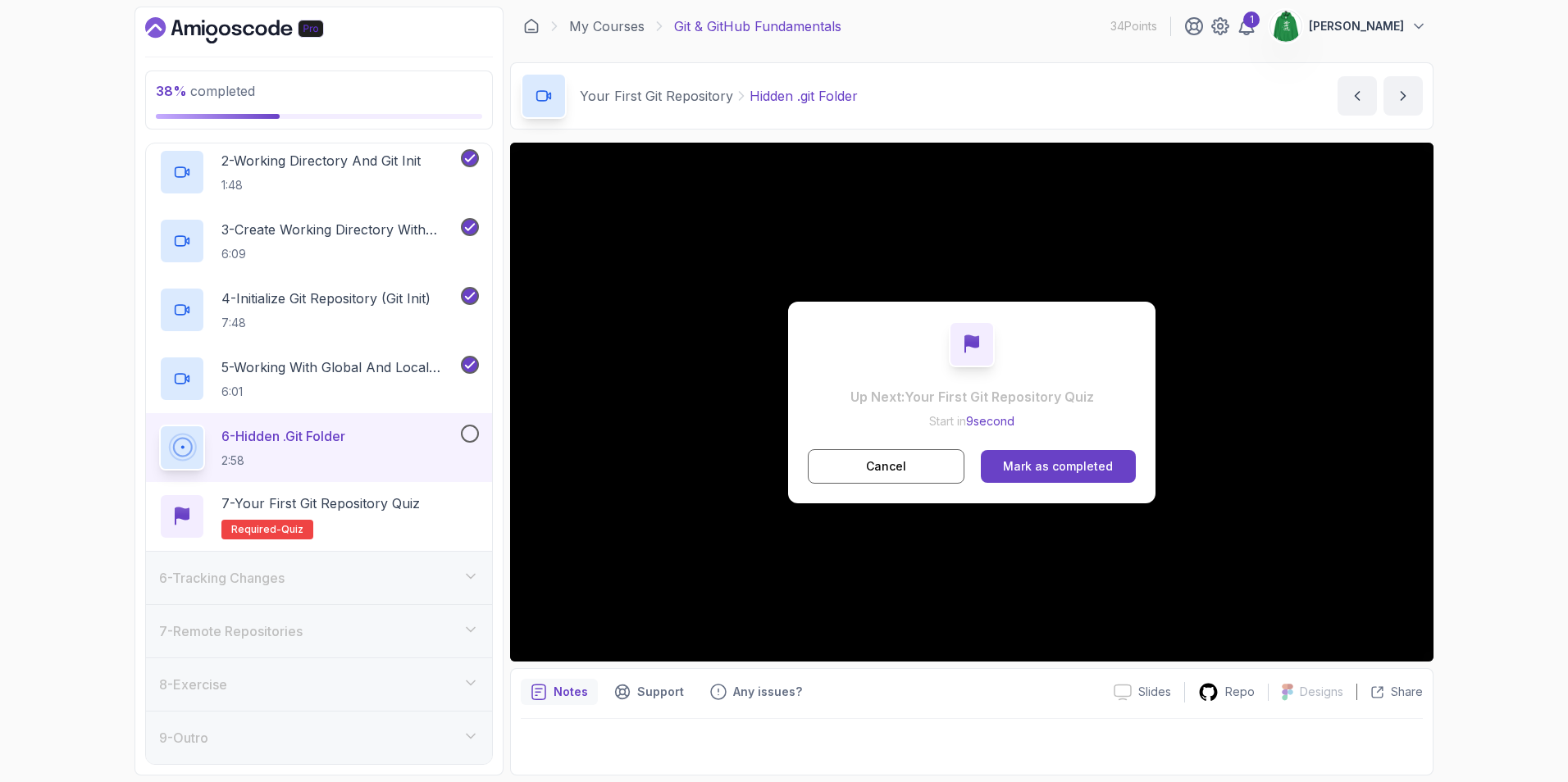 click on "Mark as completed" at bounding box center [1058, 466] 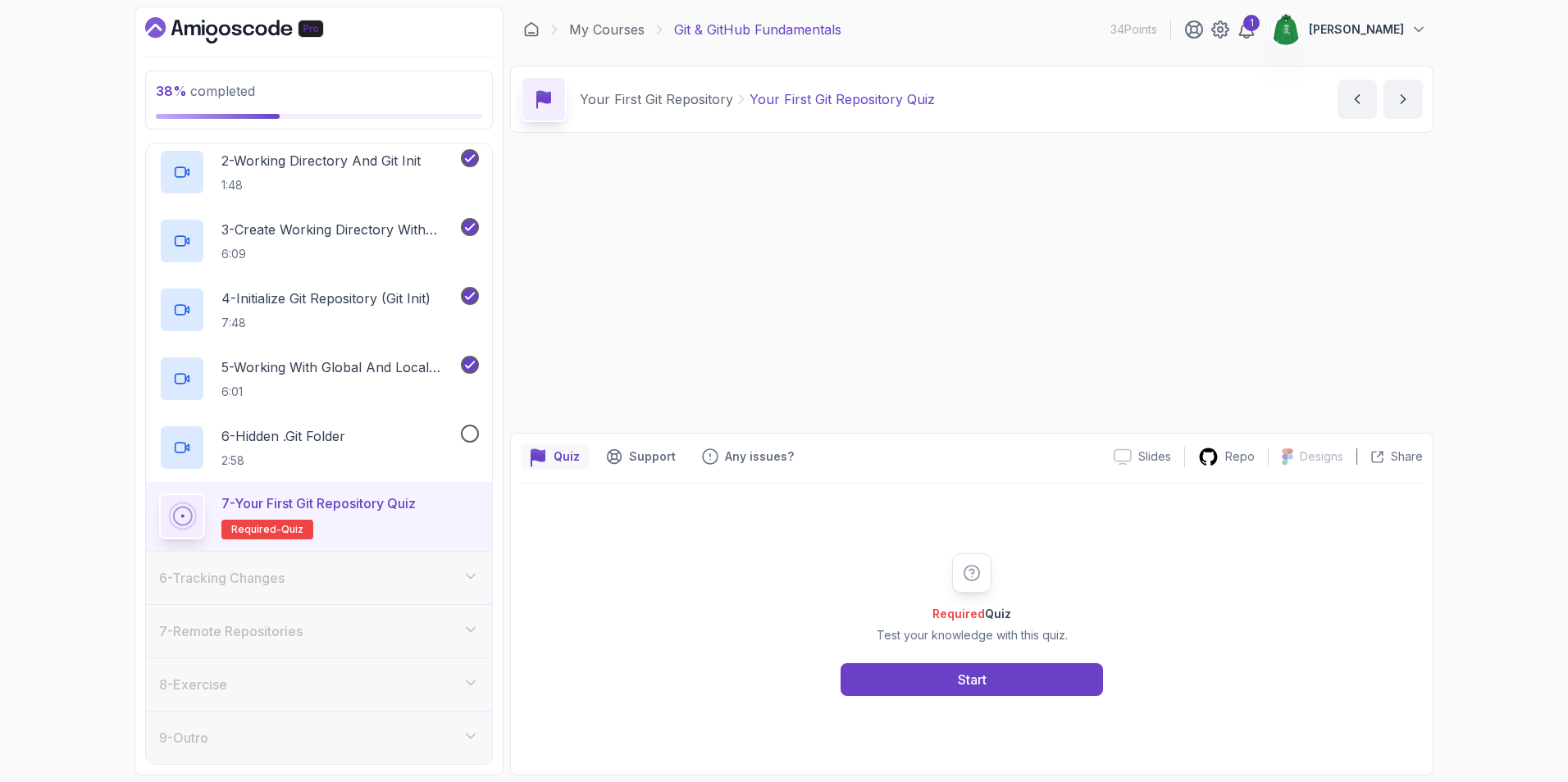 scroll, scrollTop: 0, scrollLeft: 0, axis: both 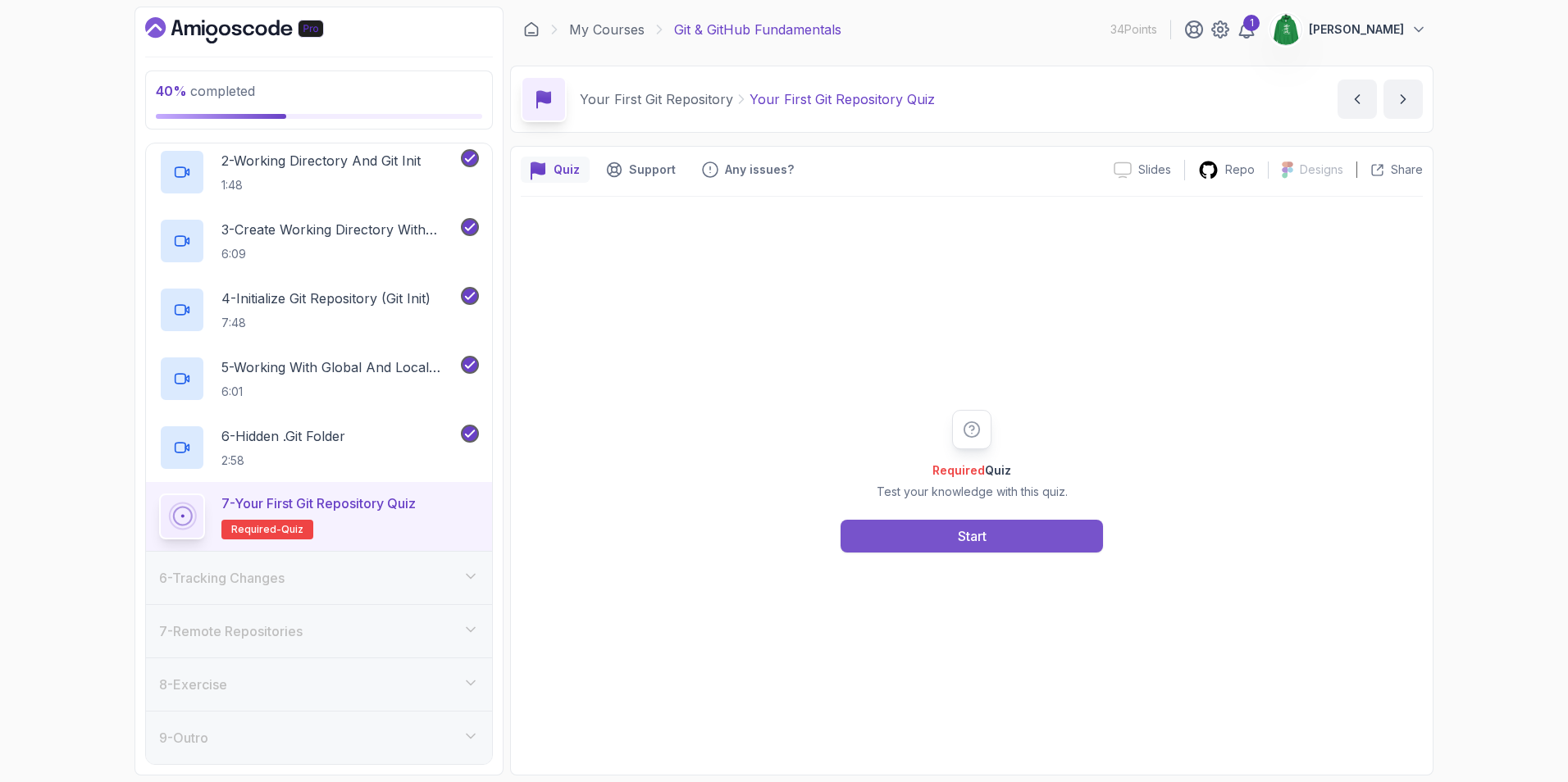 click on "Start" at bounding box center (972, 536) 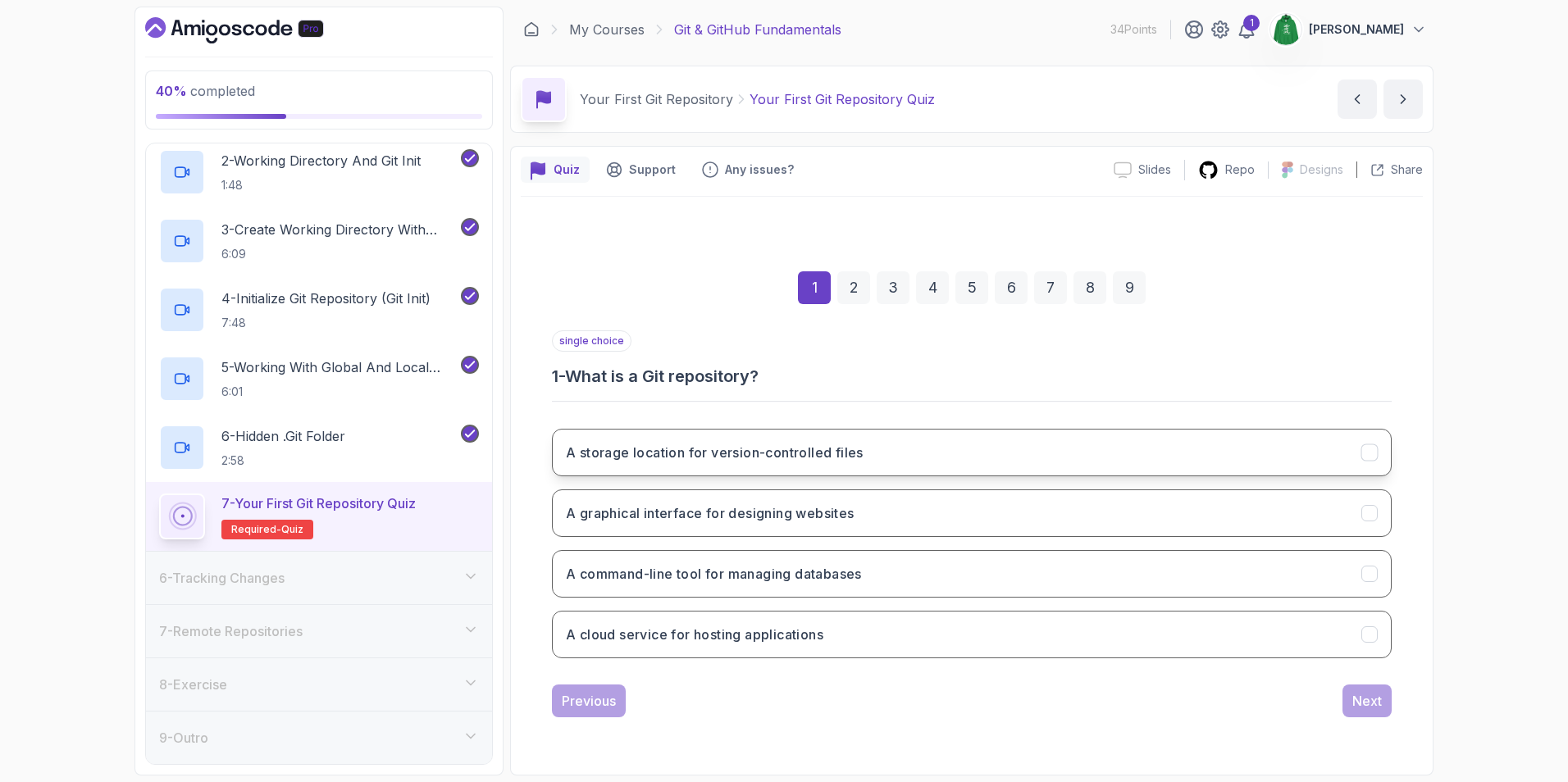 click on "A storage location for version-controlled files" at bounding box center (714, 452) 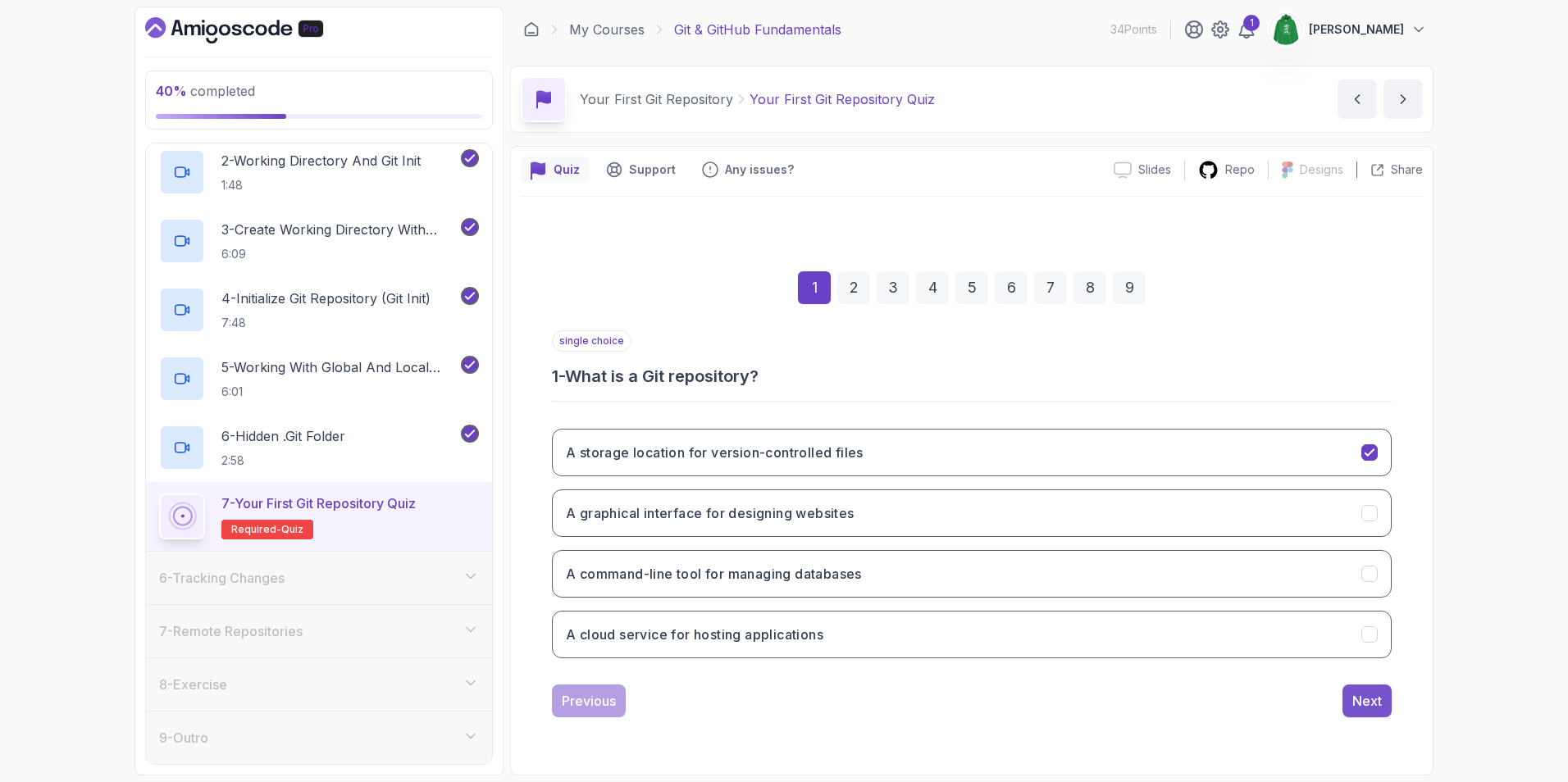 click on "Next" at bounding box center (1367, 701) 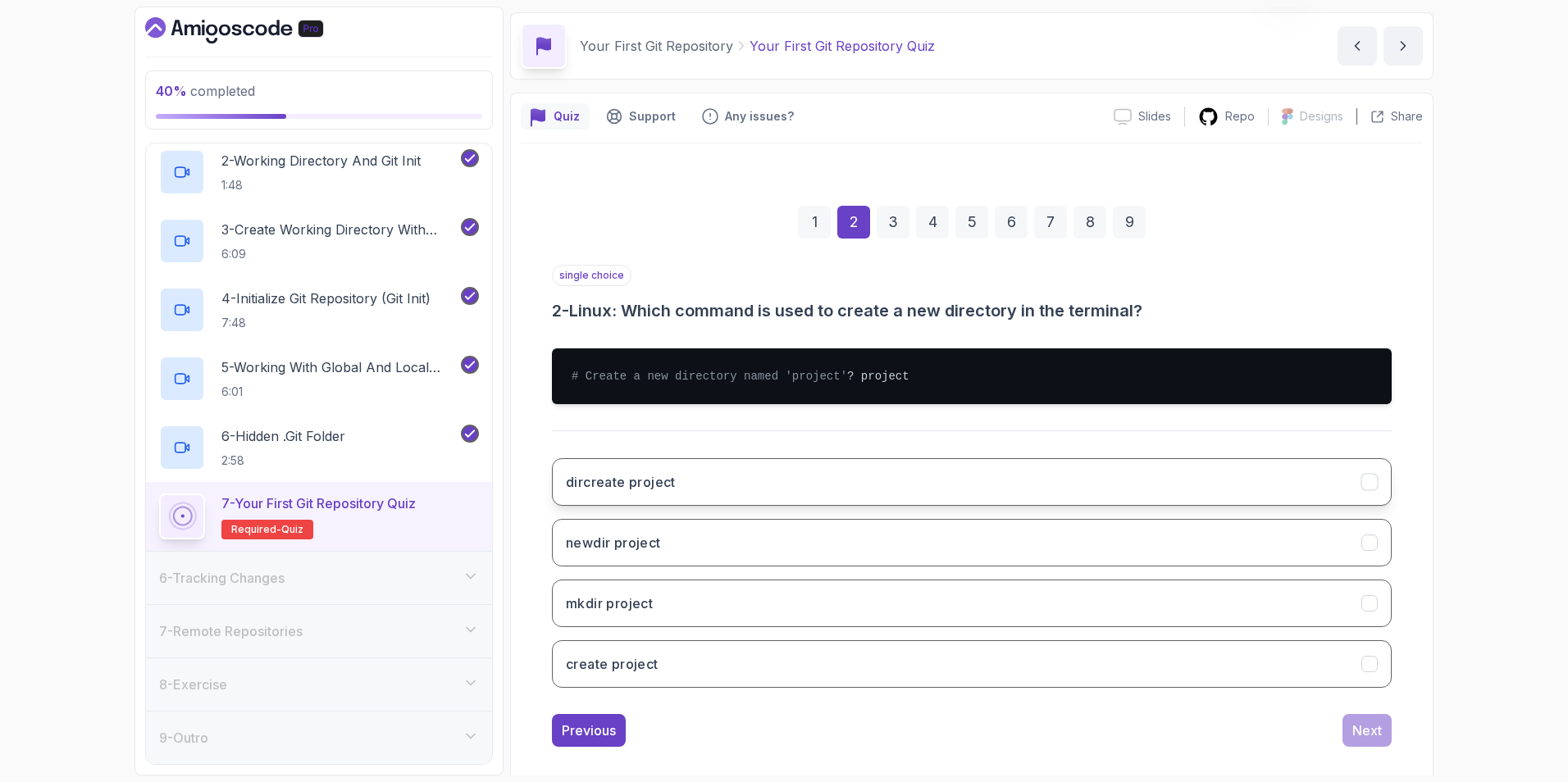 scroll, scrollTop: 88, scrollLeft: 0, axis: vertical 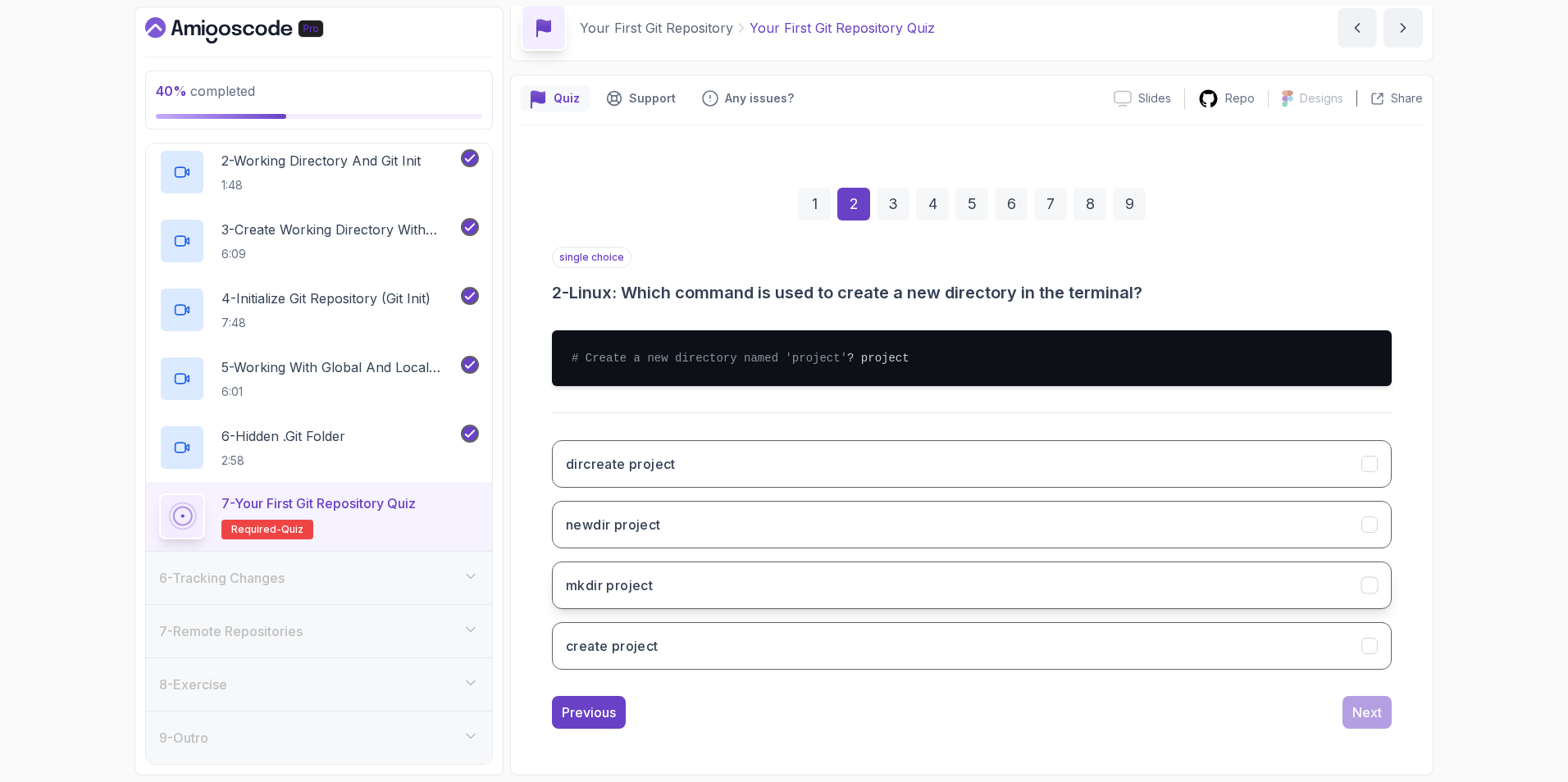 click on "mkdir project" at bounding box center [972, 585] 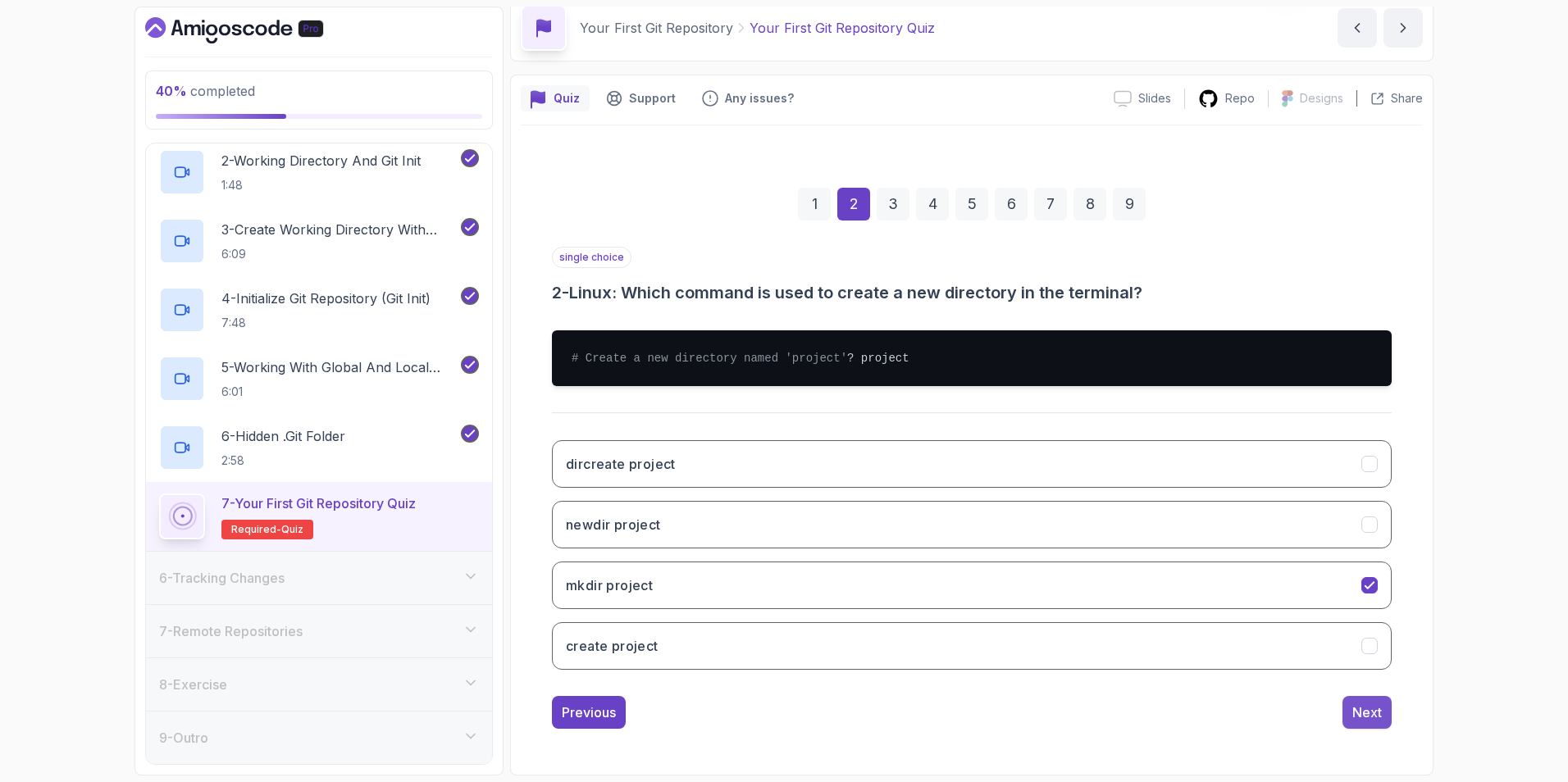 click on "Next" at bounding box center [1367, 712] 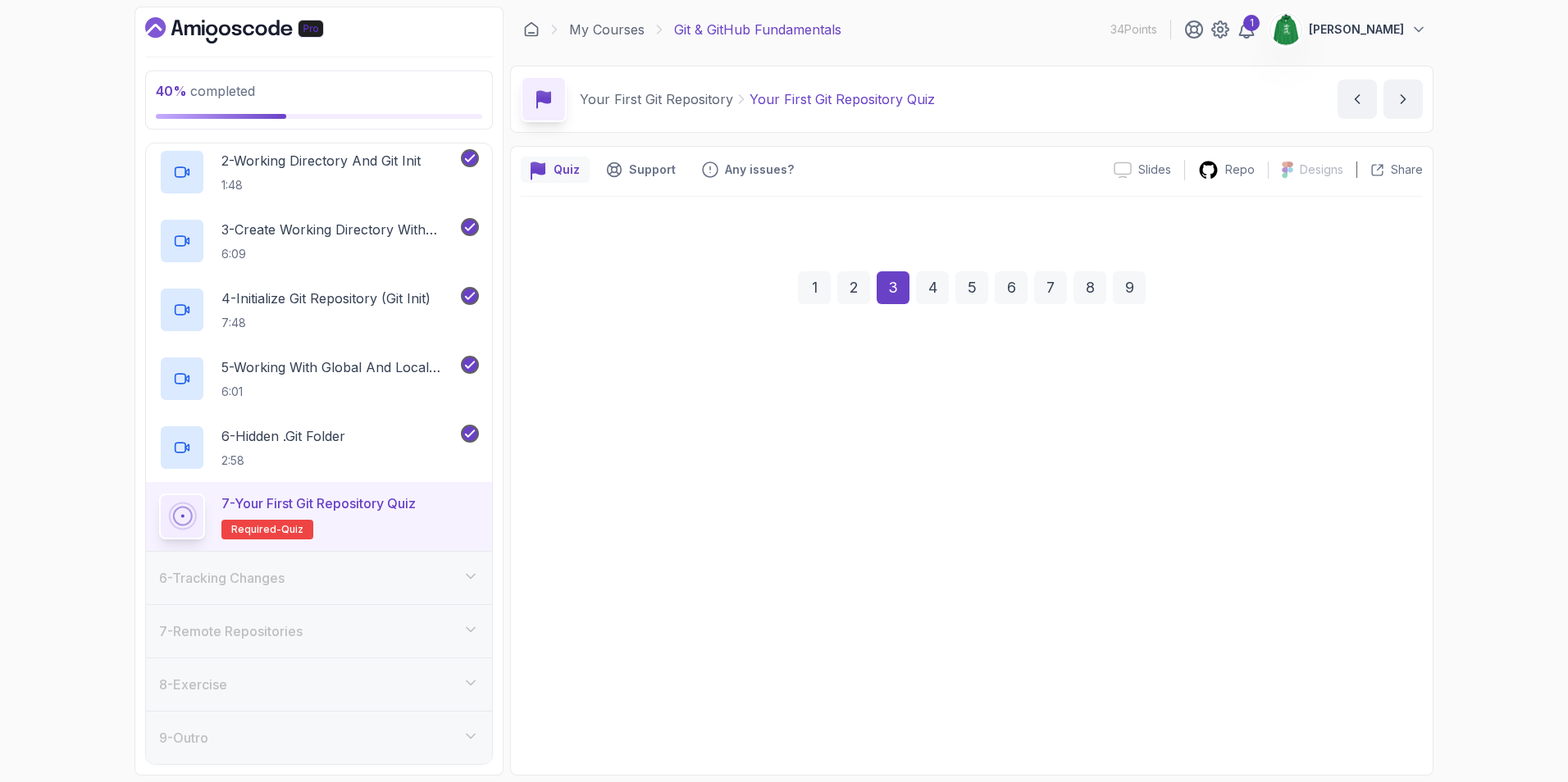 scroll, scrollTop: 0, scrollLeft: 0, axis: both 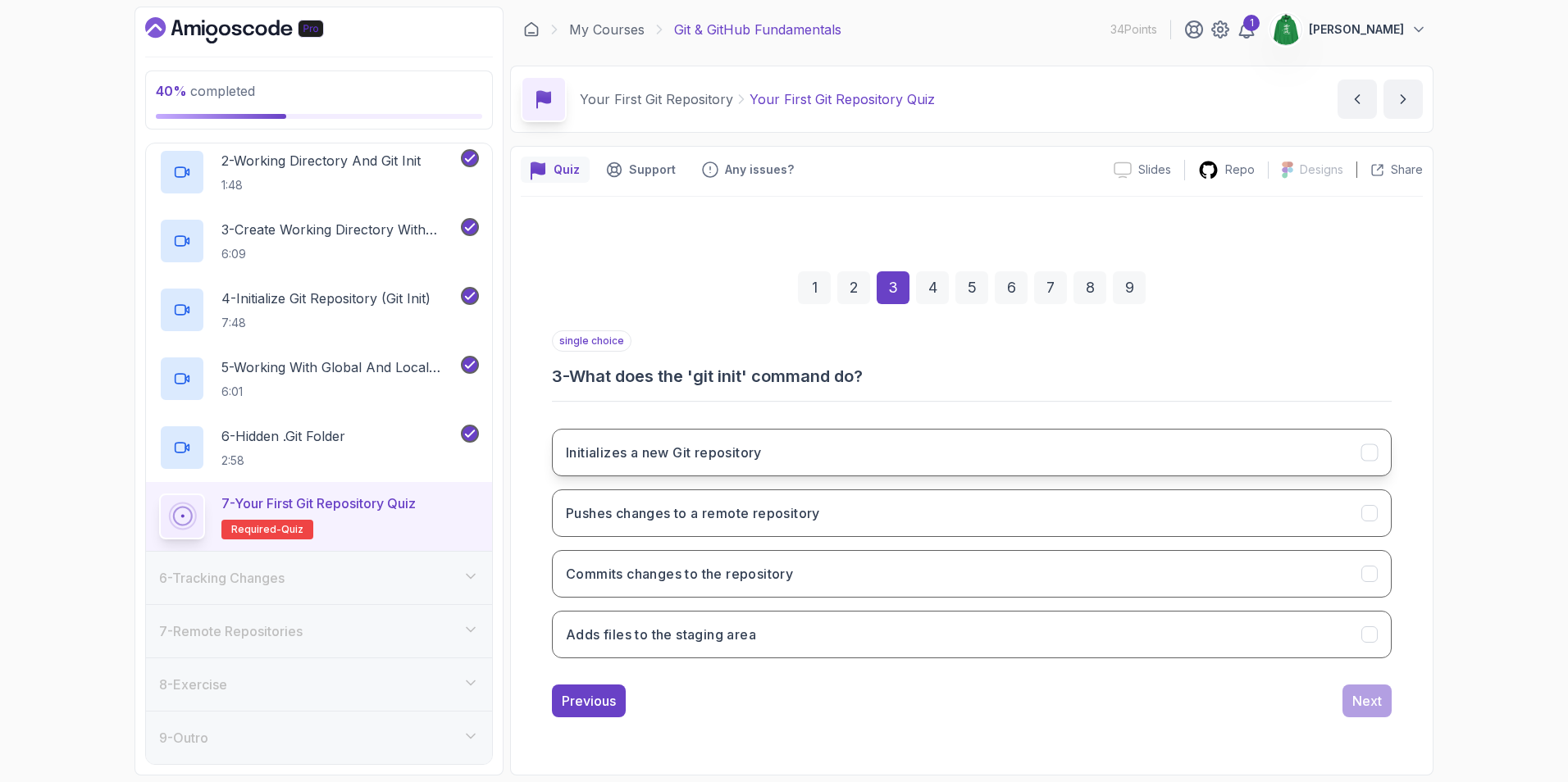 click on "Initializes a new Git repository" at bounding box center (663, 452) 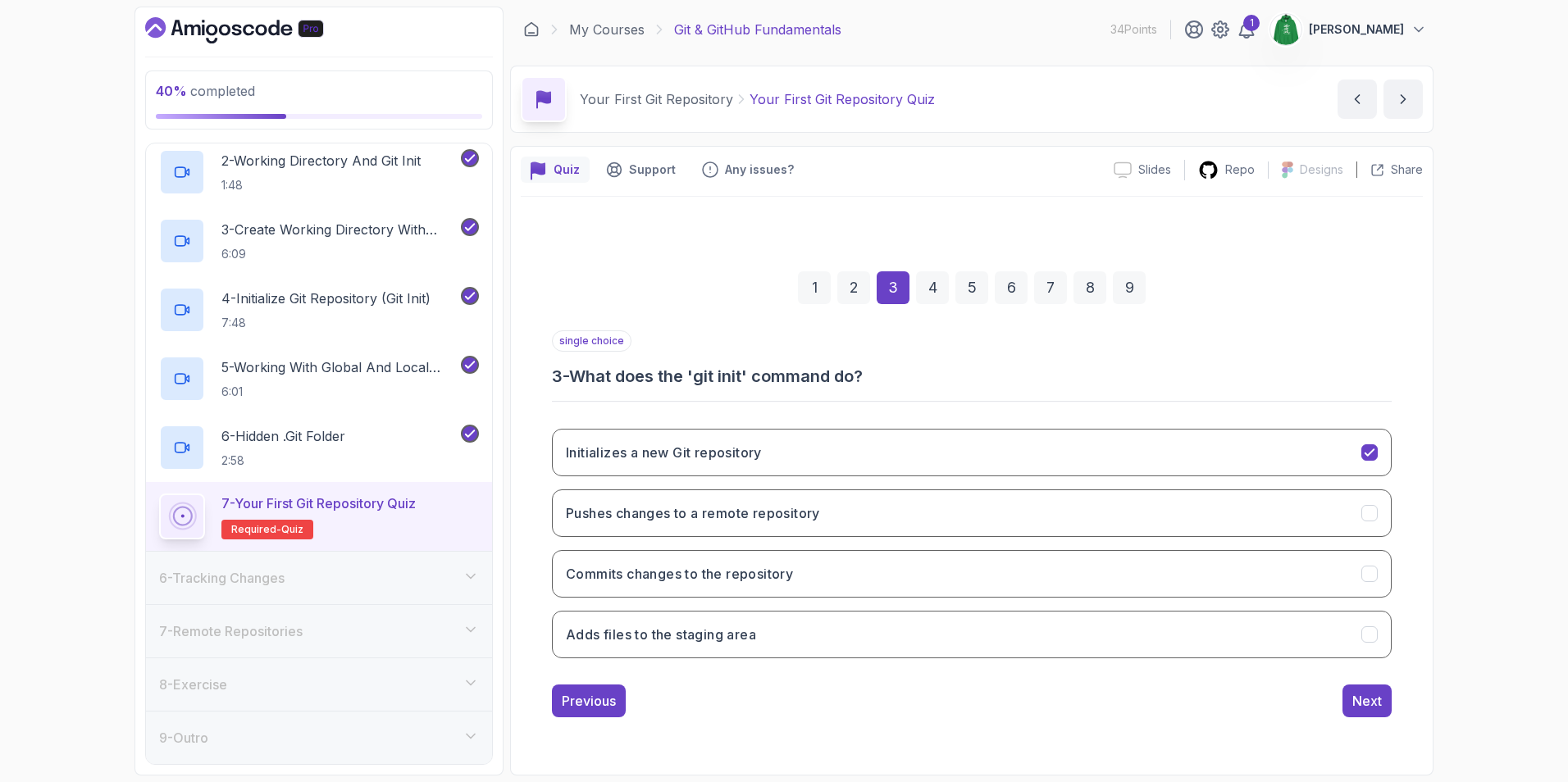 click on "Previous Next" at bounding box center [972, 701] 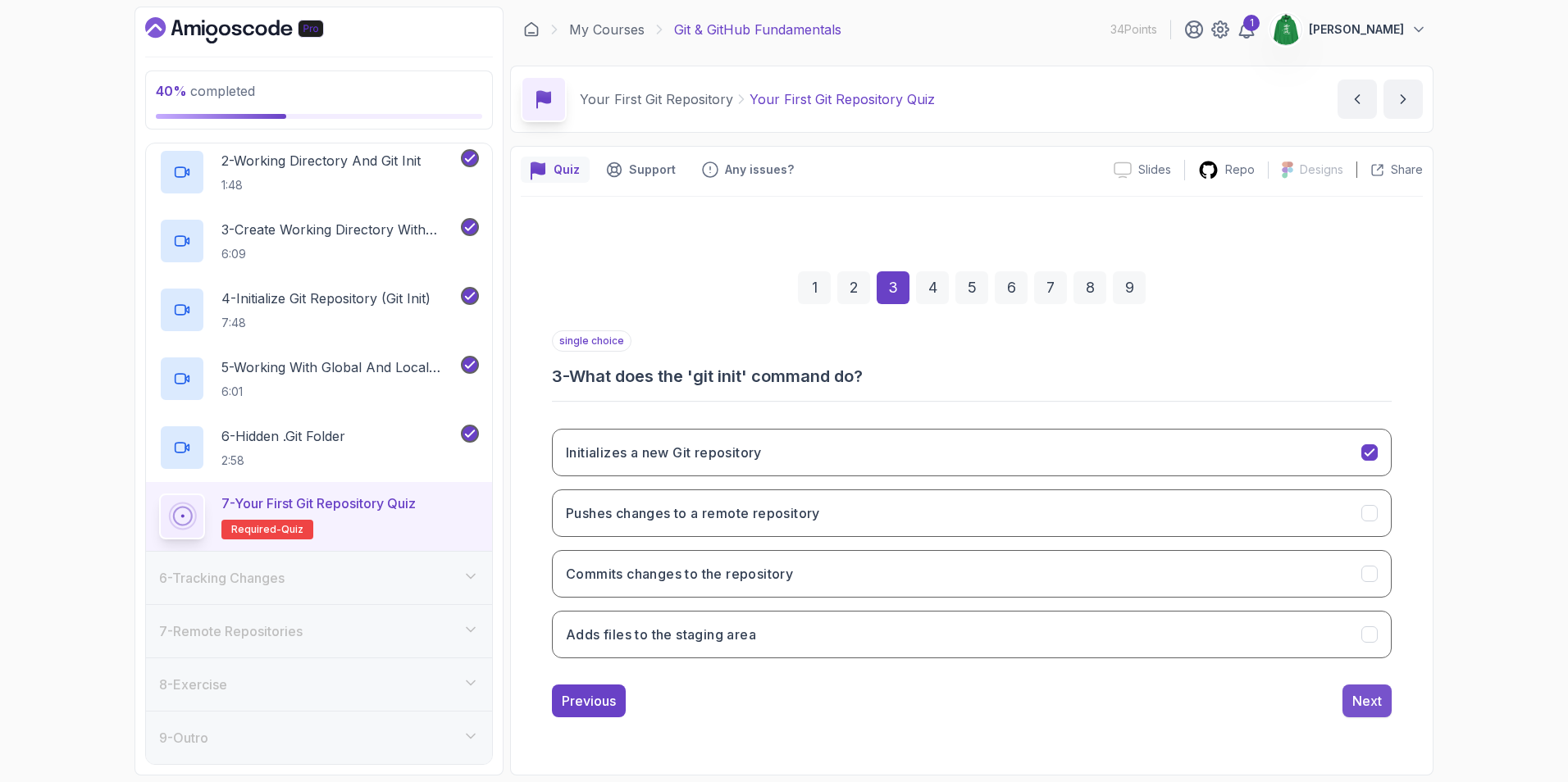 click on "Next" at bounding box center [1367, 701] 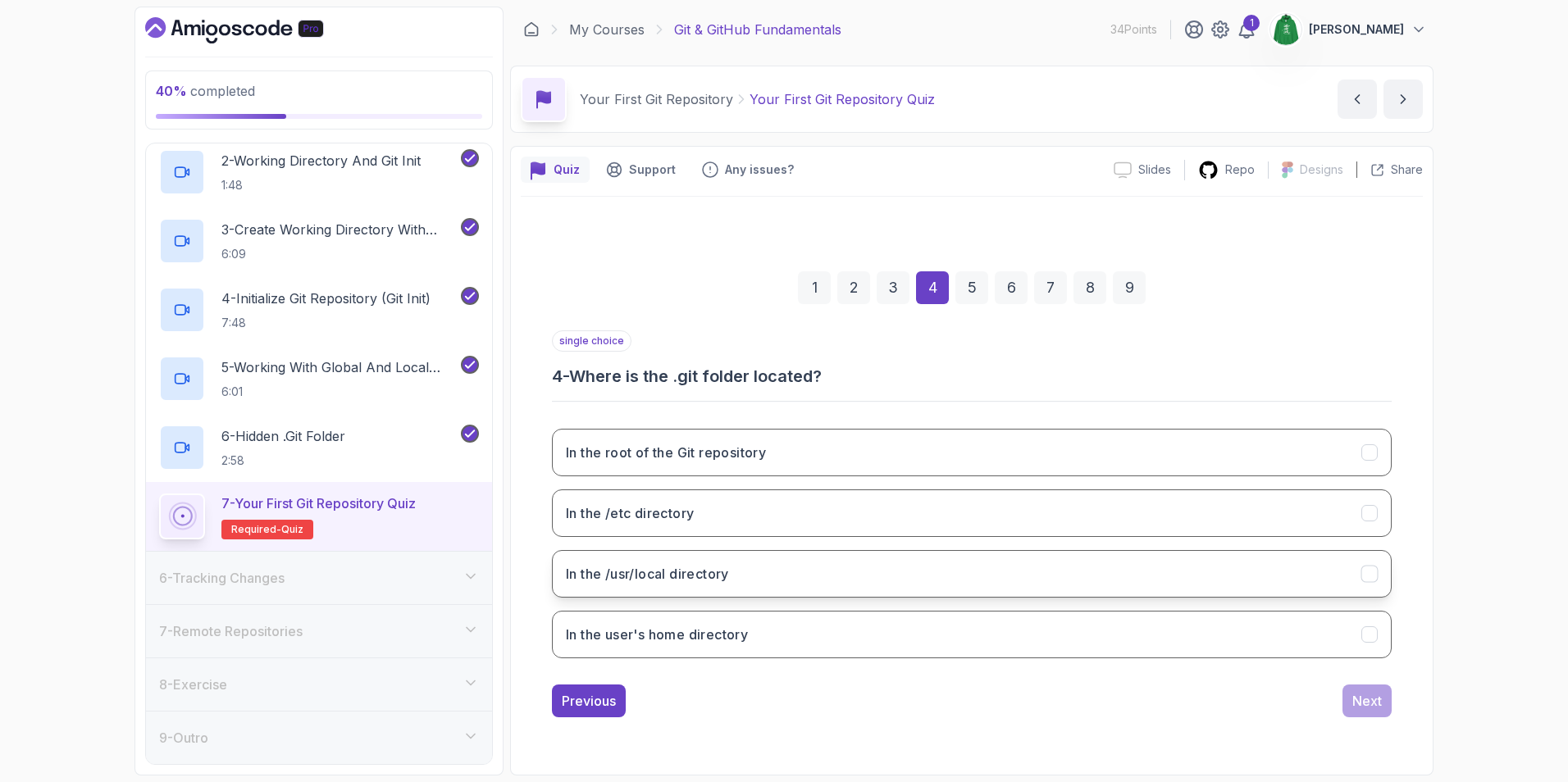 click on "In the /usr/local directory" at bounding box center [972, 574] 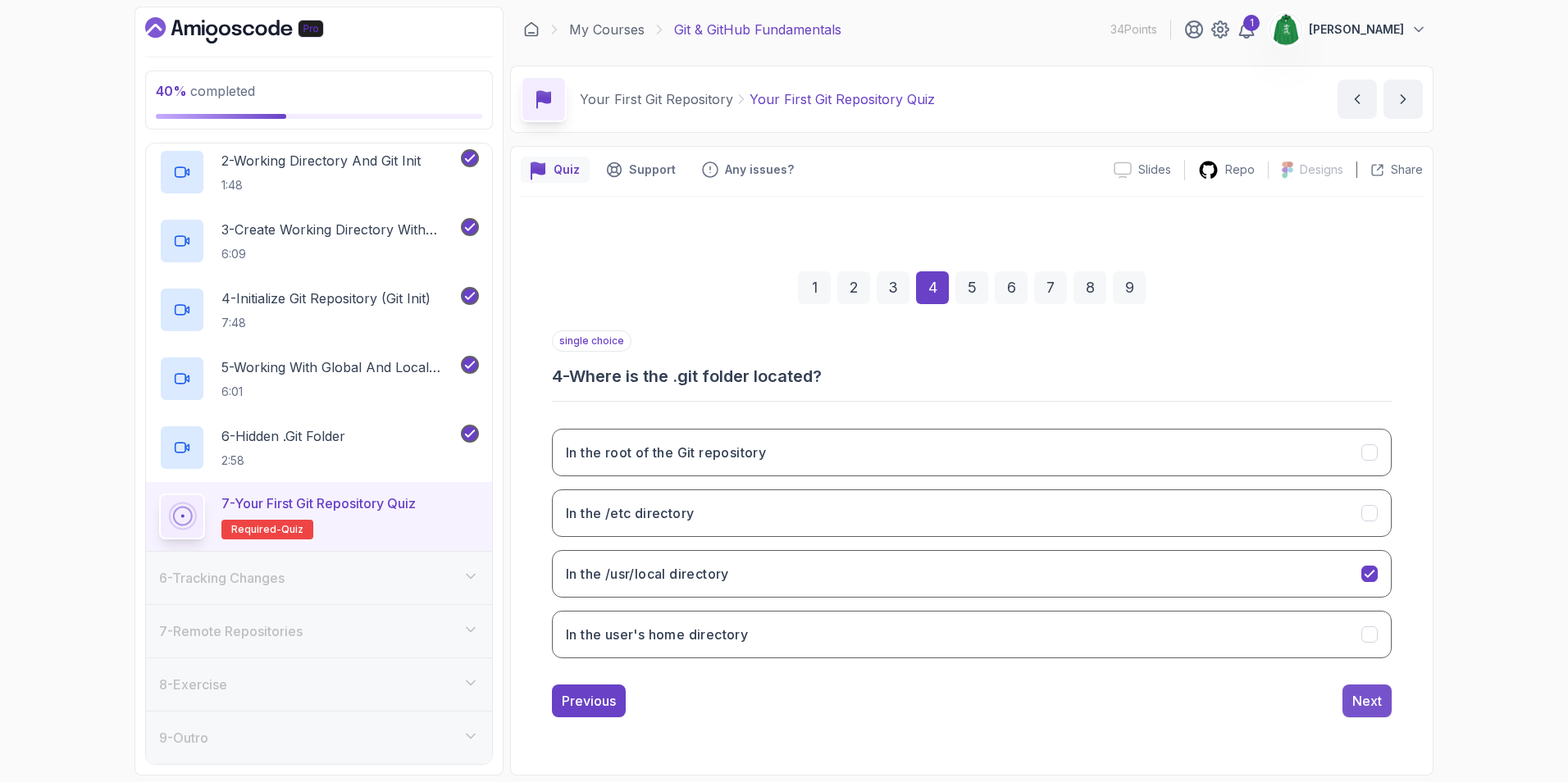 click on "Next" at bounding box center (1367, 701) 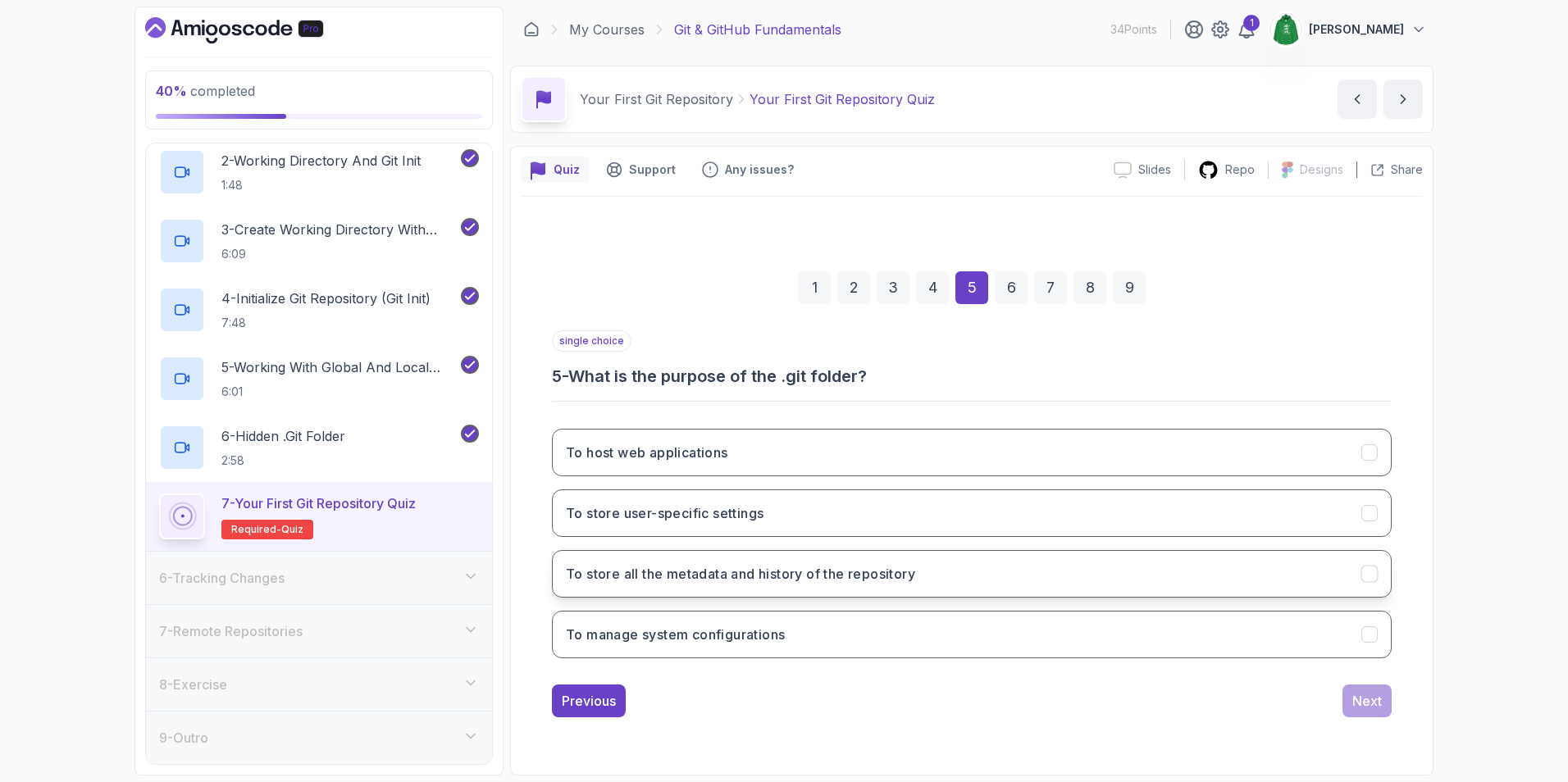 click on "To store all the metadata and history of the repository" at bounding box center [972, 574] 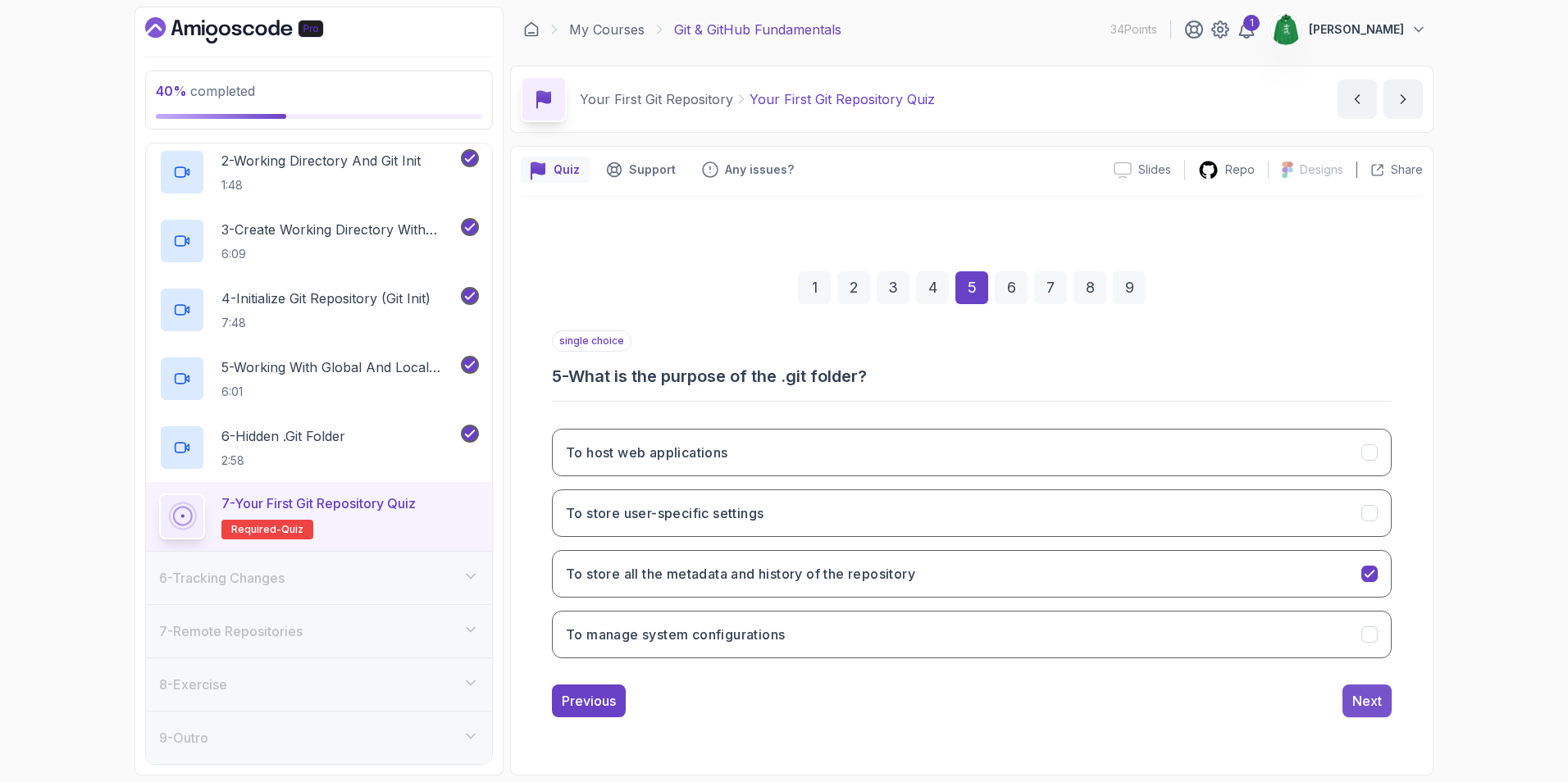 click on "Next" at bounding box center [1367, 701] 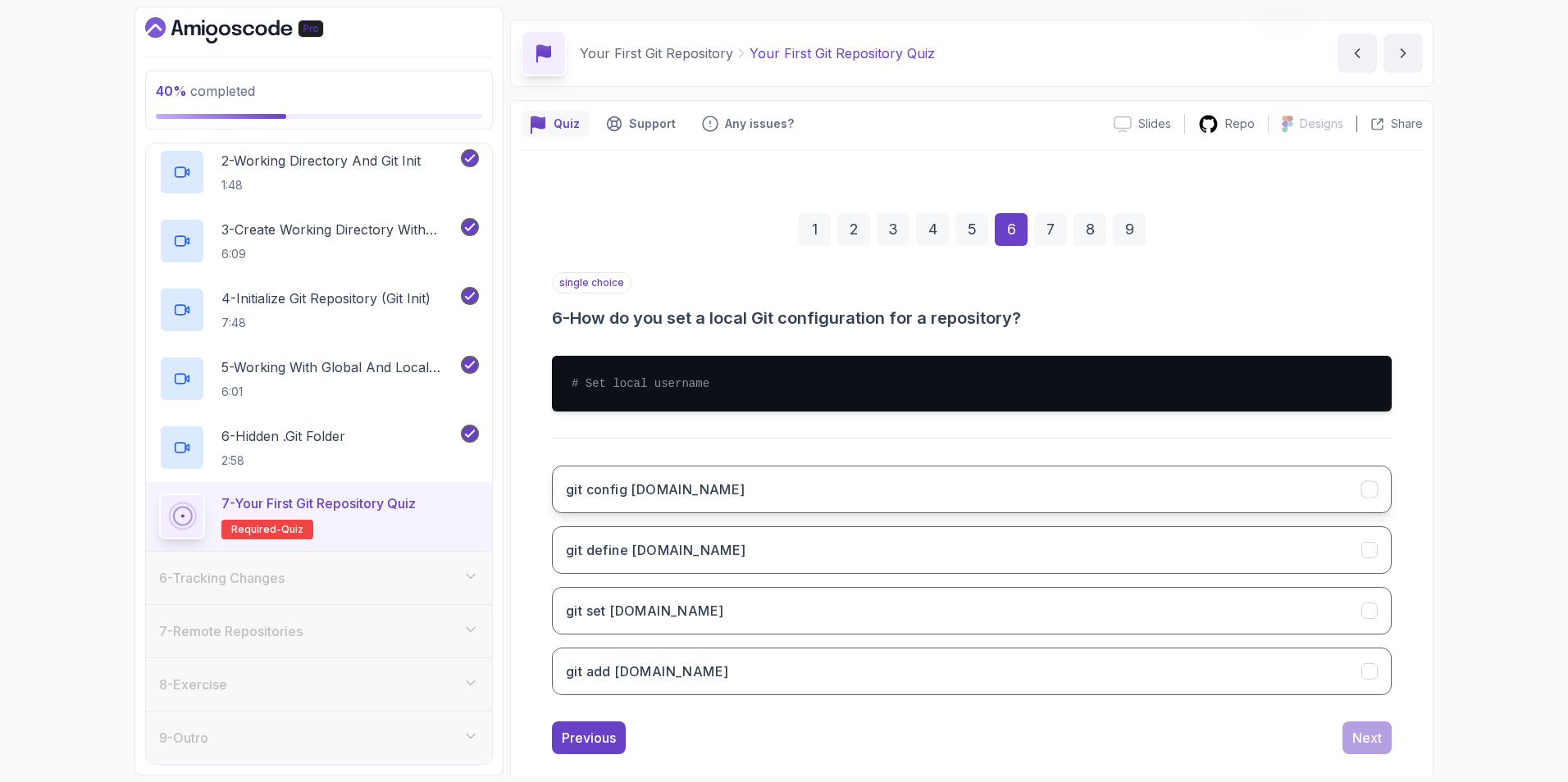 scroll, scrollTop: 71, scrollLeft: 0, axis: vertical 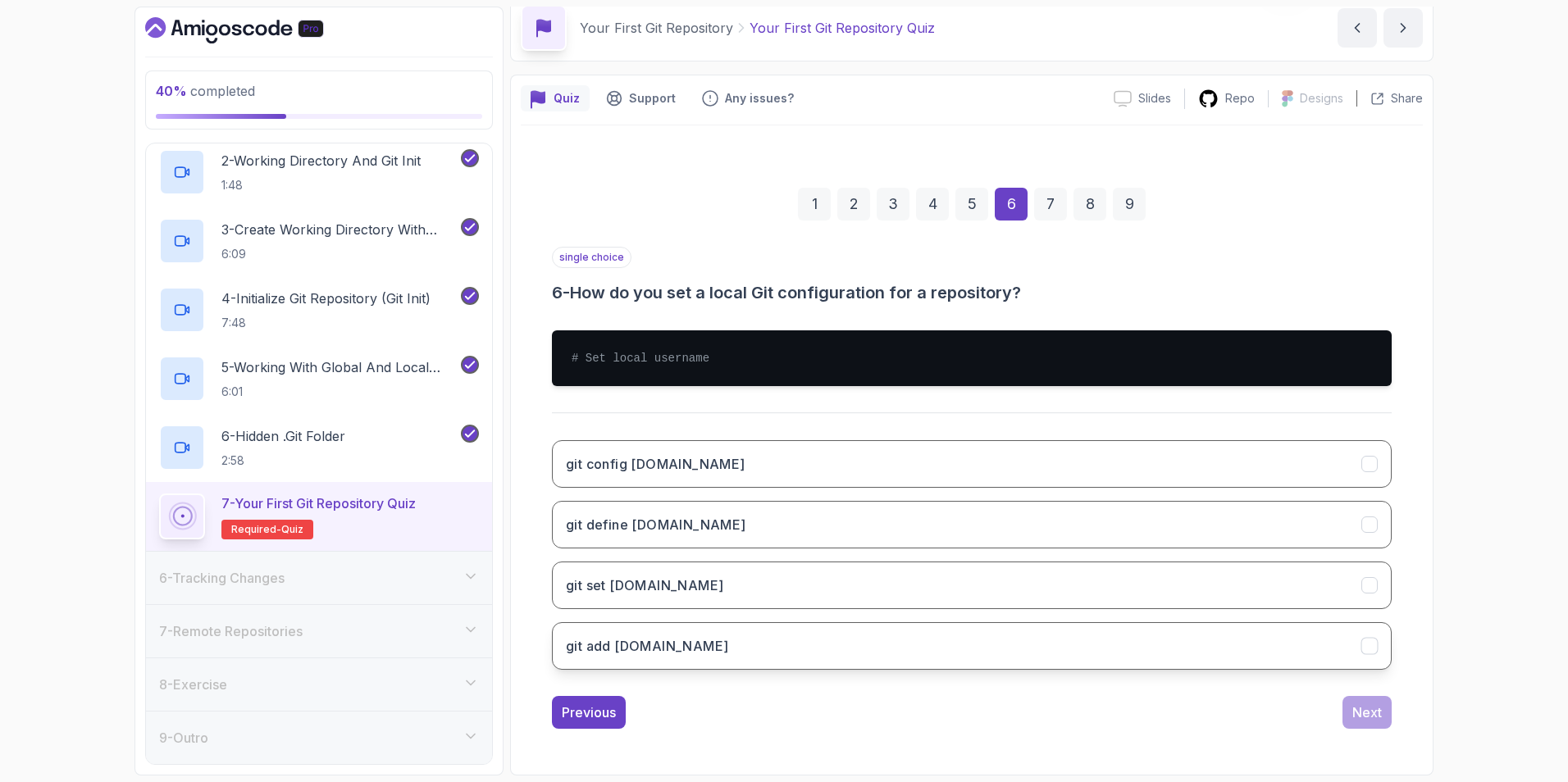 click on "git add user.name" at bounding box center (972, 646) 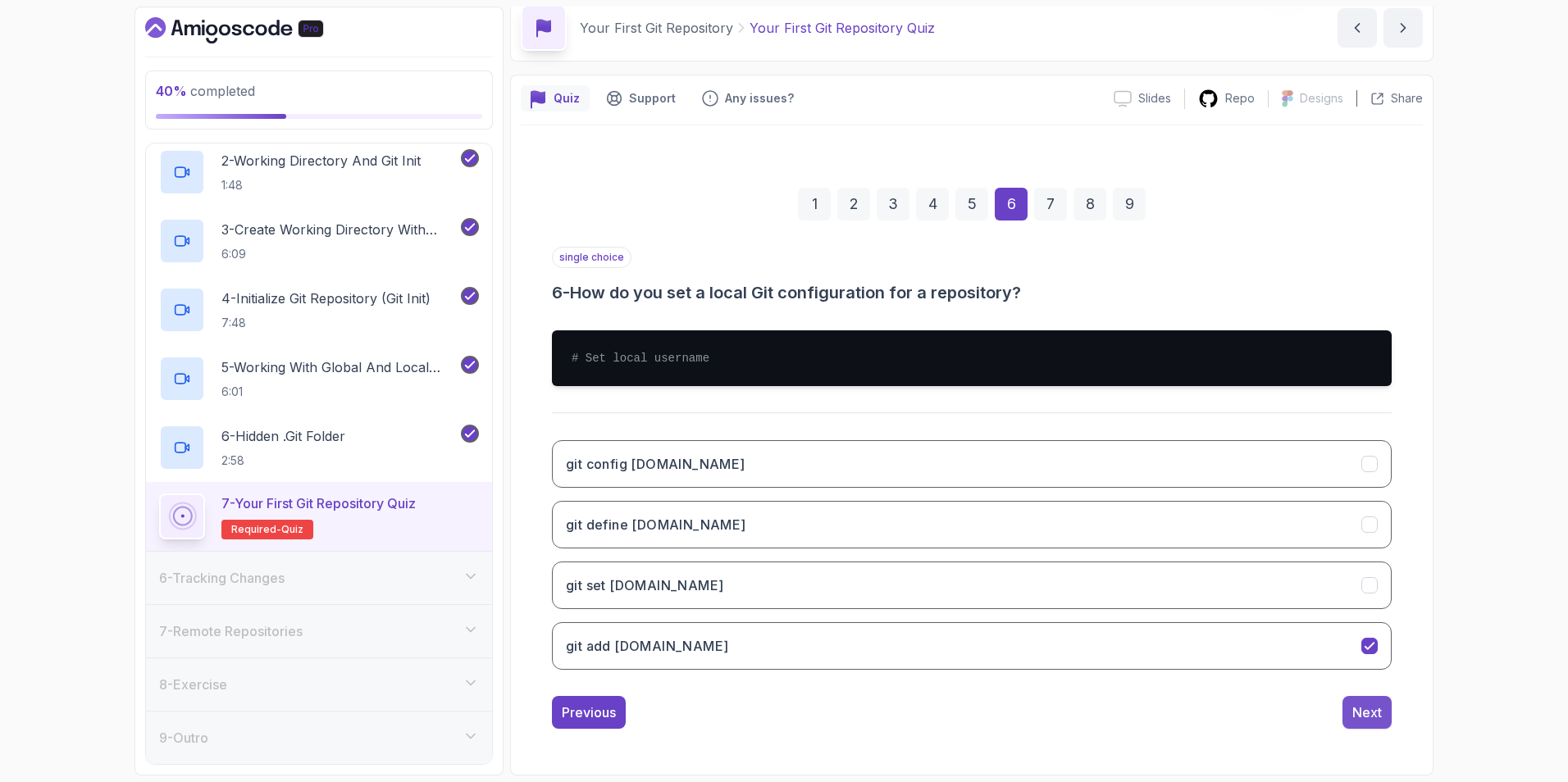 click on "Next" at bounding box center (1367, 712) 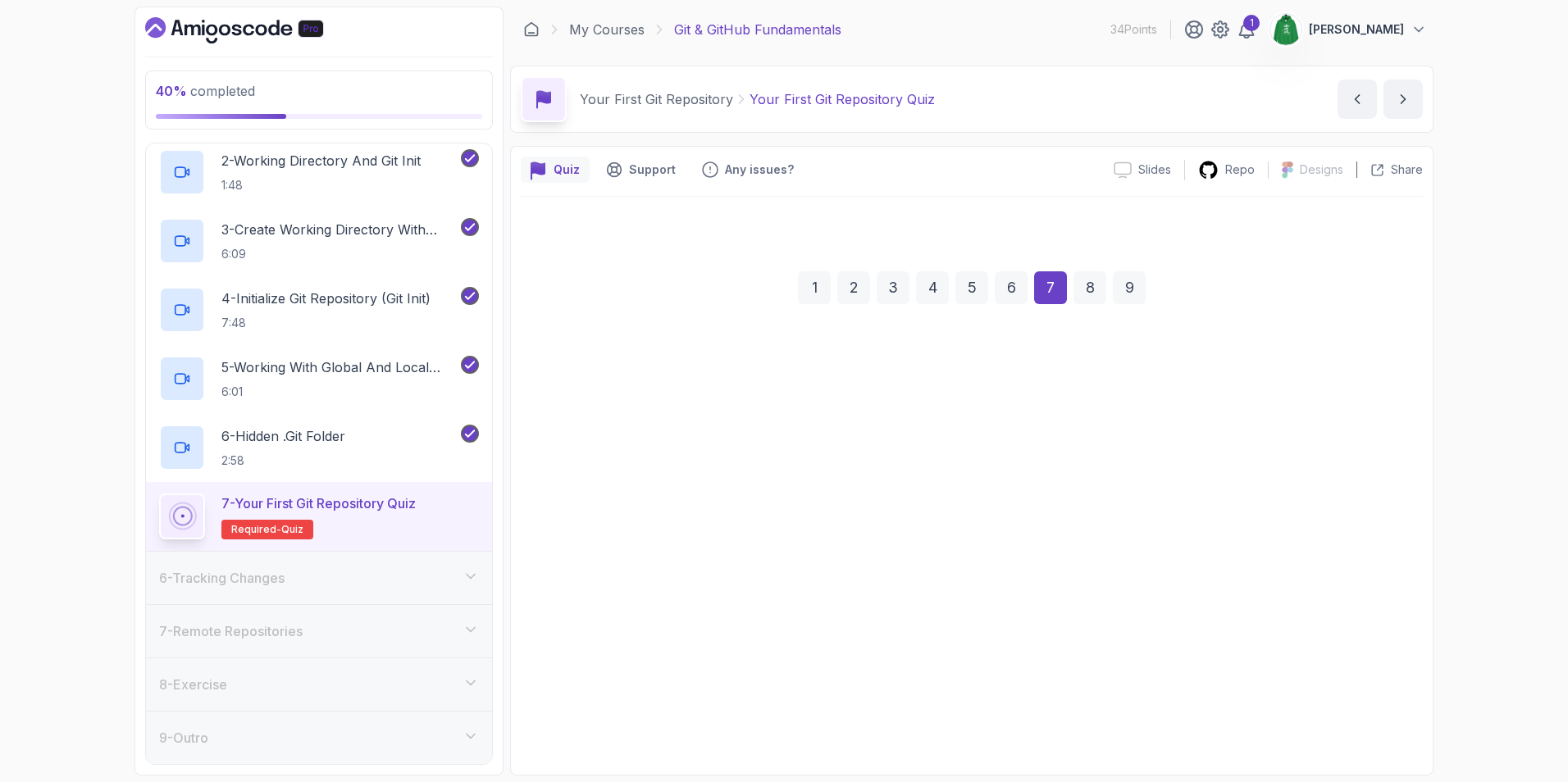scroll, scrollTop: 0, scrollLeft: 0, axis: both 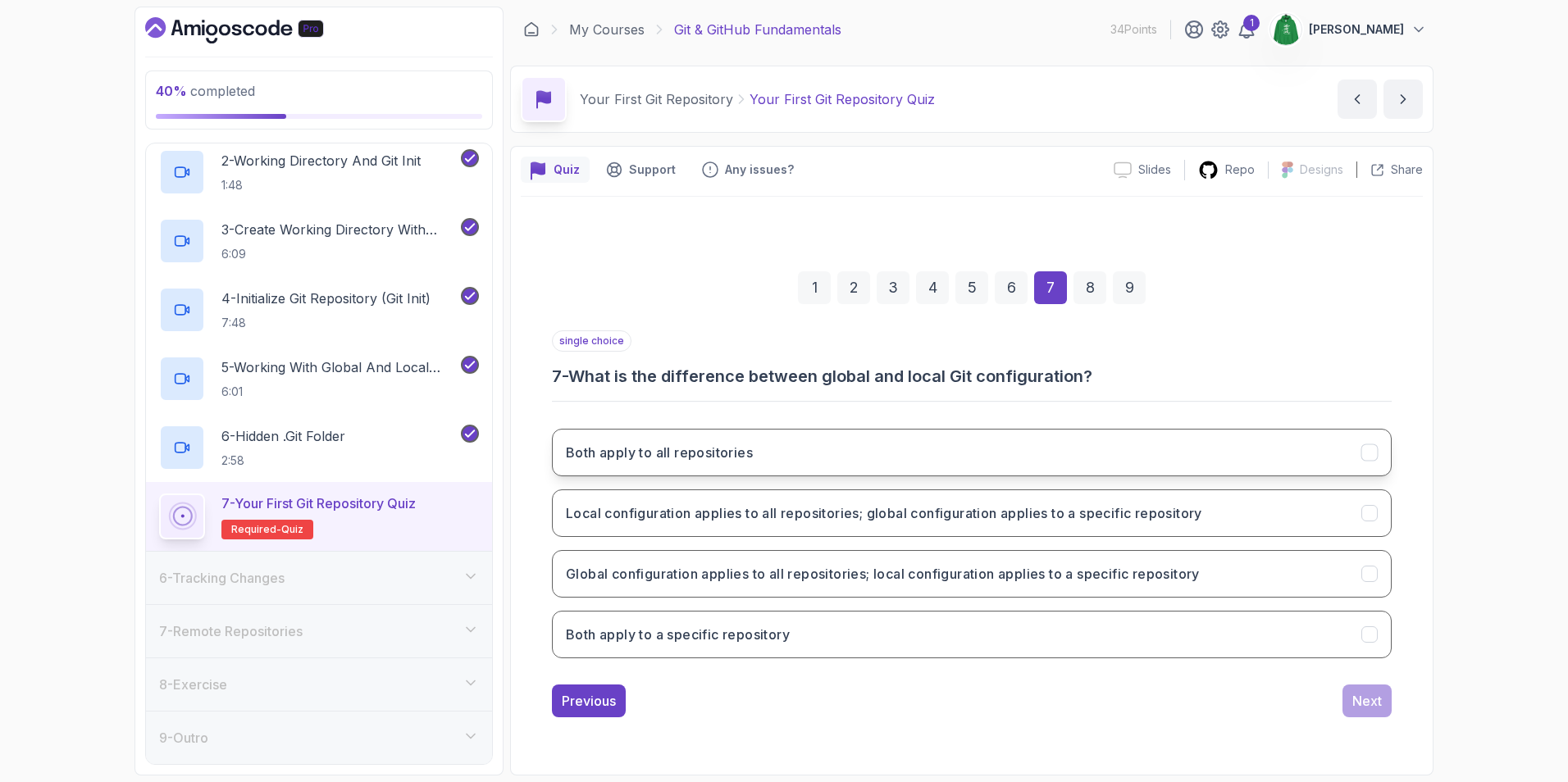 click on "Both apply to all repositories" at bounding box center (659, 452) 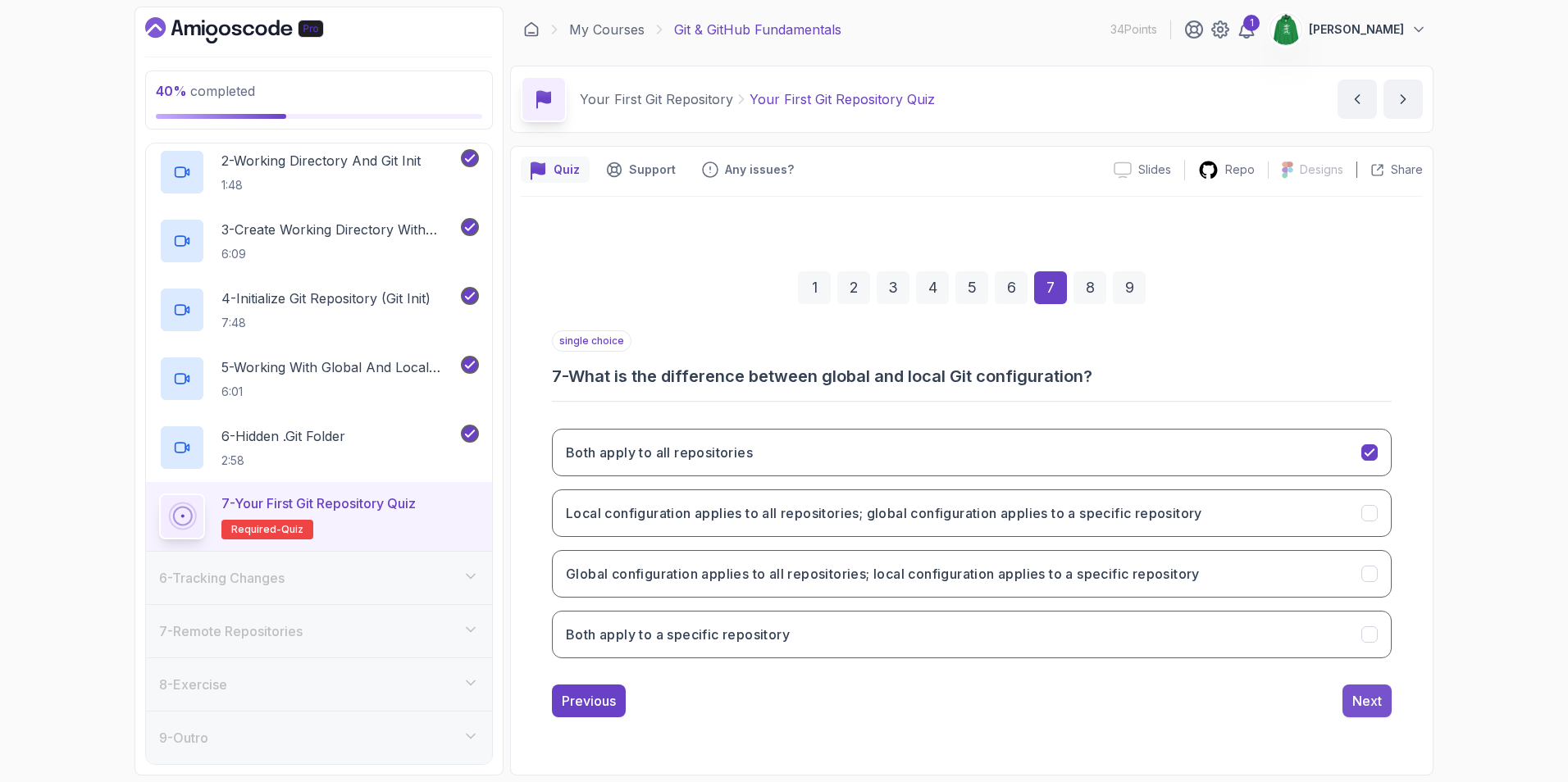 click on "Next" at bounding box center (1367, 701) 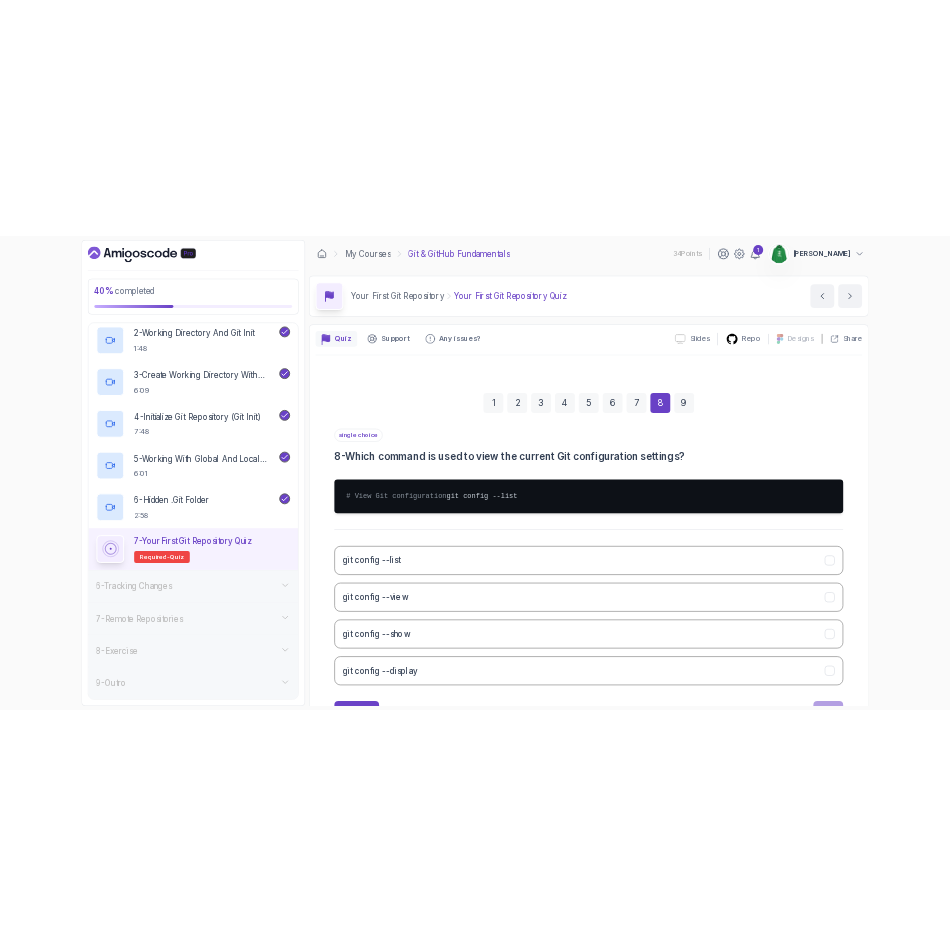 scroll, scrollTop: 107, scrollLeft: 0, axis: vertical 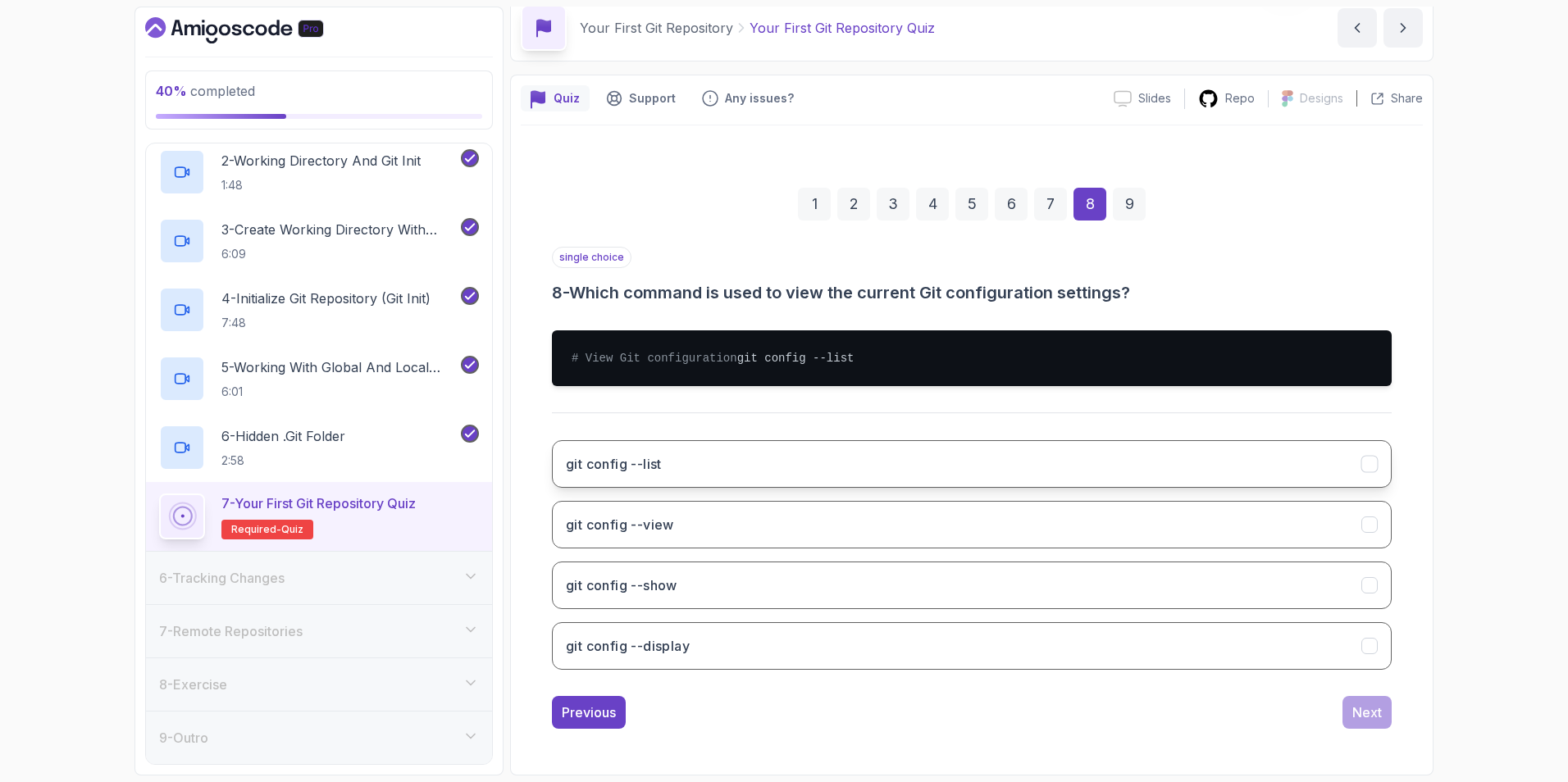 click on "git config --list" at bounding box center (972, 464) 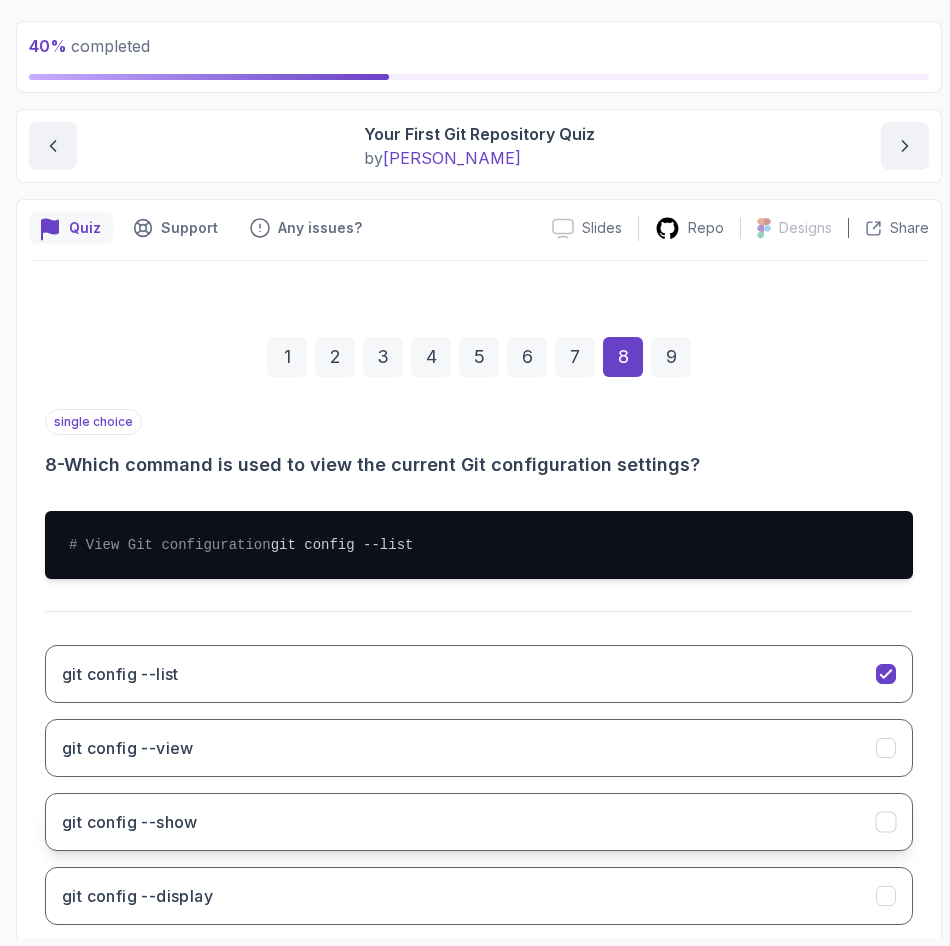 click 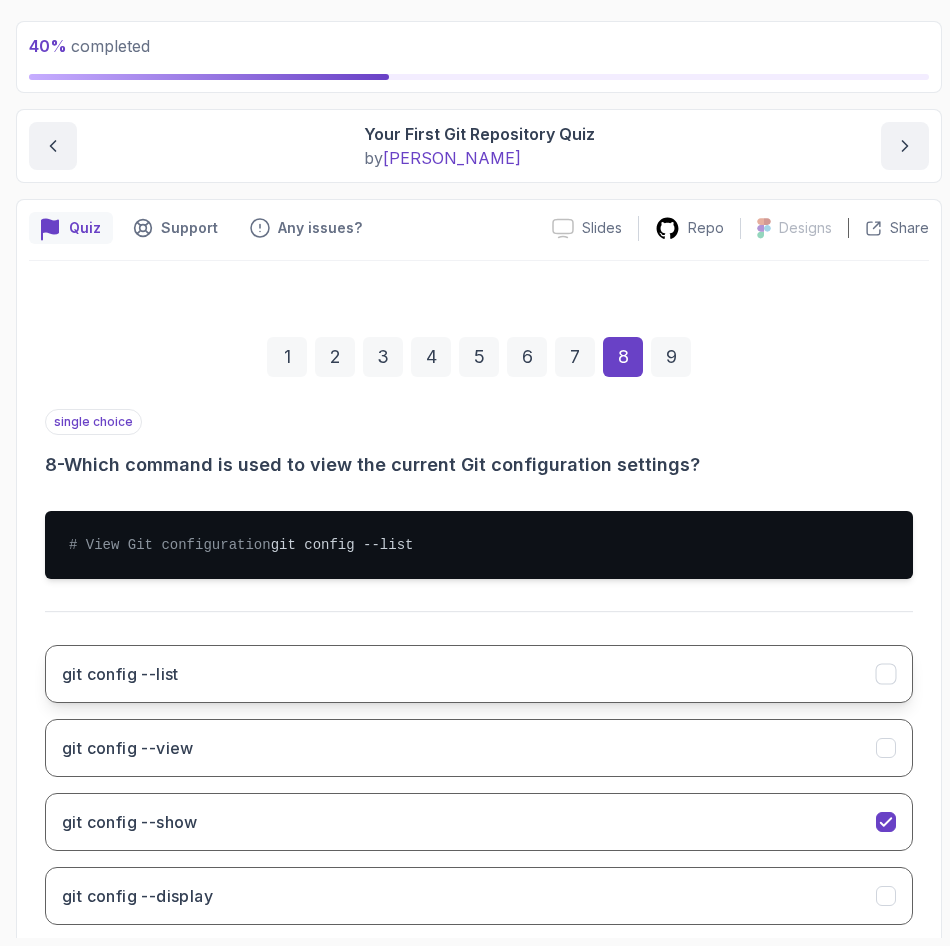 click 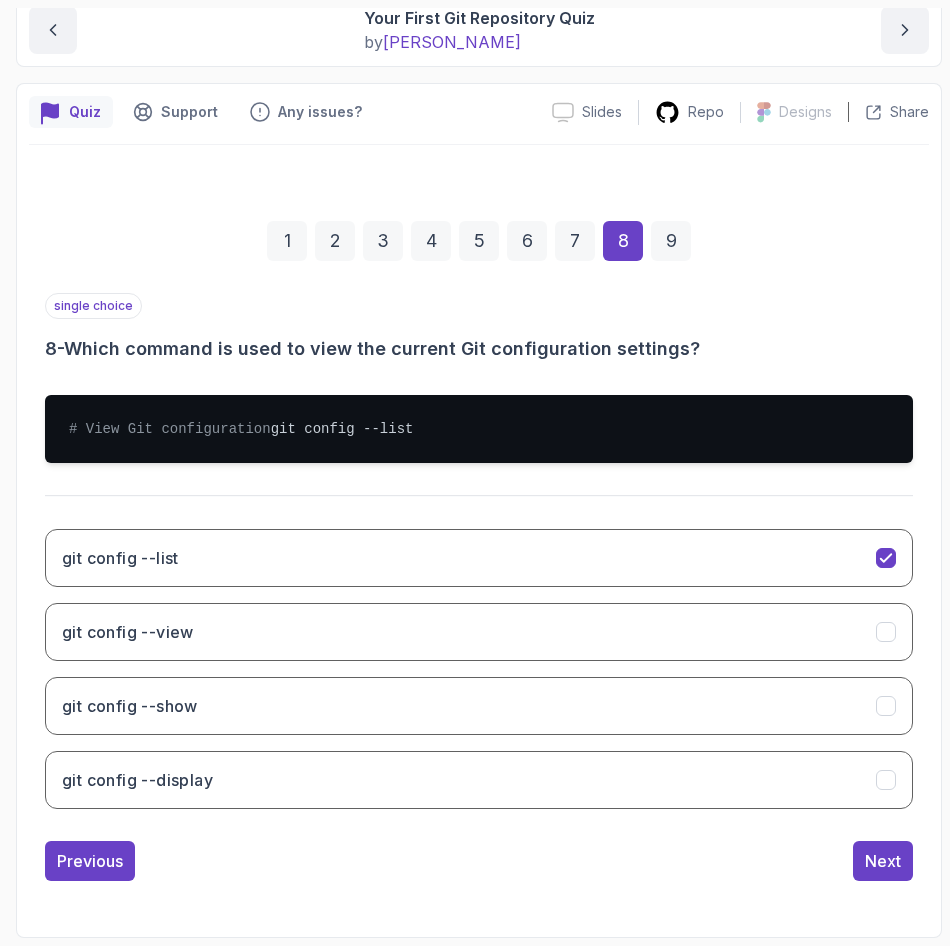 scroll, scrollTop: 243, scrollLeft: 0, axis: vertical 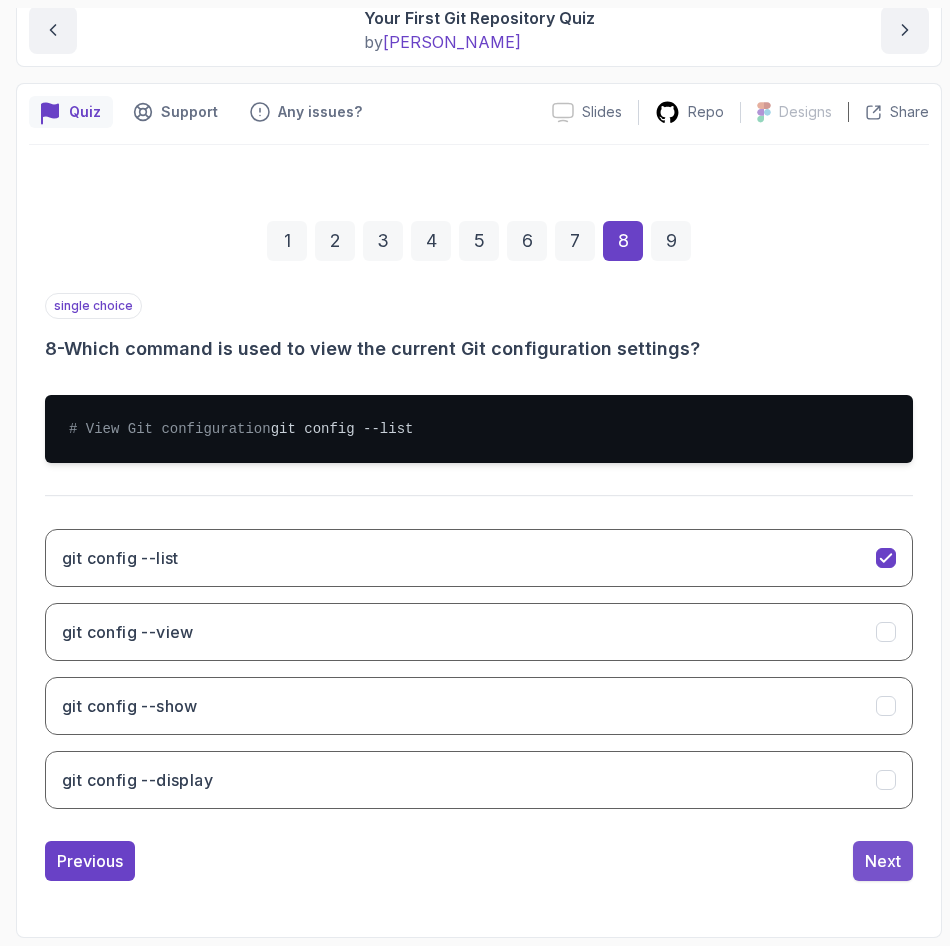 click on "Next" at bounding box center [883, 861] 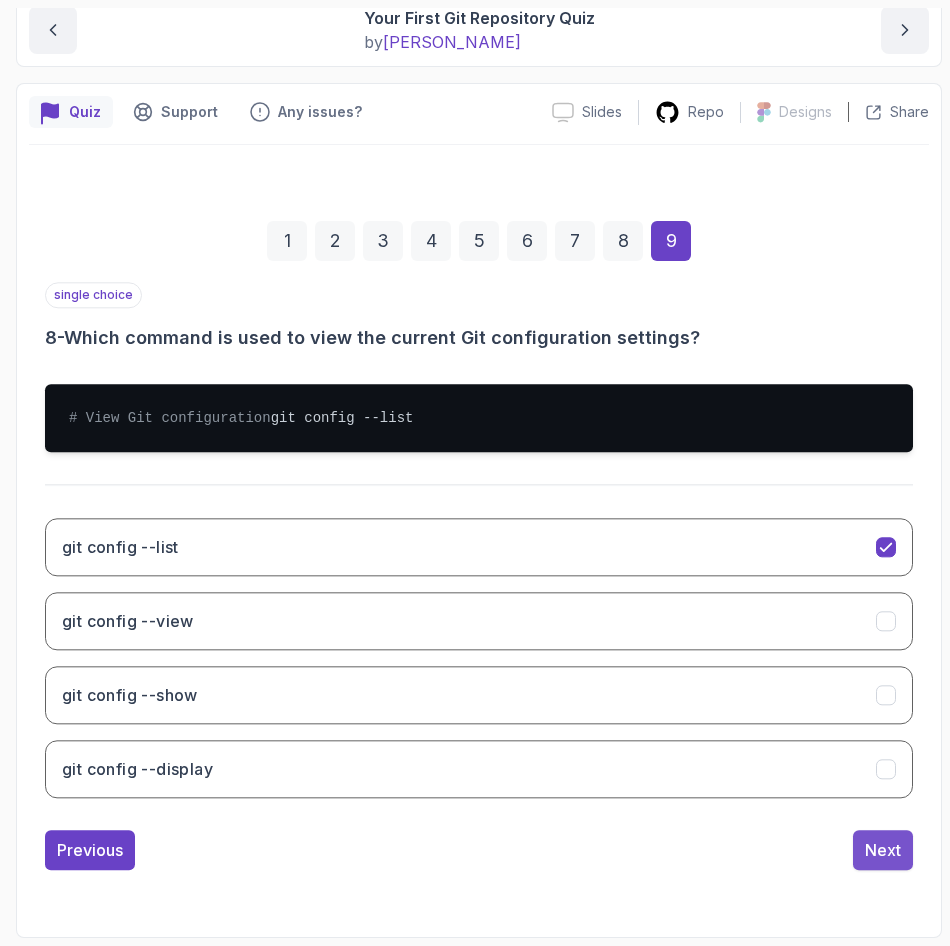 scroll, scrollTop: 107, scrollLeft: 0, axis: vertical 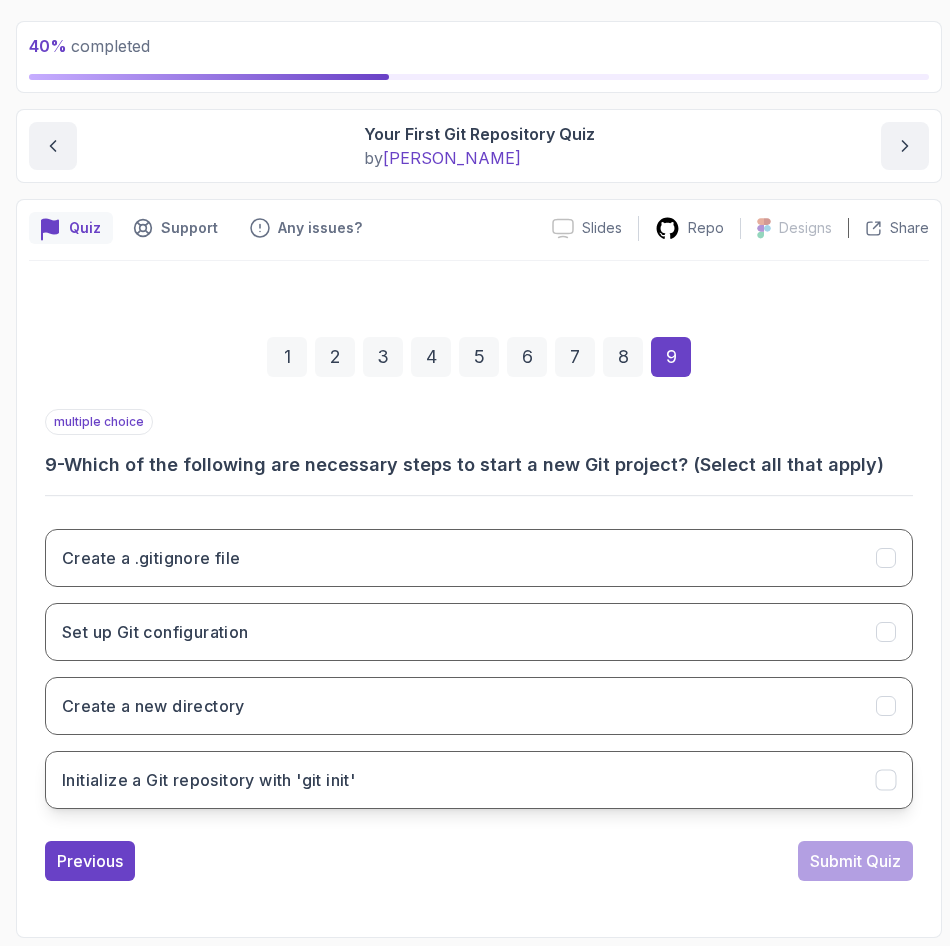 click on "Initialize a Git repository with 'git init'" at bounding box center (479, 780) 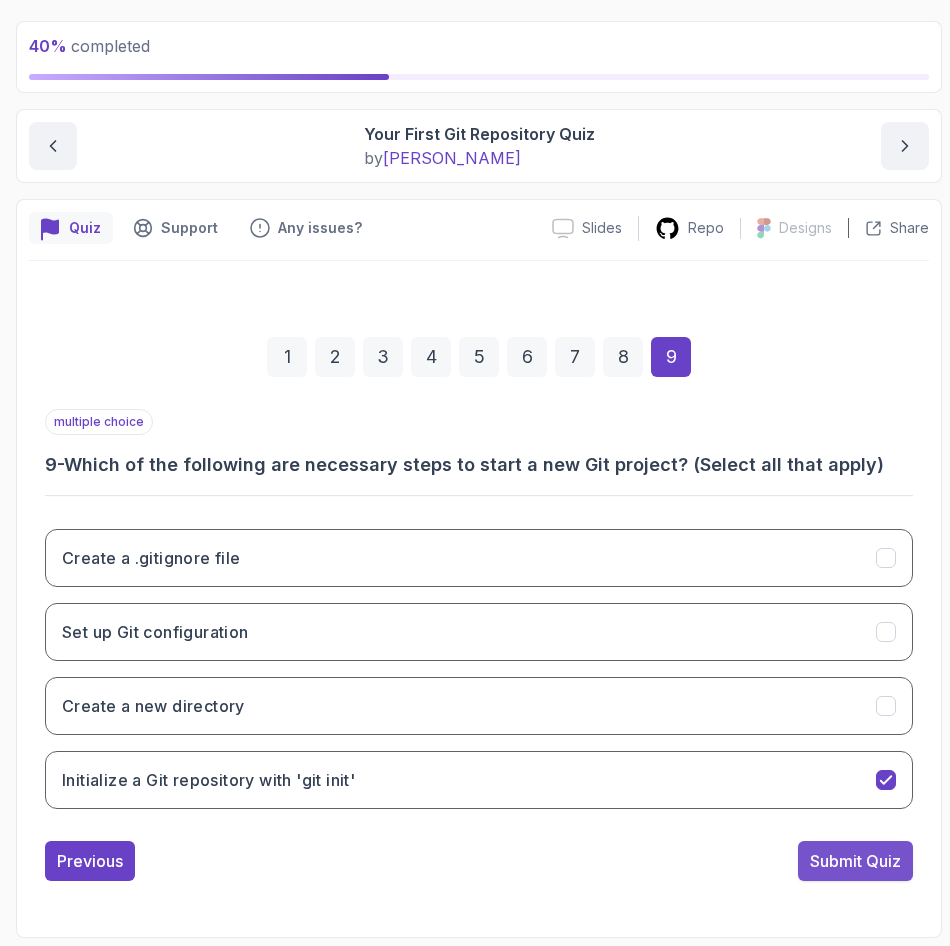 click on "Submit Quiz" at bounding box center [855, 861] 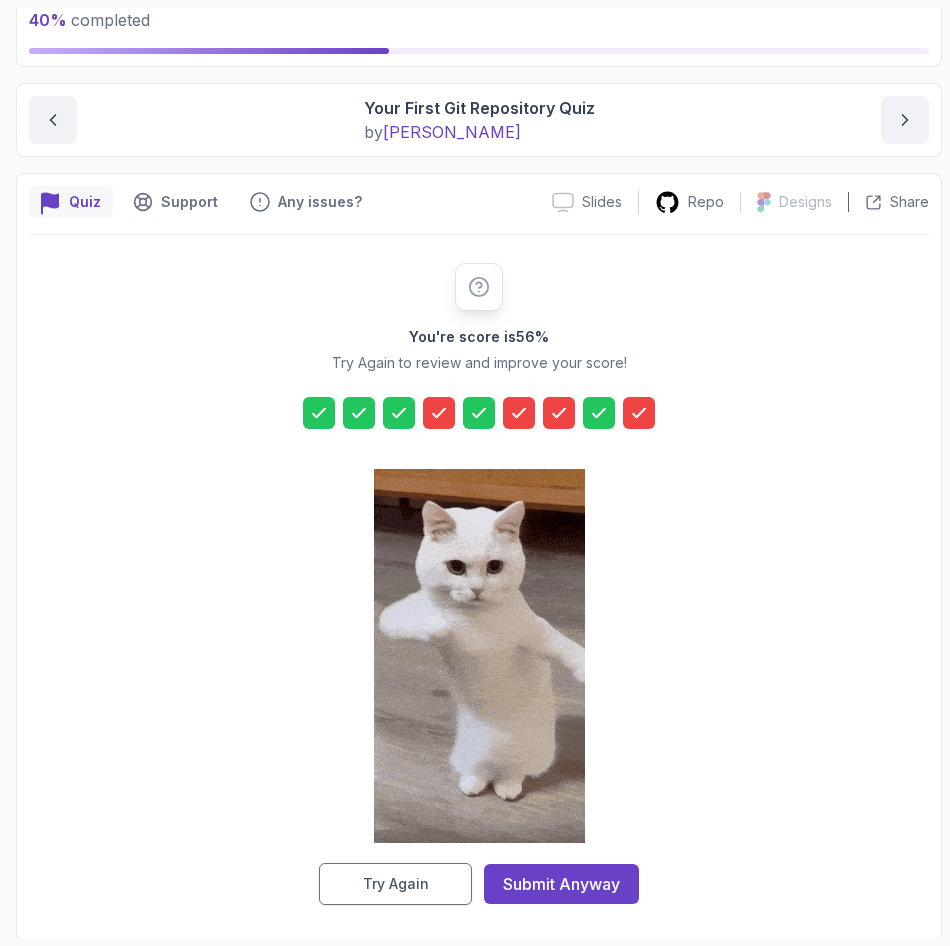 scroll, scrollTop: 141, scrollLeft: 0, axis: vertical 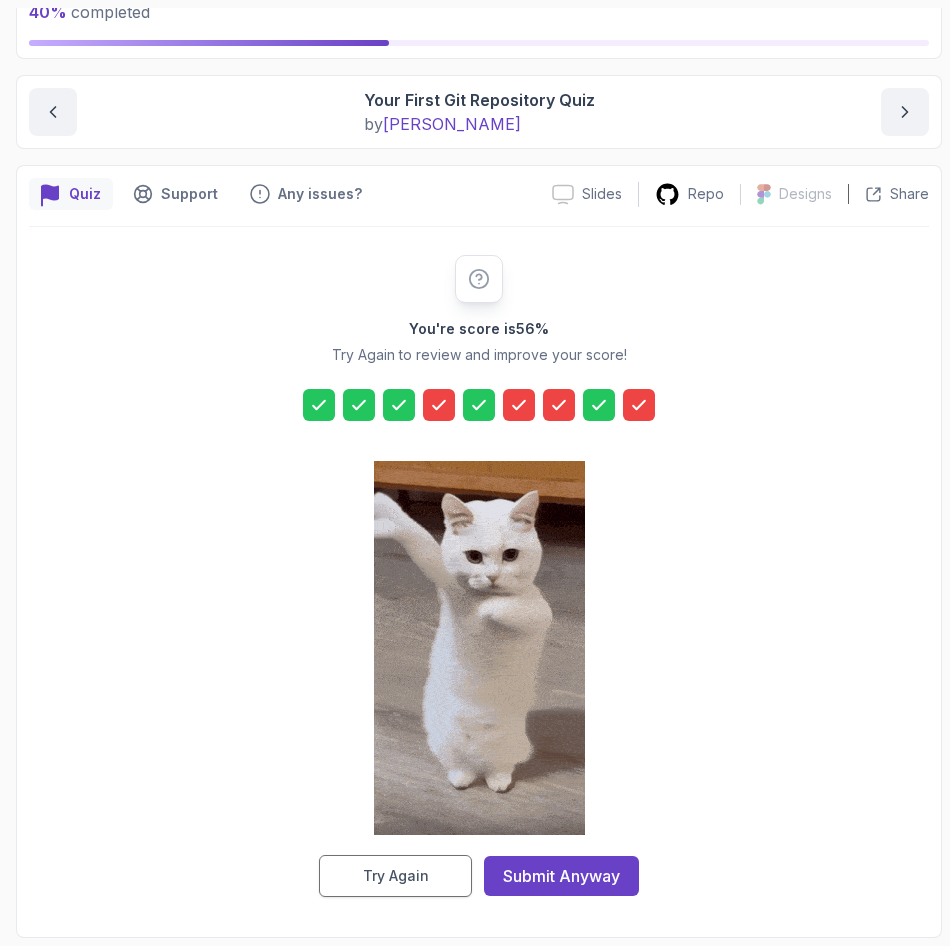 click on "Try Again" at bounding box center (396, 876) 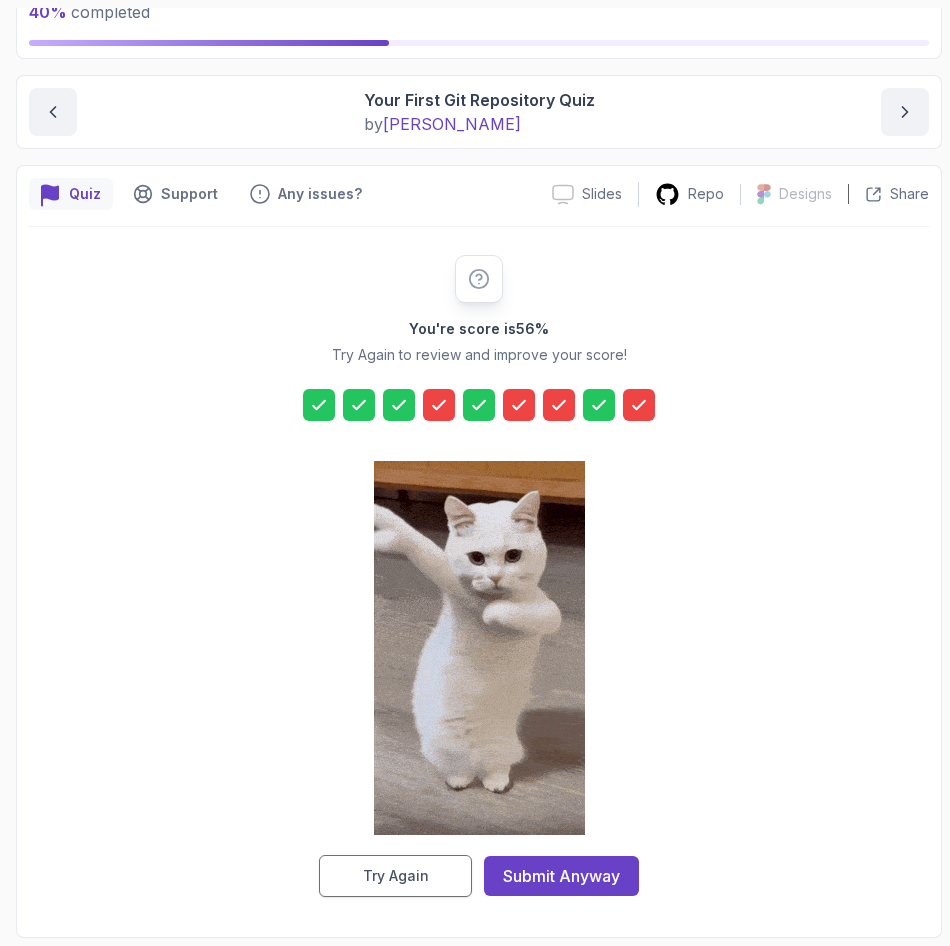 scroll, scrollTop: 107, scrollLeft: 0, axis: vertical 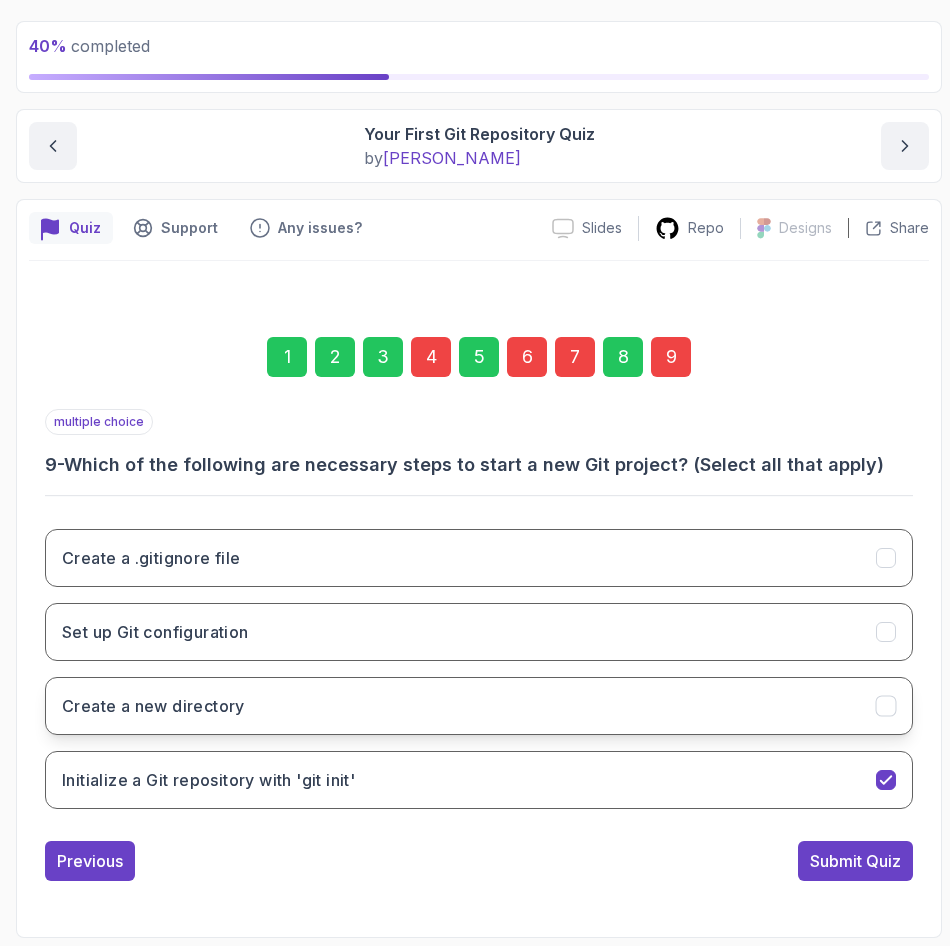 click 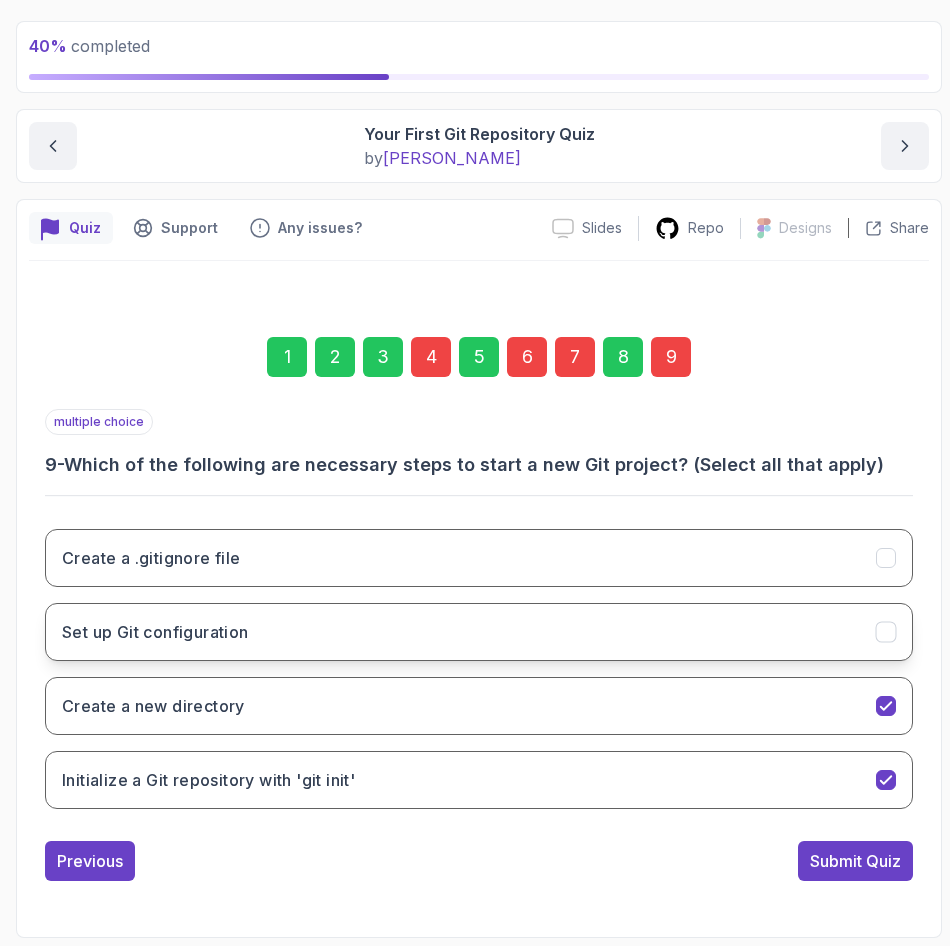 click 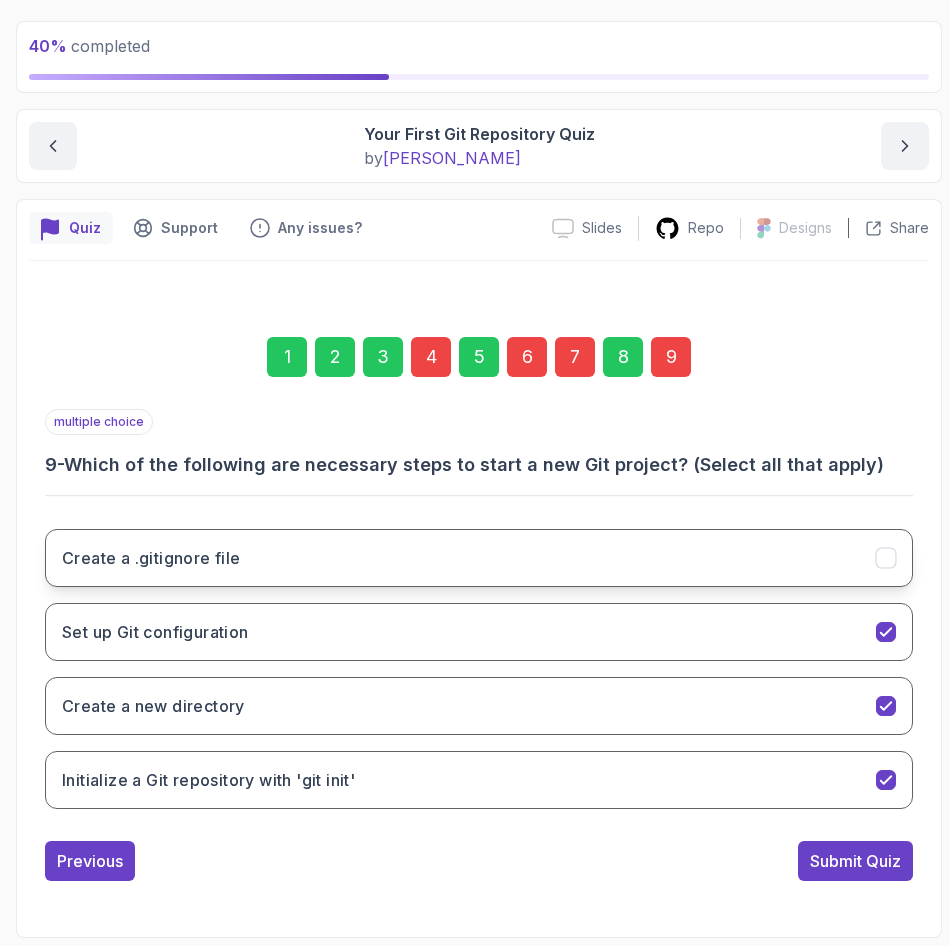 click on "Create a .gitignore file" at bounding box center (479, 558) 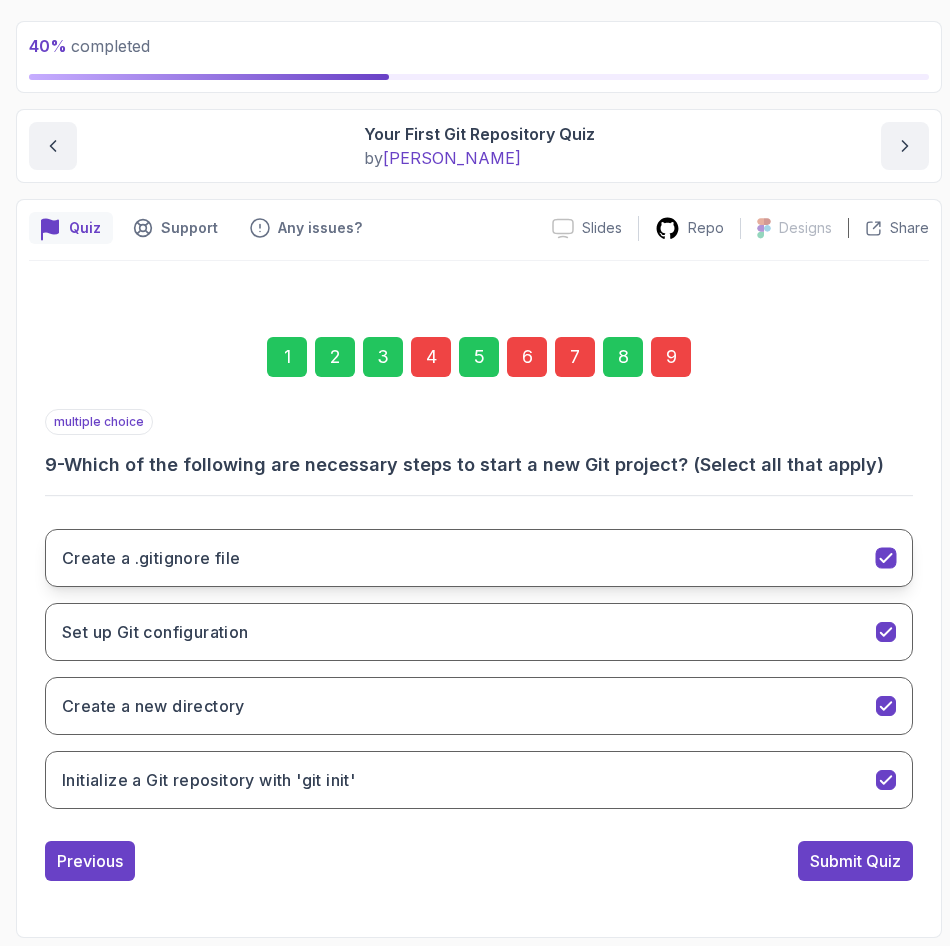 drag, startPoint x: 894, startPoint y: 629, endPoint x: 896, endPoint y: 576, distance: 53.037724 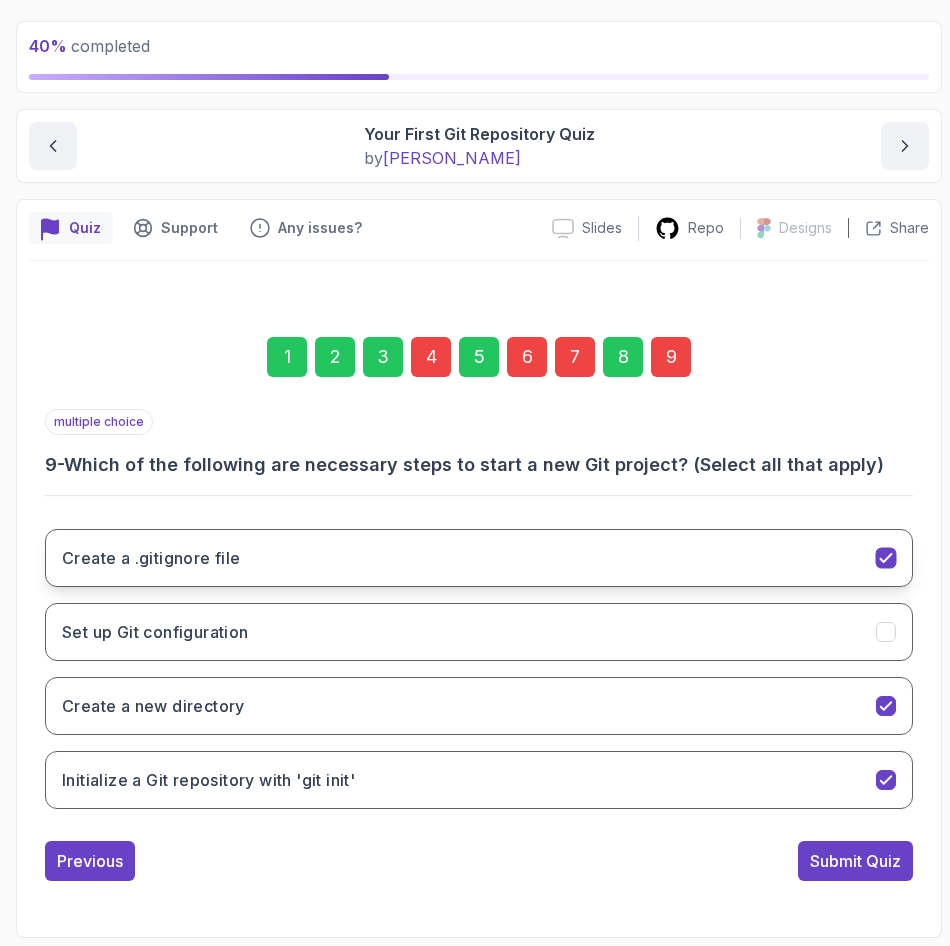 click 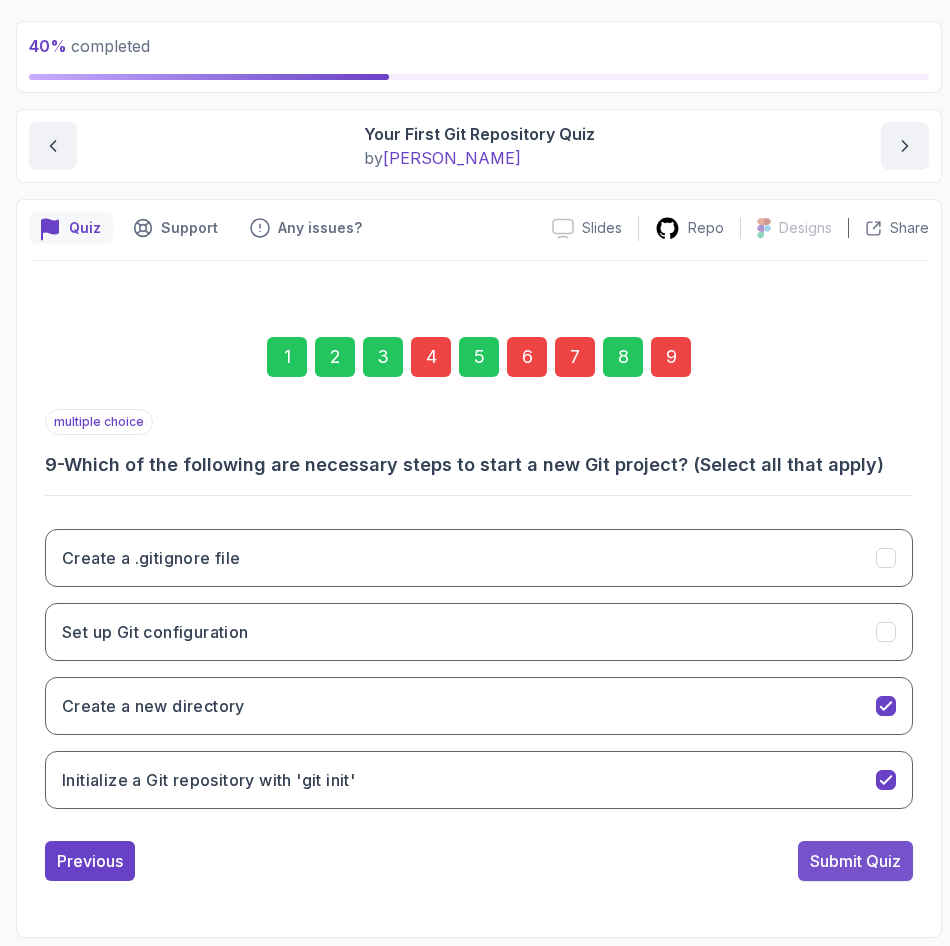 click on "Submit Quiz" at bounding box center [855, 861] 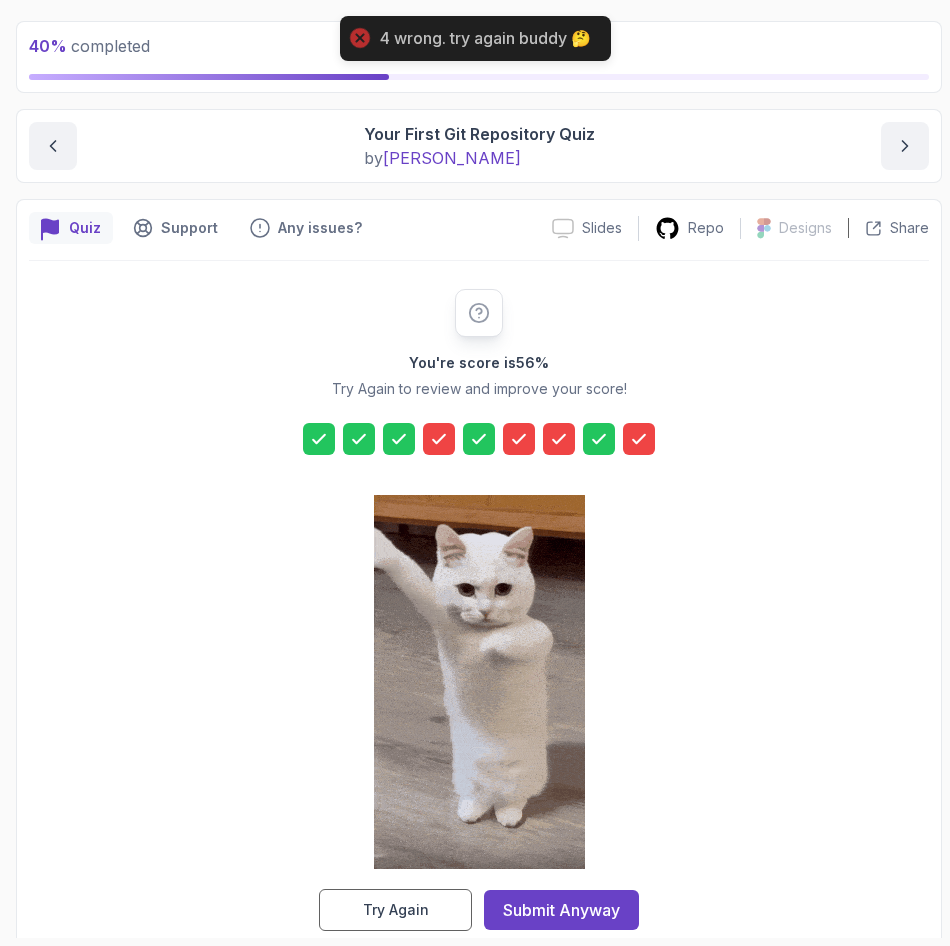 click on "Try Again" at bounding box center (396, 910) 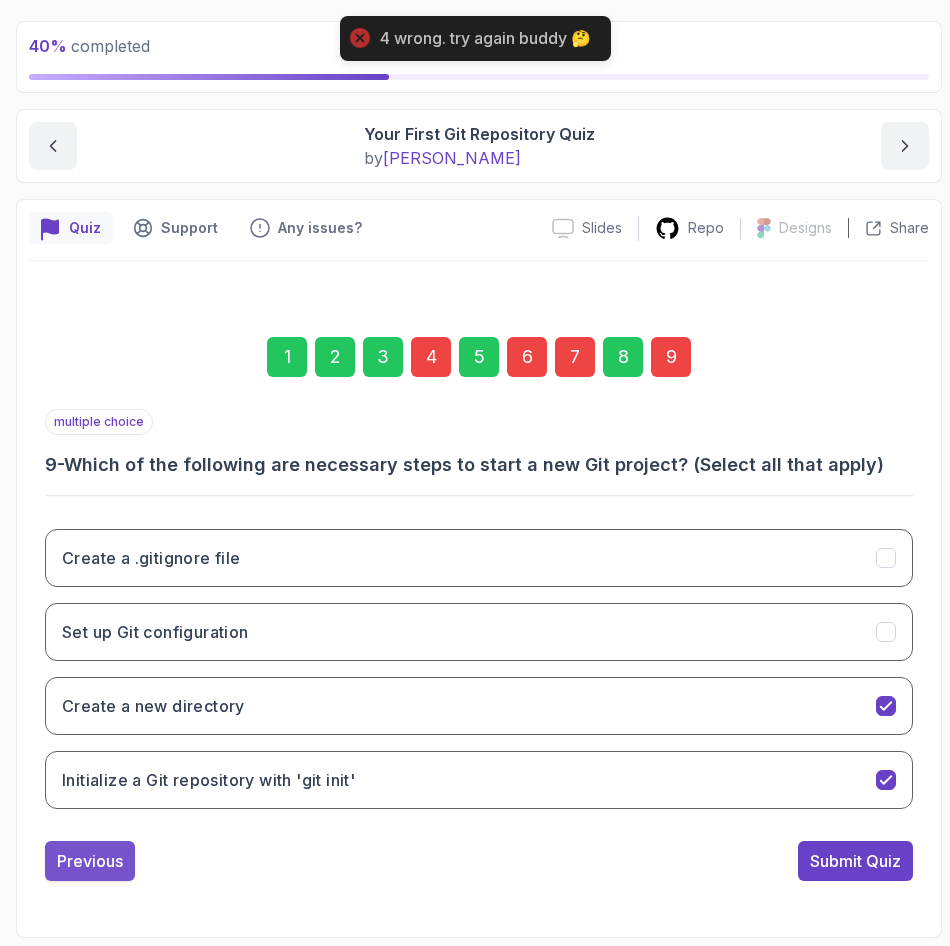 click on "Previous" at bounding box center [90, 861] 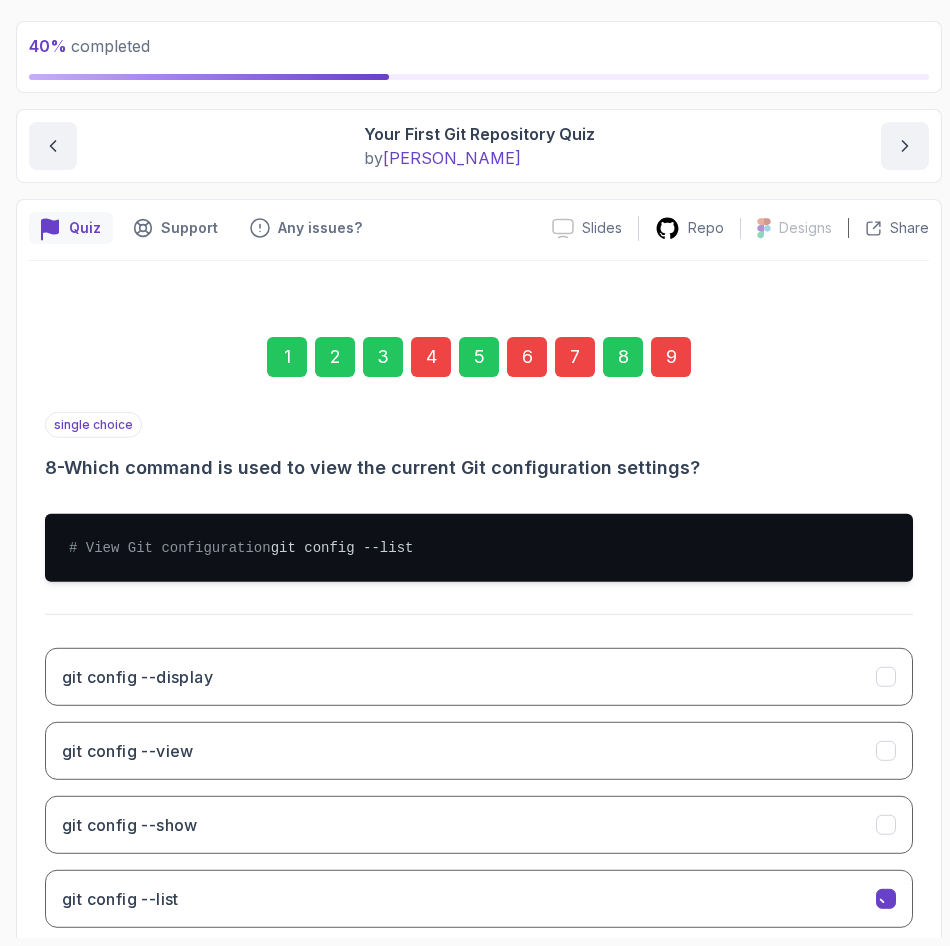 click on "git config --show" at bounding box center (479, 825) 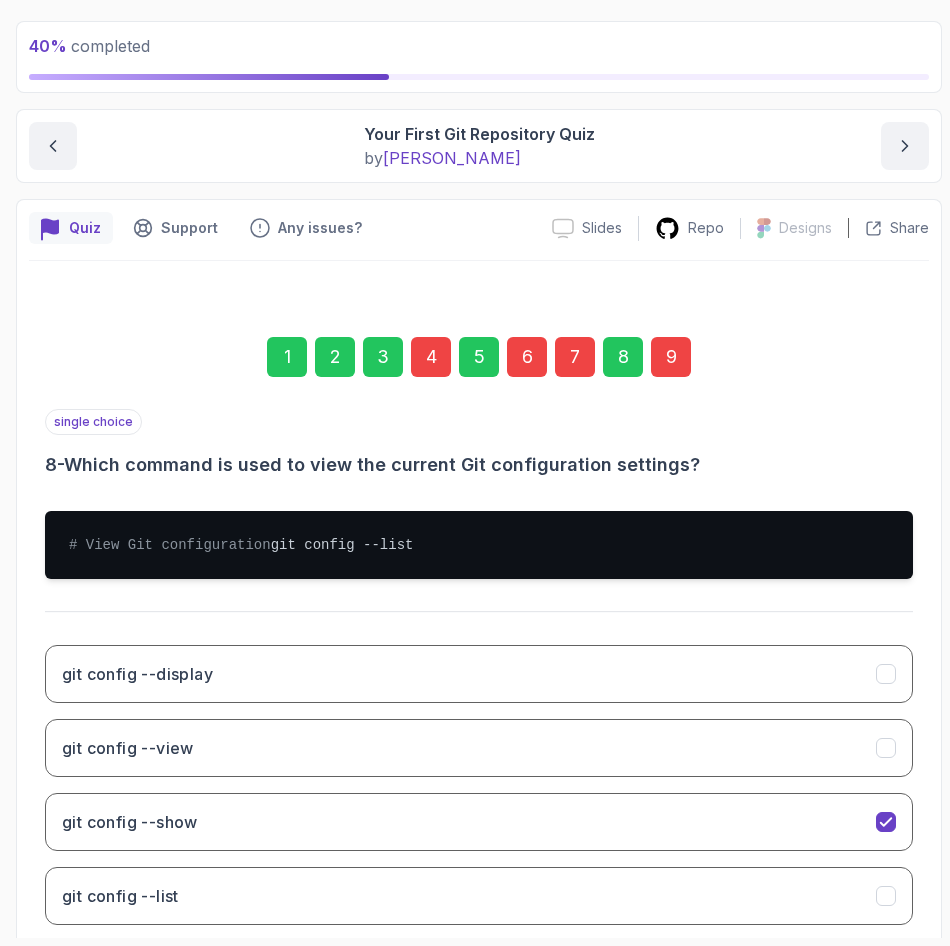 click on "git config --show" at bounding box center [479, 822] 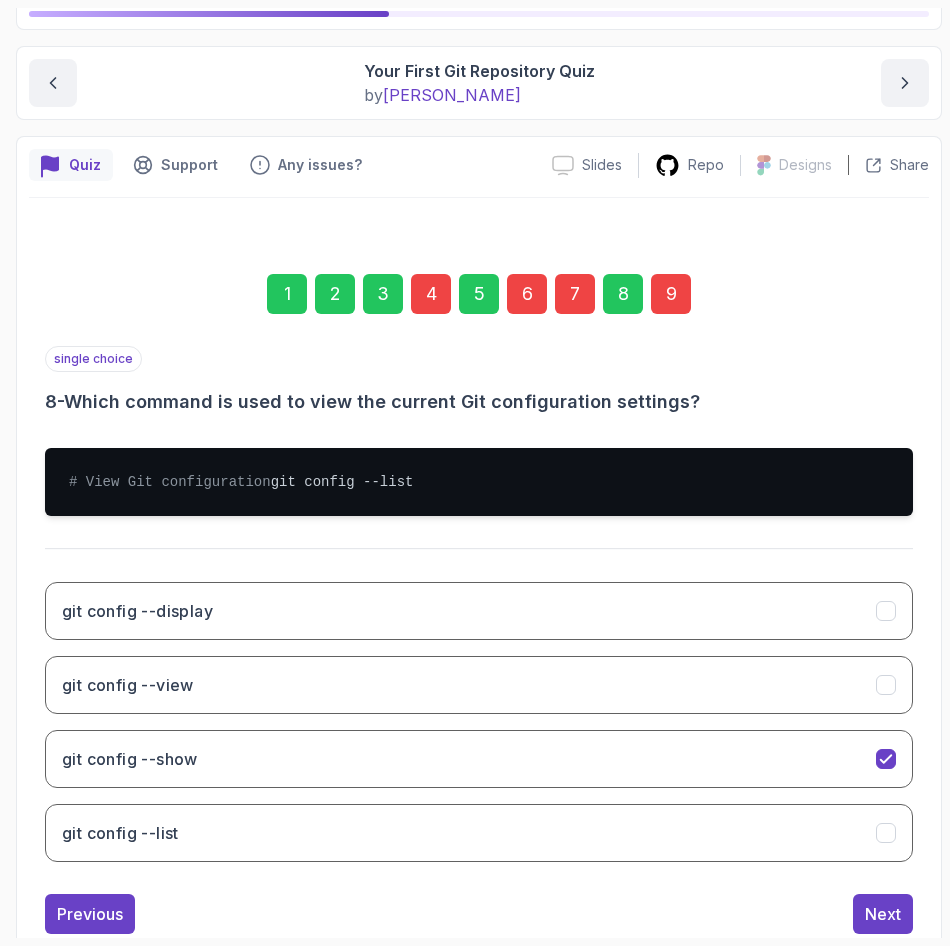 scroll, scrollTop: 243, scrollLeft: 0, axis: vertical 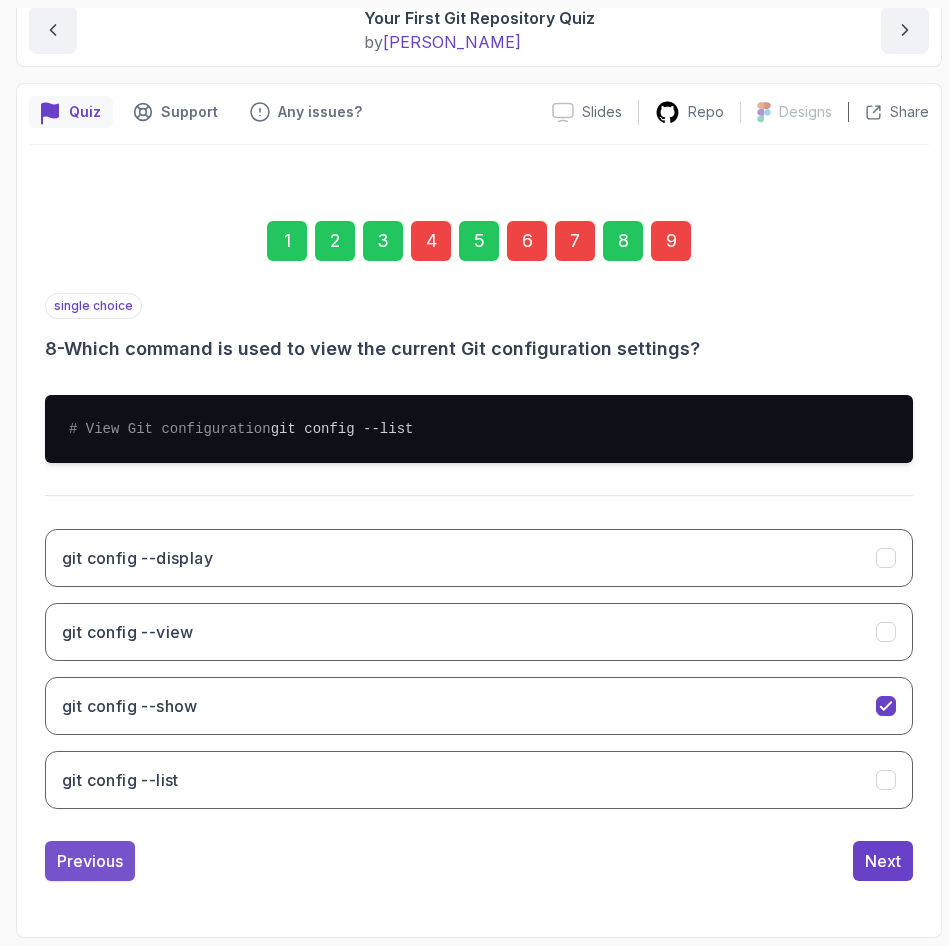 click on "Previous" at bounding box center (90, 861) 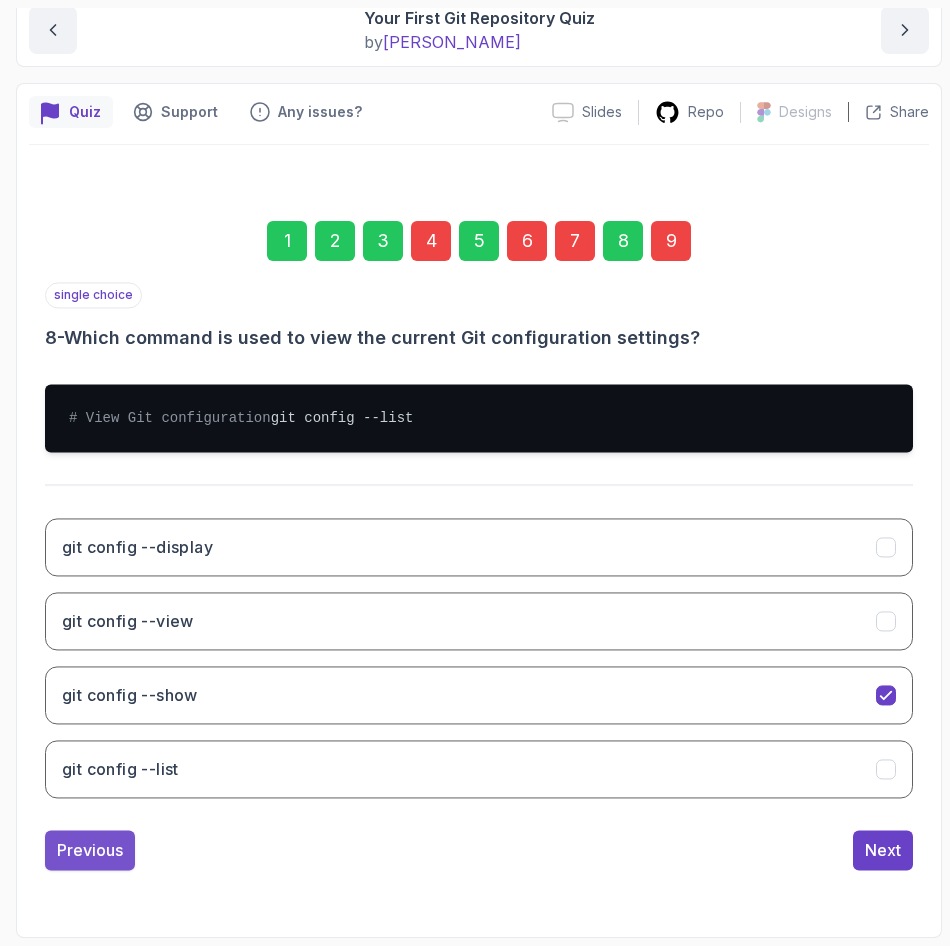 scroll, scrollTop: 107, scrollLeft: 0, axis: vertical 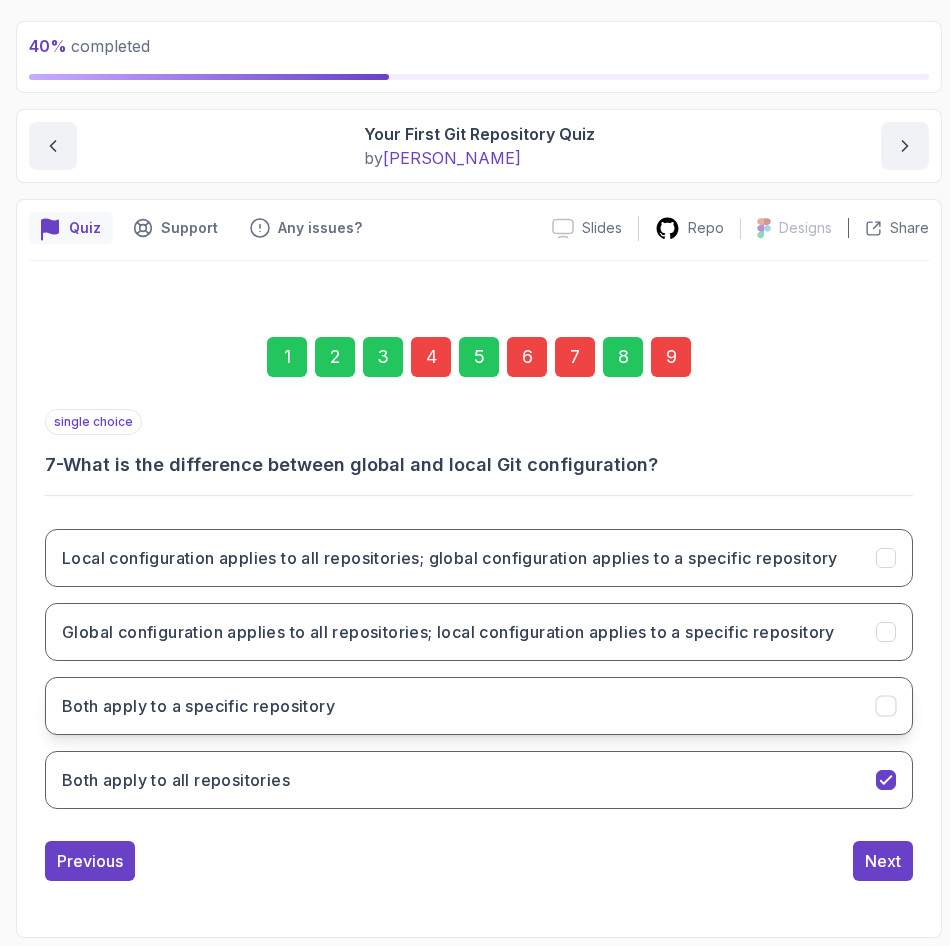 click on "Both apply to a specific repository" at bounding box center (479, 706) 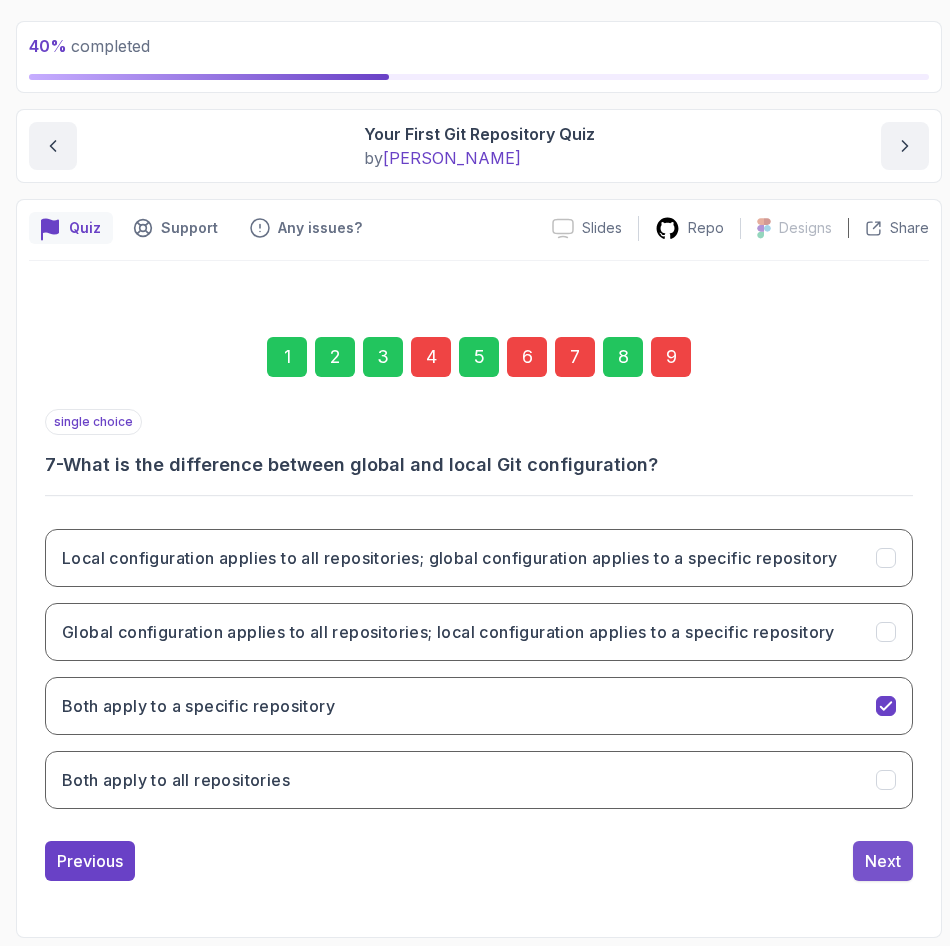 click on "Next" at bounding box center [883, 861] 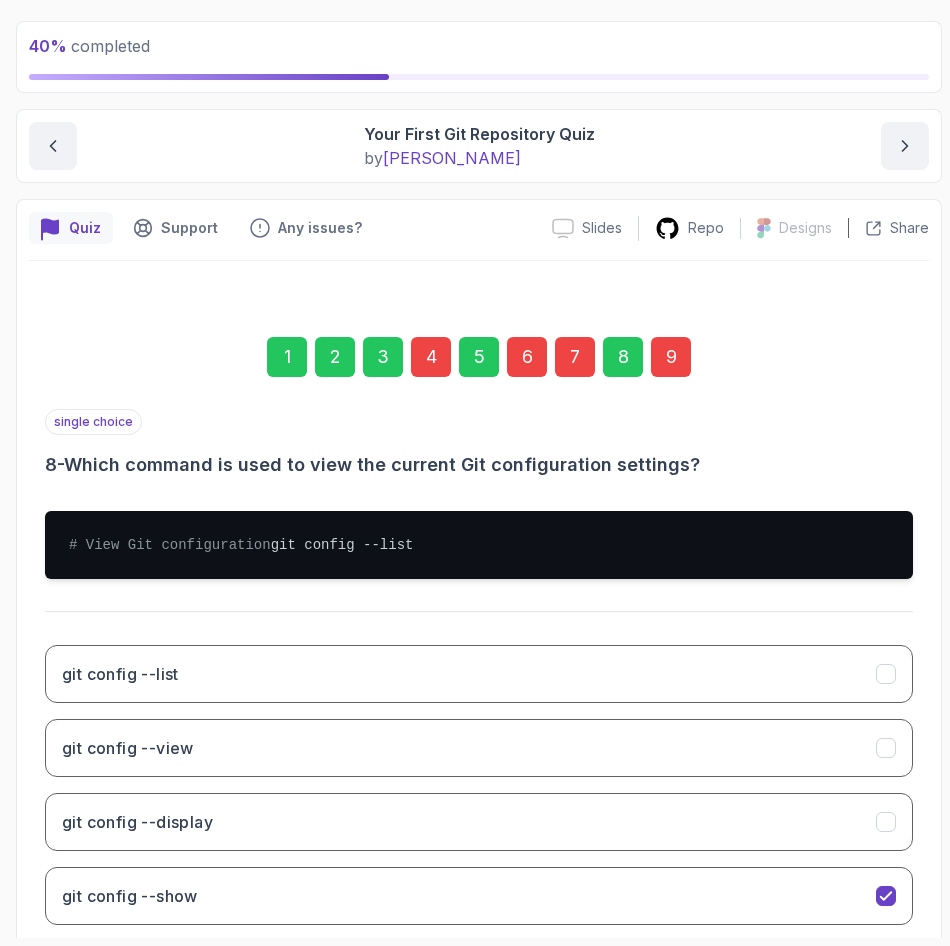 scroll, scrollTop: 243, scrollLeft: 0, axis: vertical 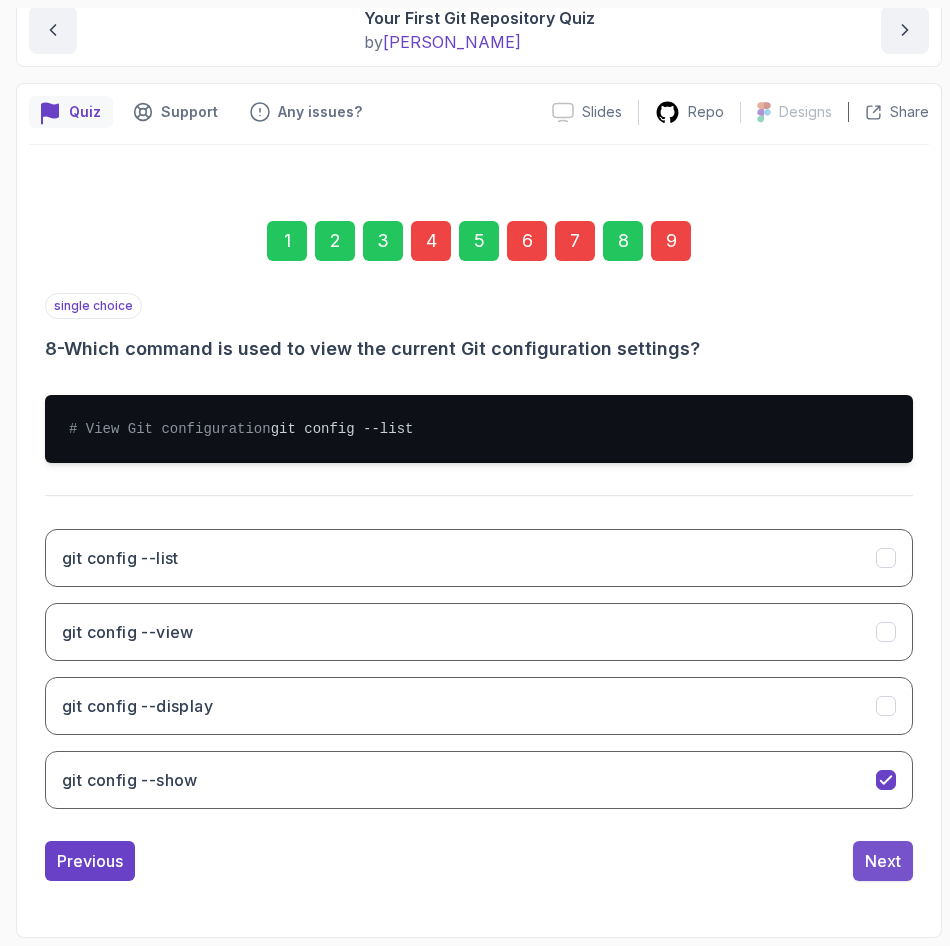 click on "Next" at bounding box center (883, 861) 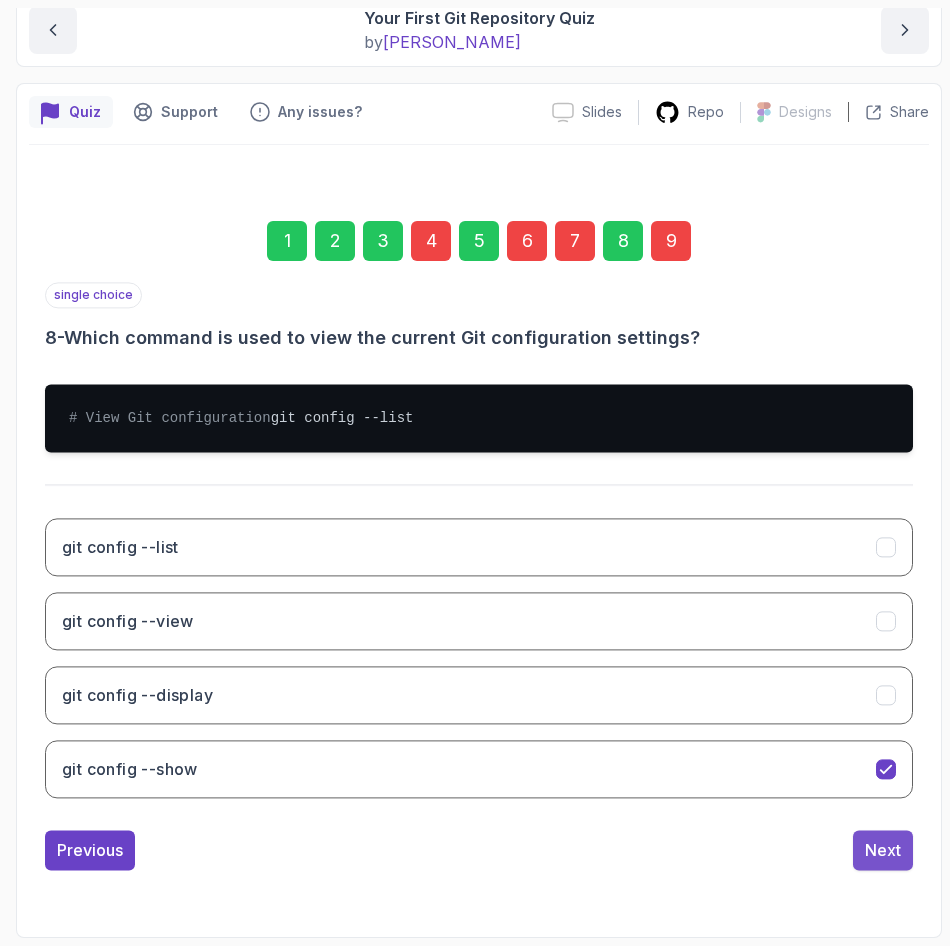 scroll, scrollTop: 107, scrollLeft: 0, axis: vertical 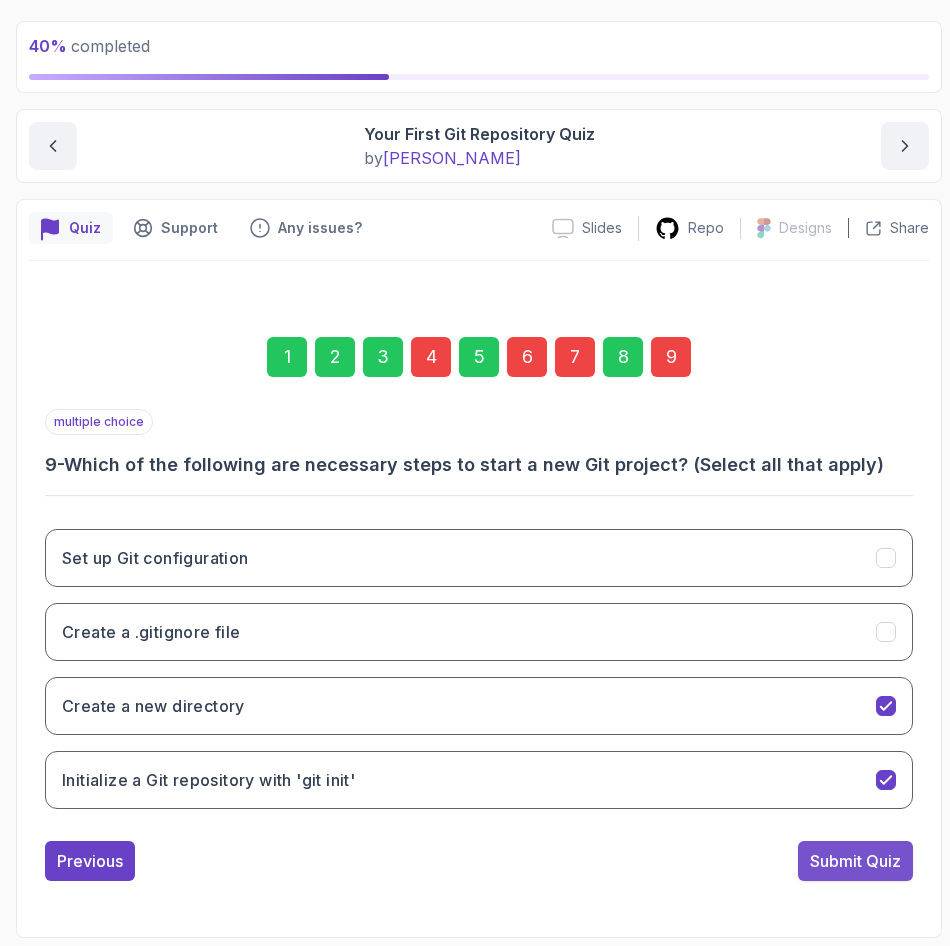 click on "Submit Quiz" at bounding box center [855, 861] 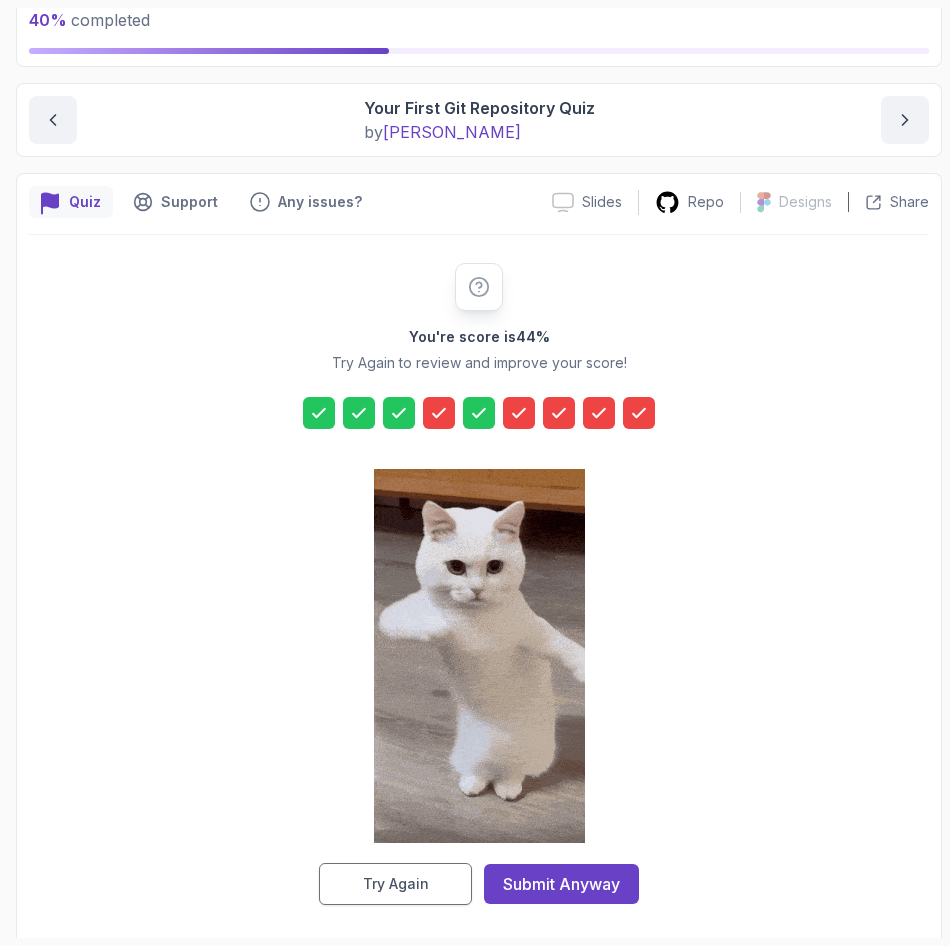 scroll, scrollTop: 141, scrollLeft: 0, axis: vertical 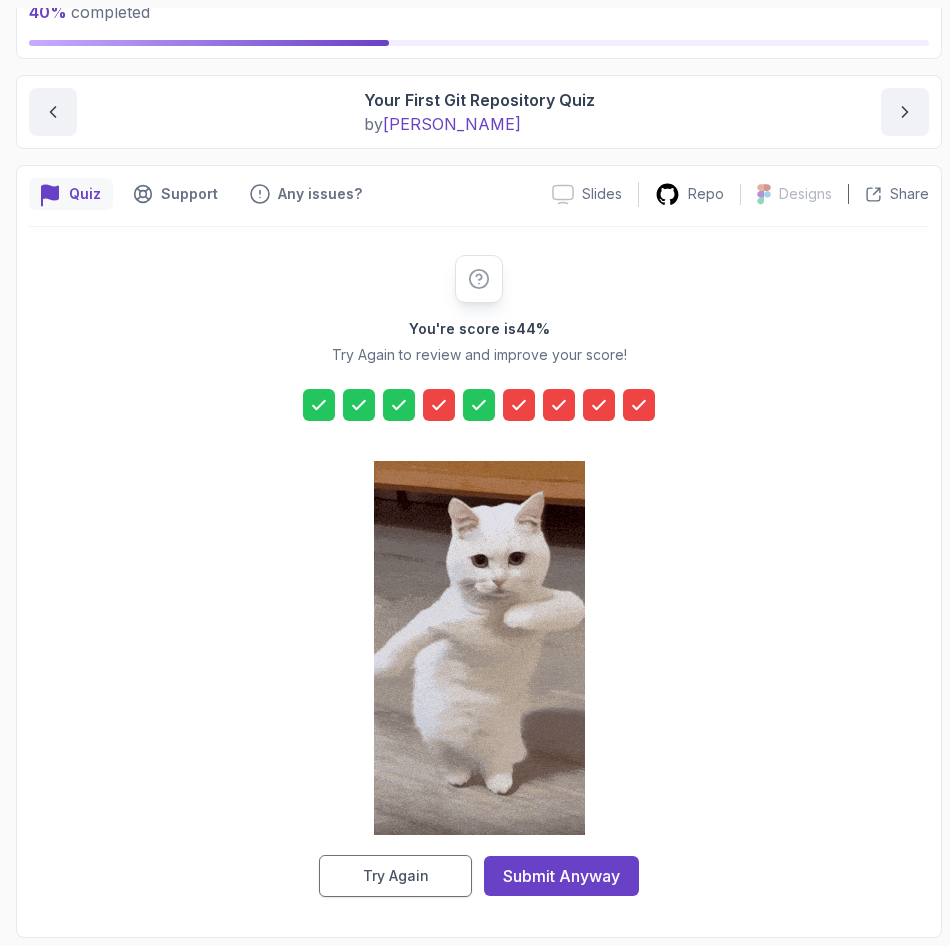 click on "Try Again" at bounding box center [396, 876] 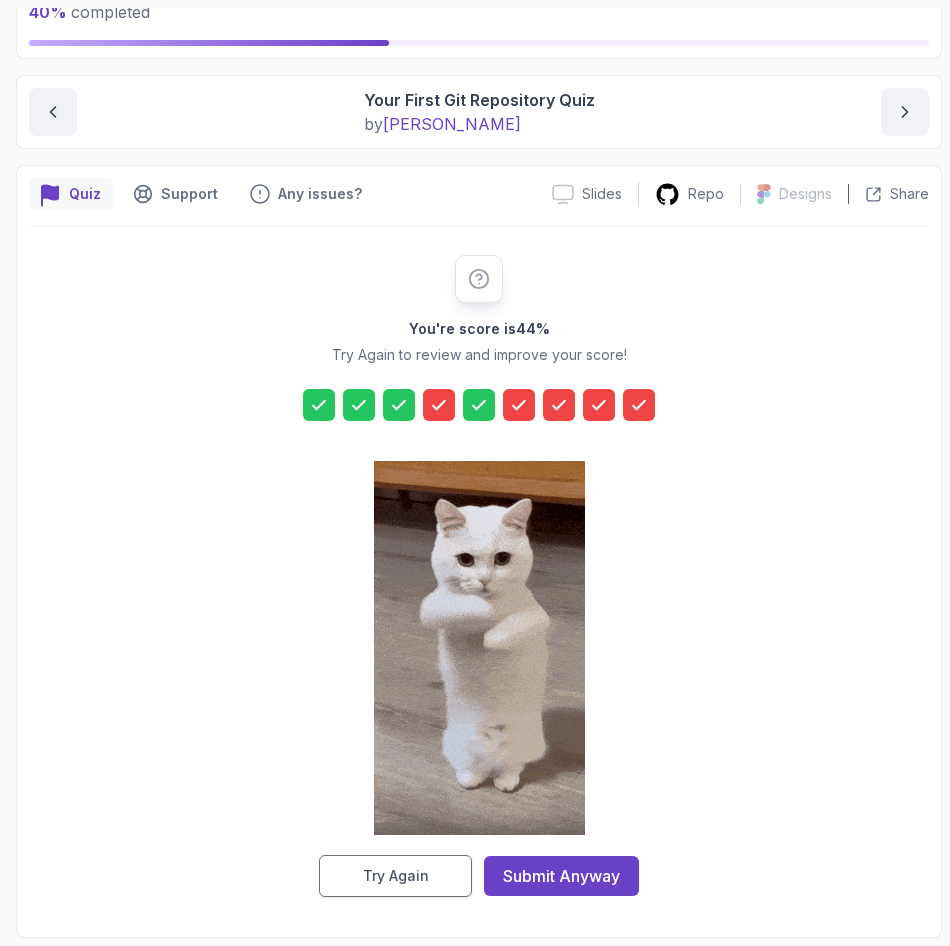 scroll, scrollTop: 107, scrollLeft: 0, axis: vertical 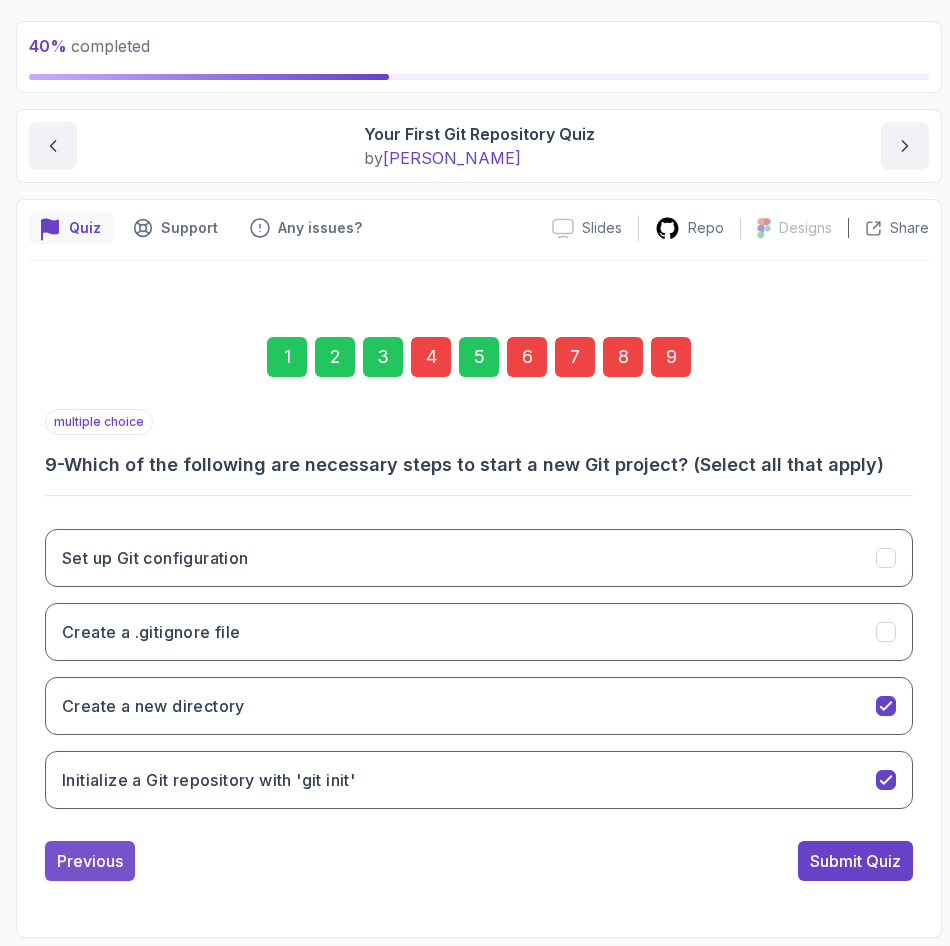 click on "Previous" at bounding box center [90, 861] 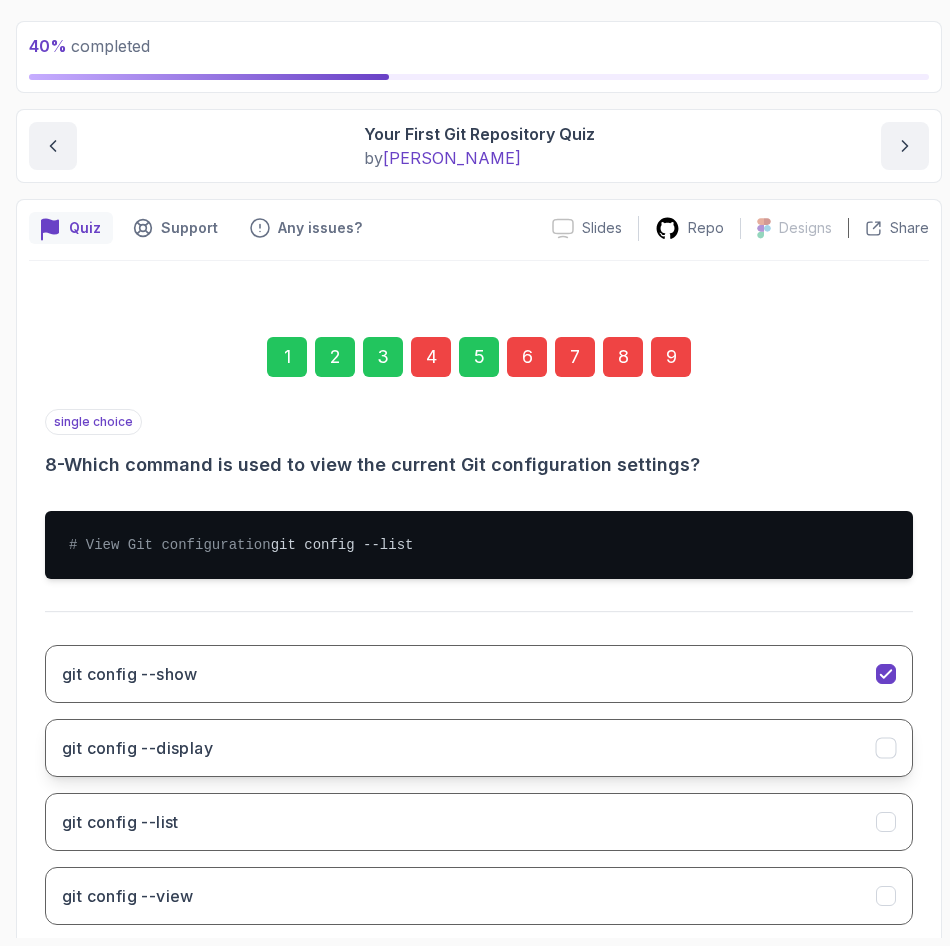 scroll, scrollTop: 243, scrollLeft: 0, axis: vertical 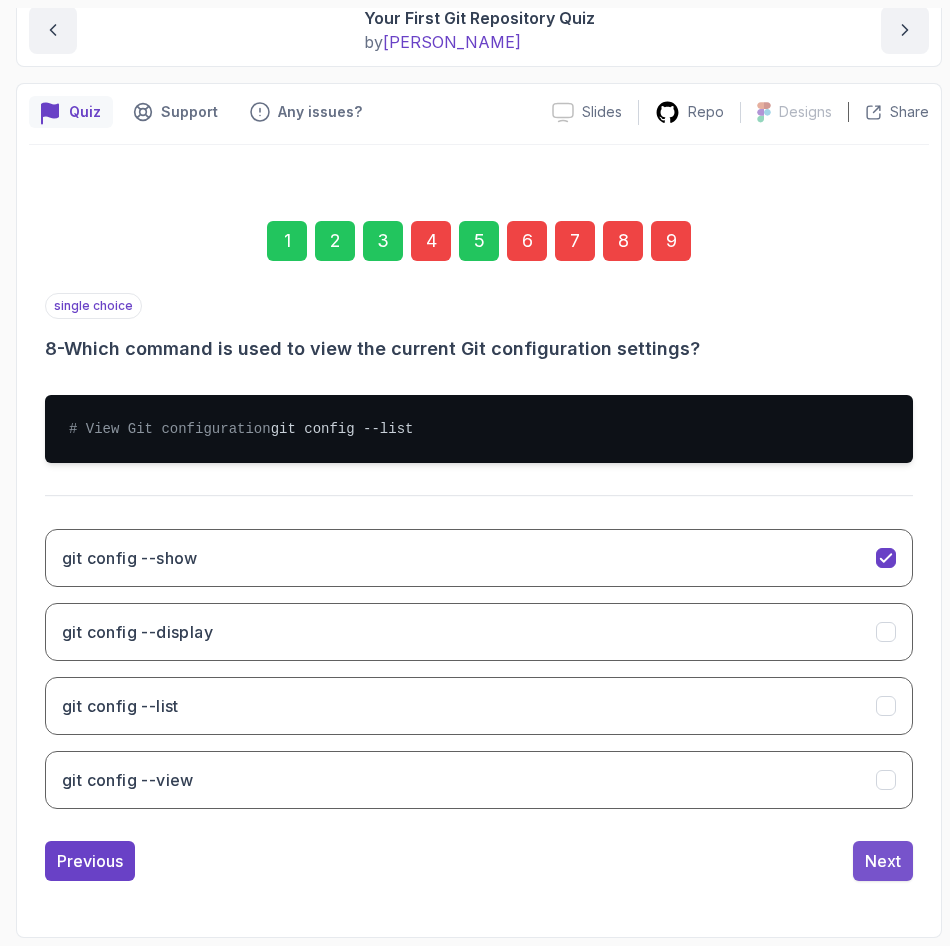 click on "Next" at bounding box center [883, 861] 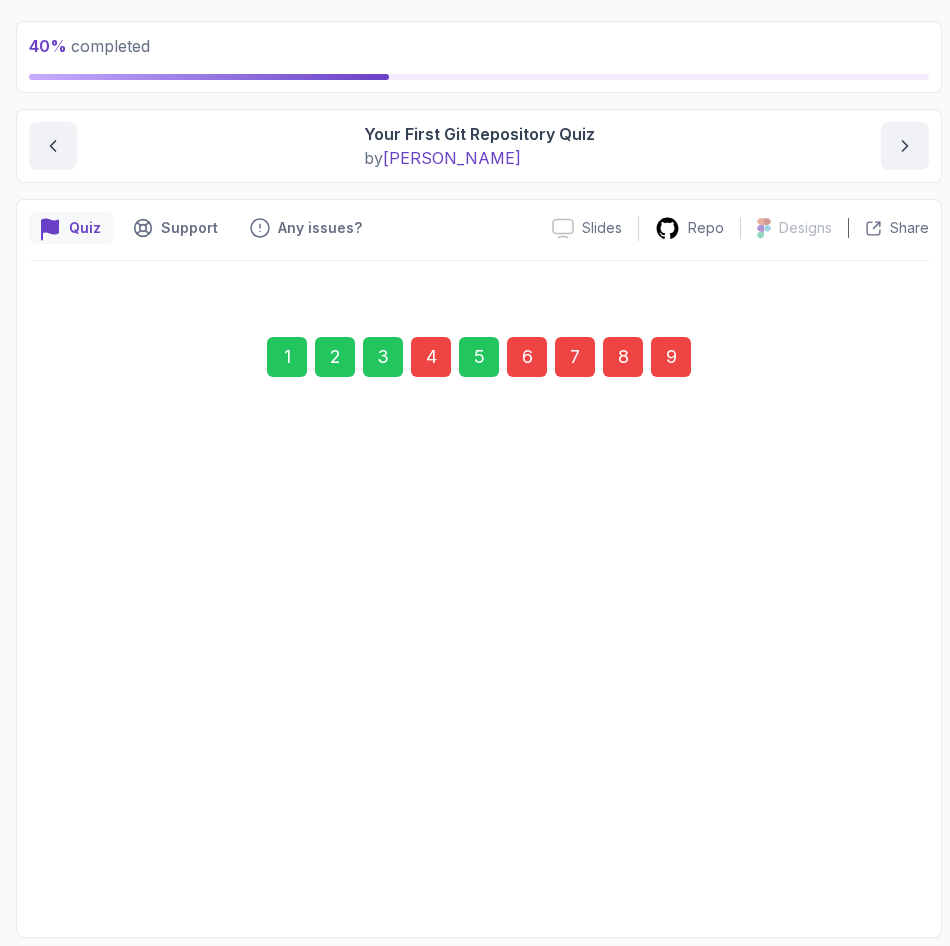 scroll, scrollTop: 107, scrollLeft: 0, axis: vertical 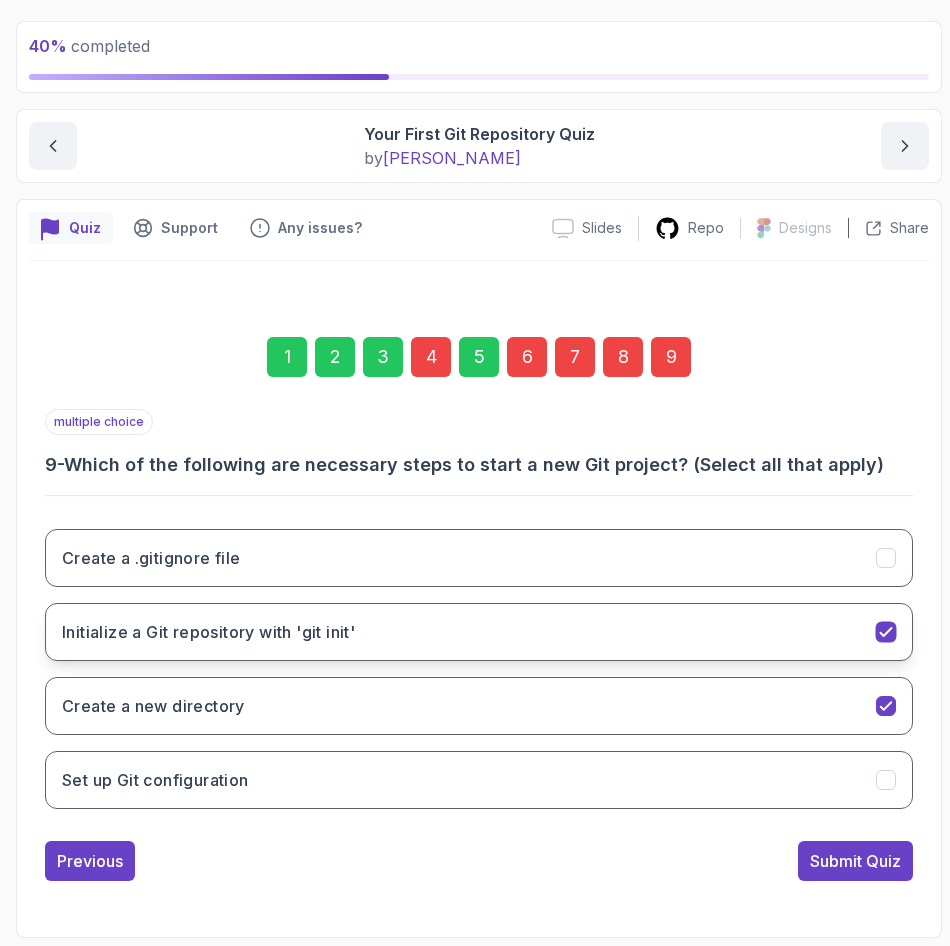 drag, startPoint x: 885, startPoint y: 696, endPoint x: 880, endPoint y: 653, distance: 43.289722 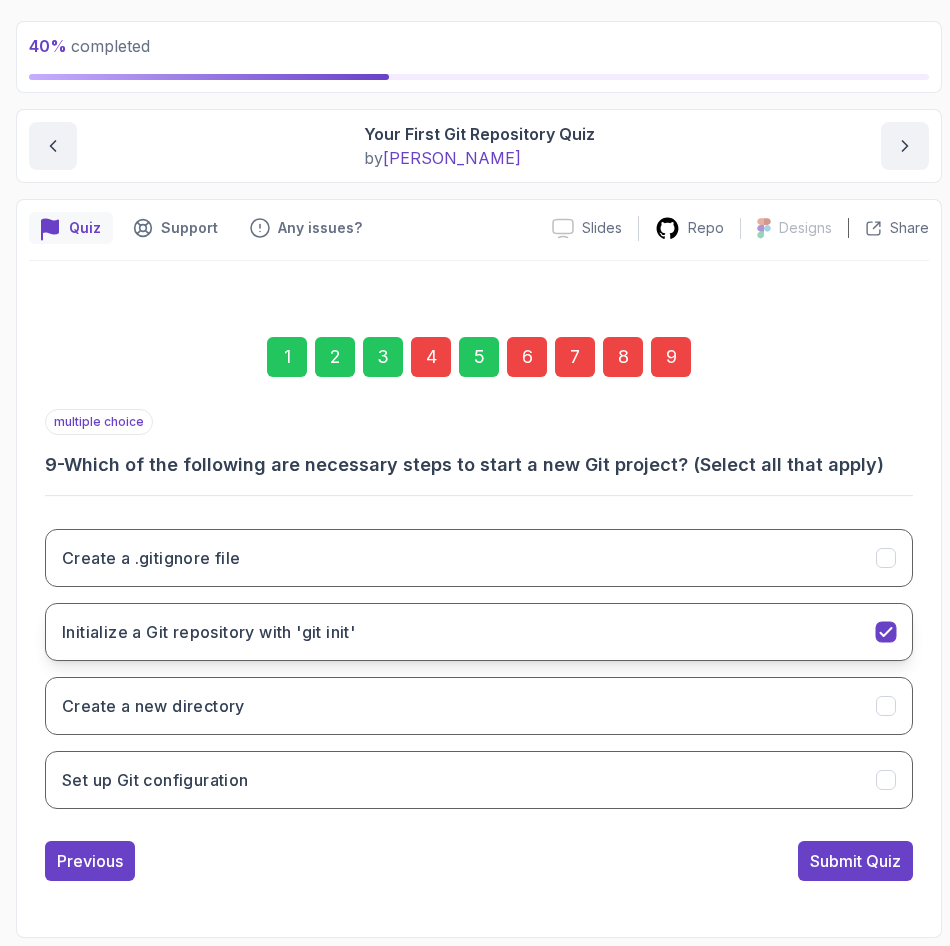 click 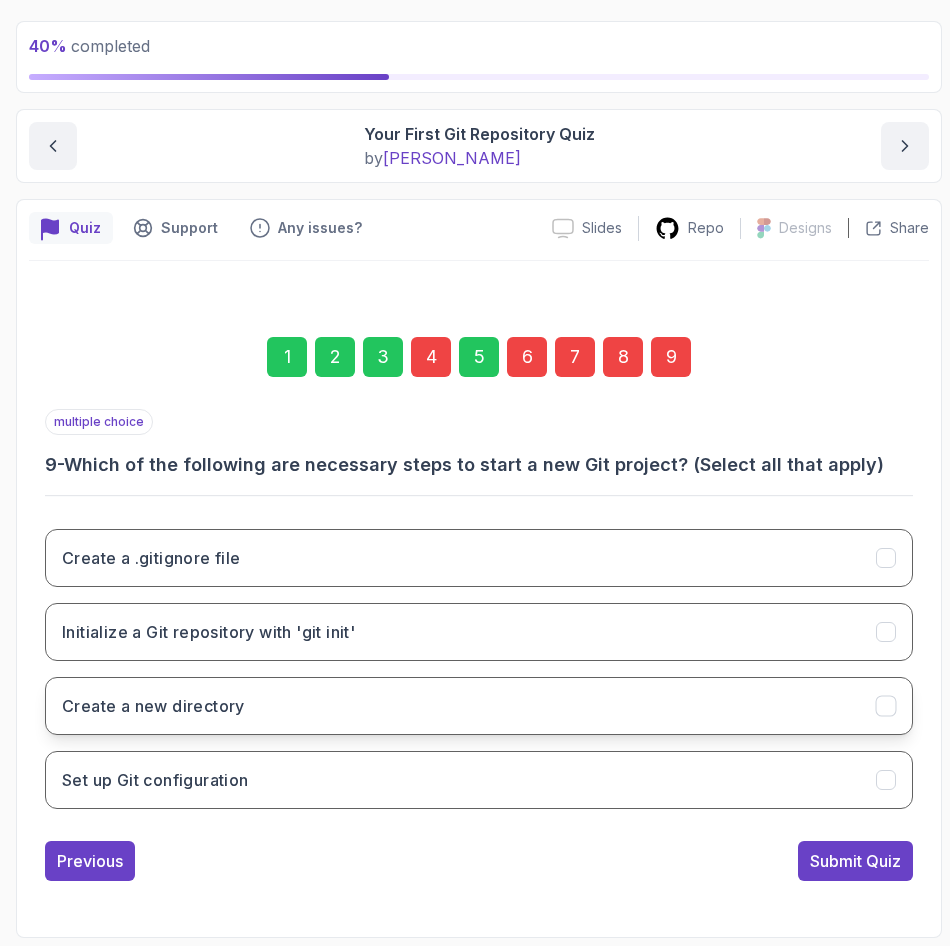 click 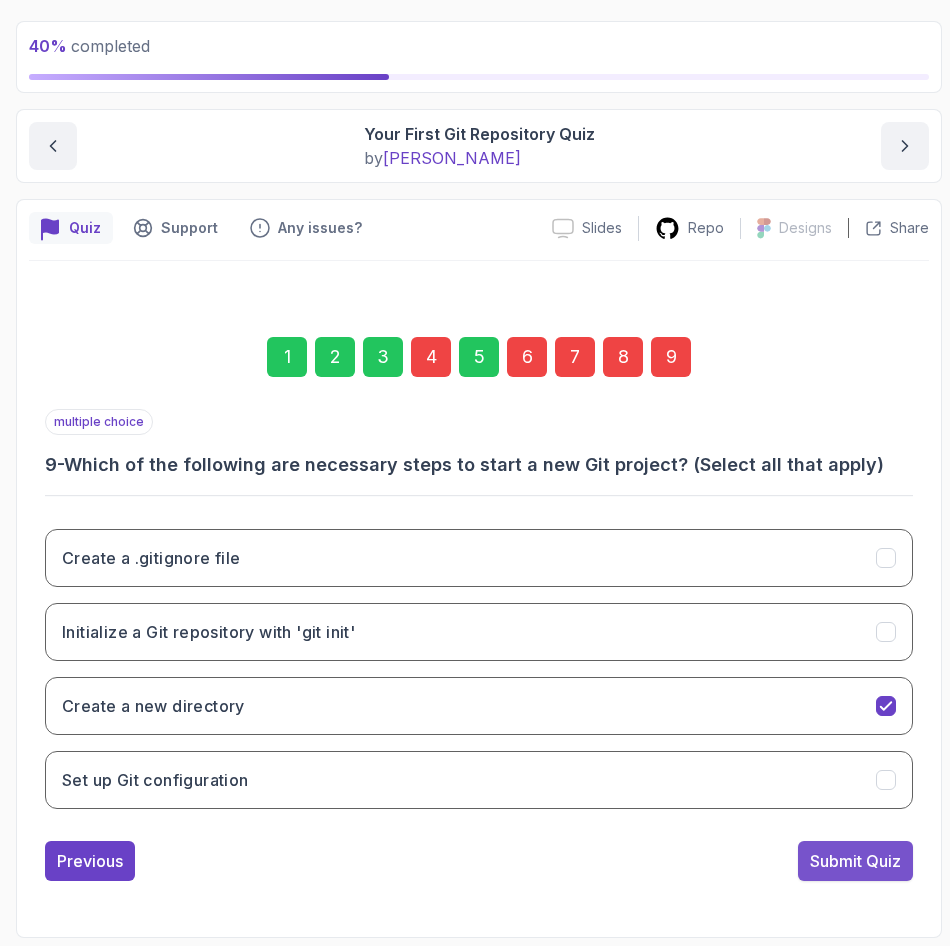 click on "Submit Quiz" at bounding box center [855, 861] 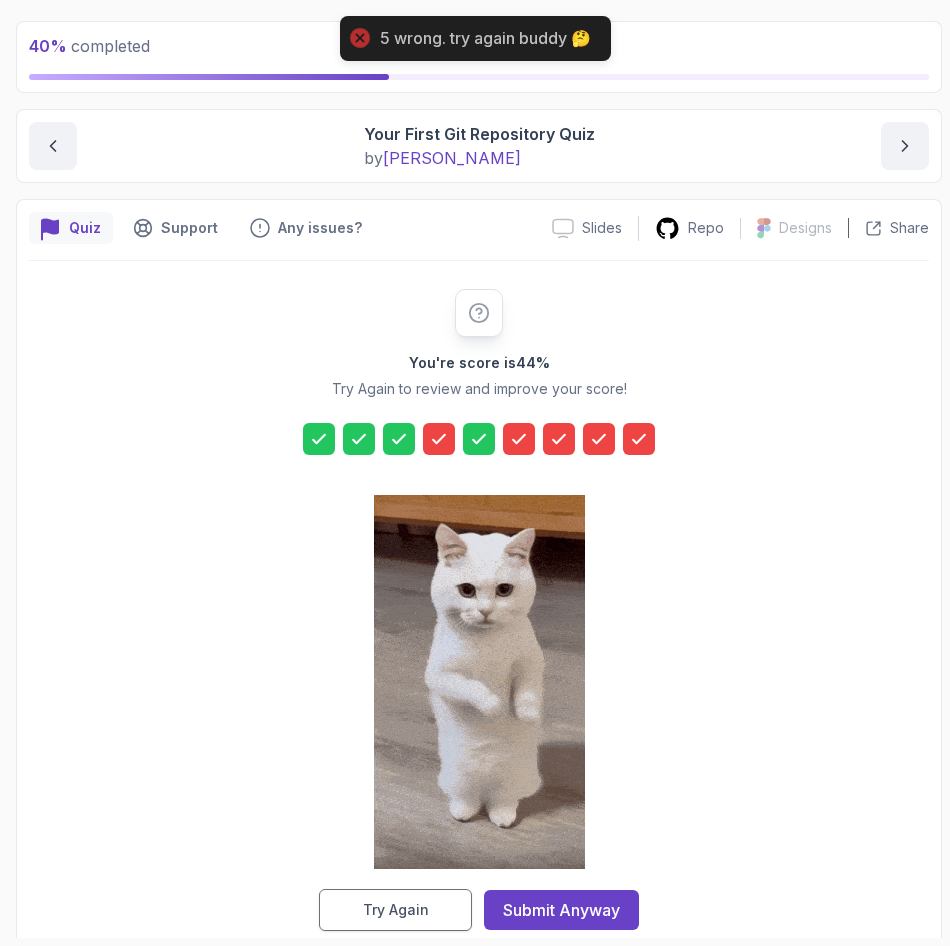 click on "Try Again" at bounding box center [395, 910] 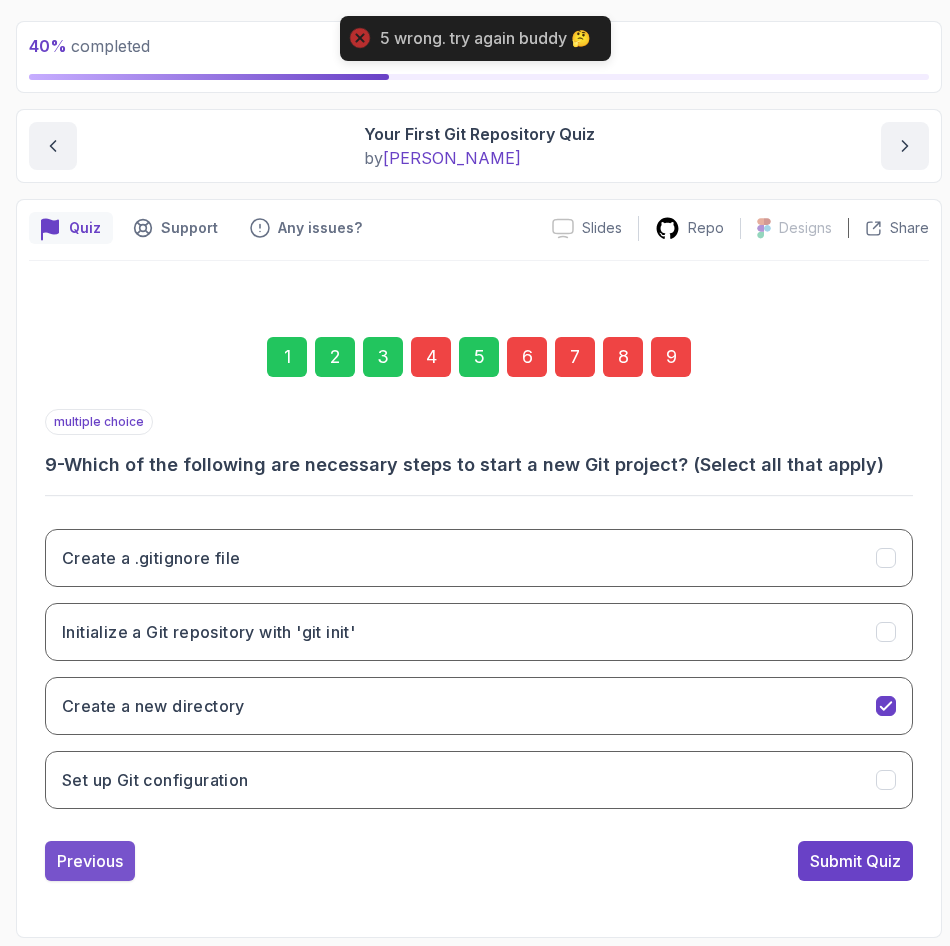 click on "Previous" at bounding box center (90, 861) 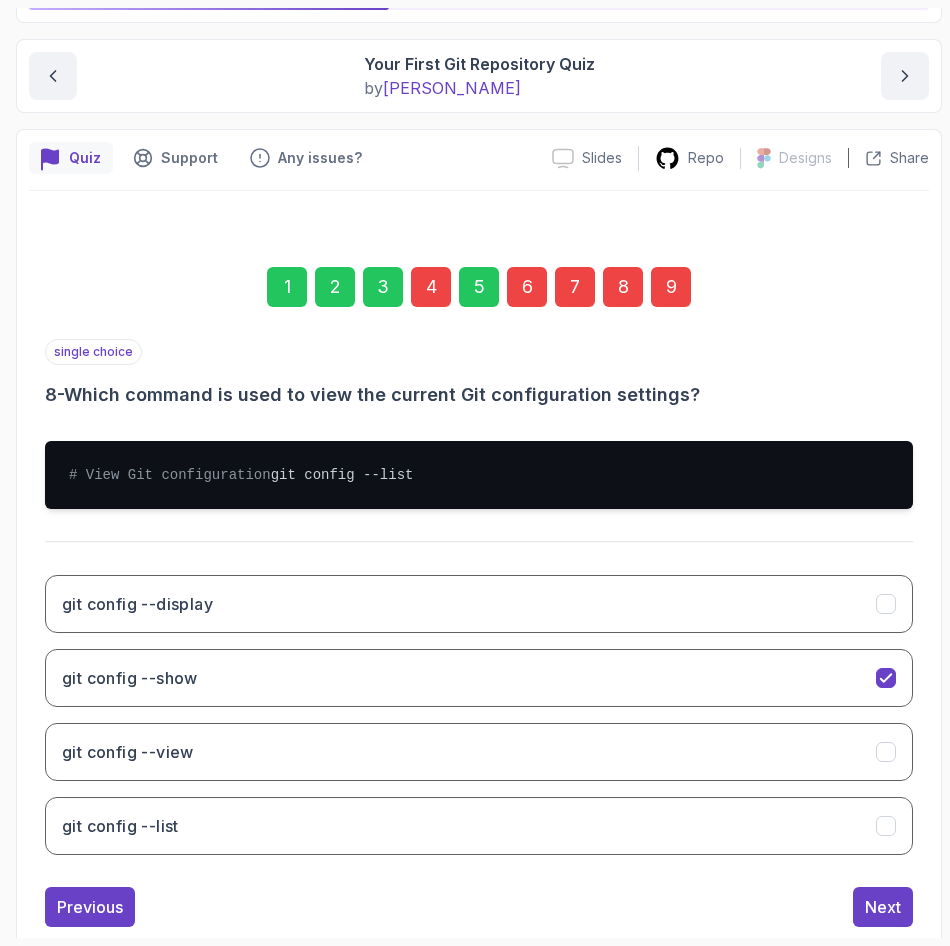 scroll, scrollTop: 243, scrollLeft: 0, axis: vertical 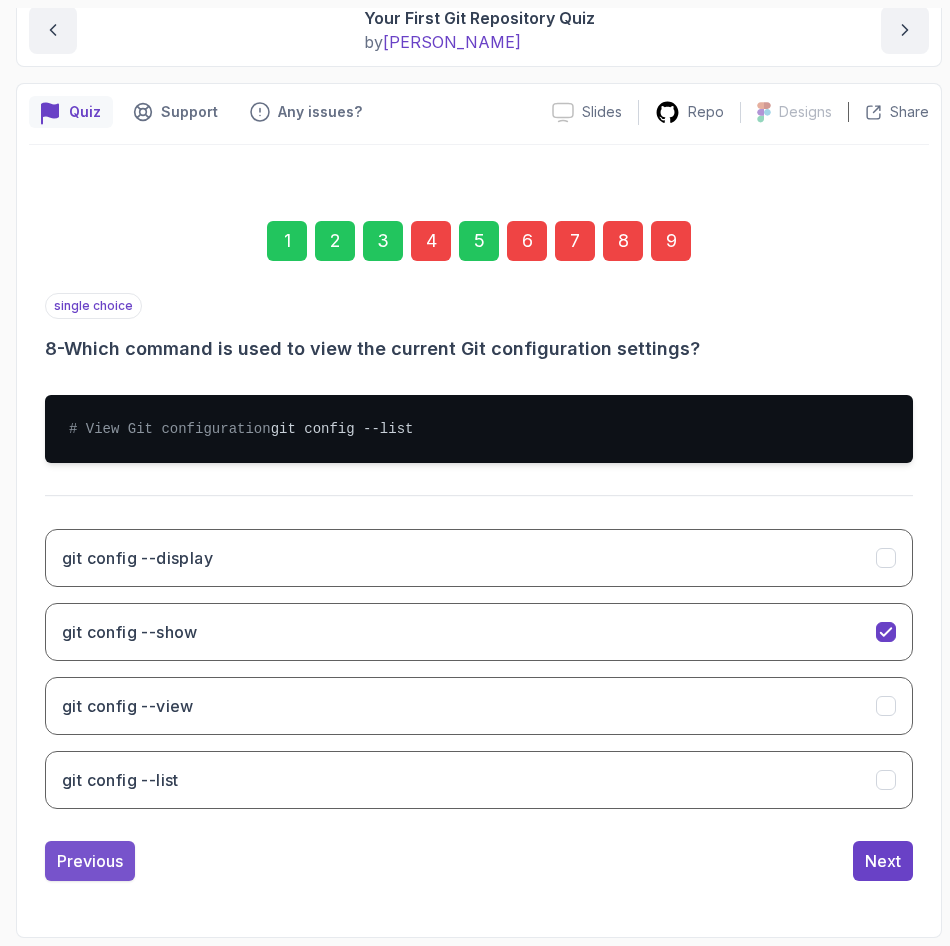 click on "Previous" at bounding box center [90, 861] 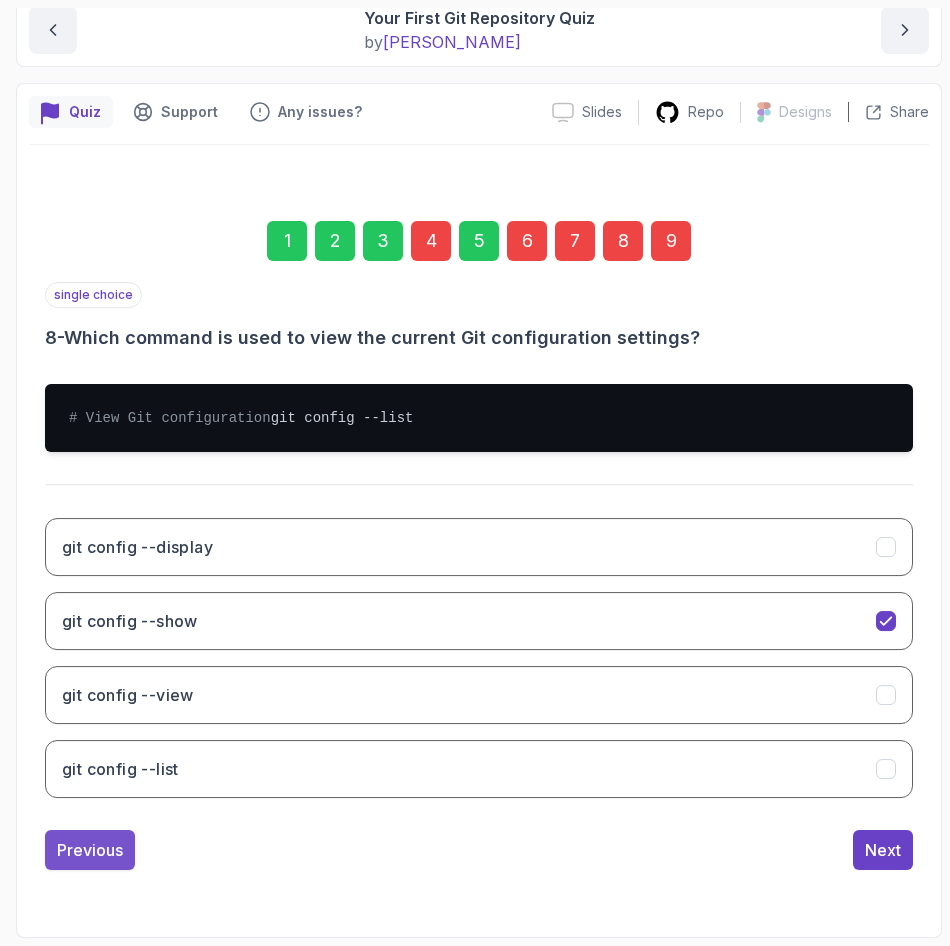 scroll, scrollTop: 107, scrollLeft: 0, axis: vertical 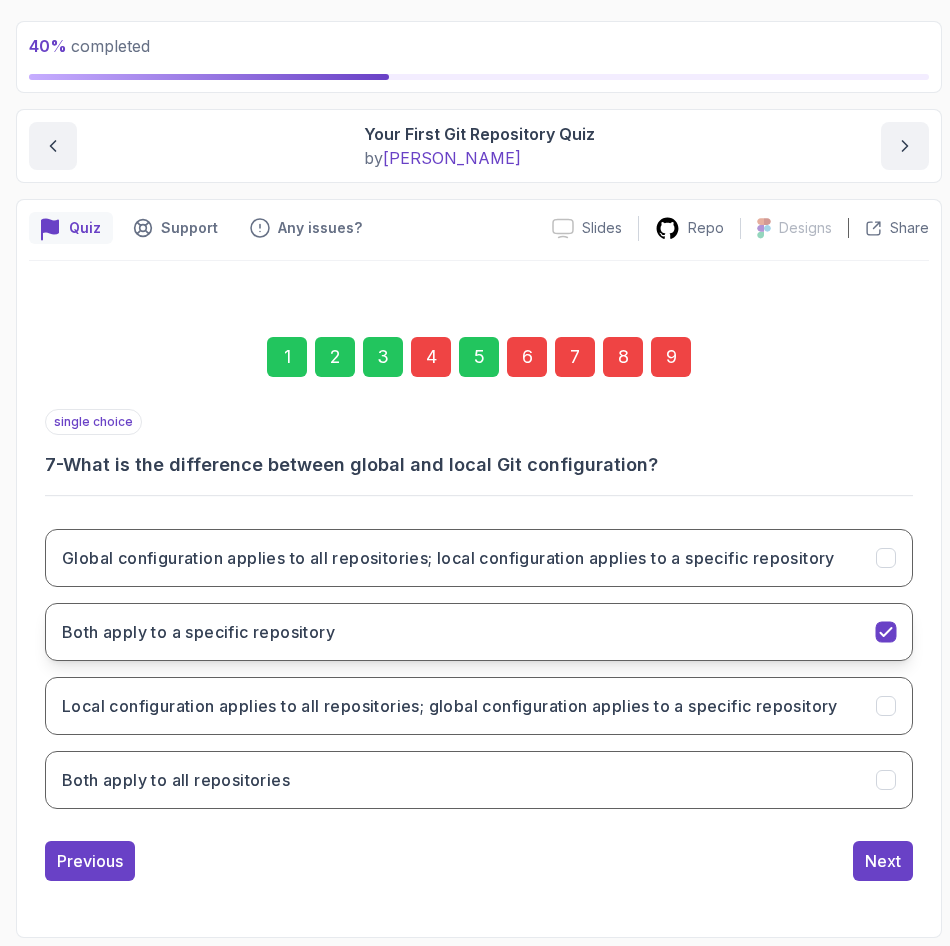 click 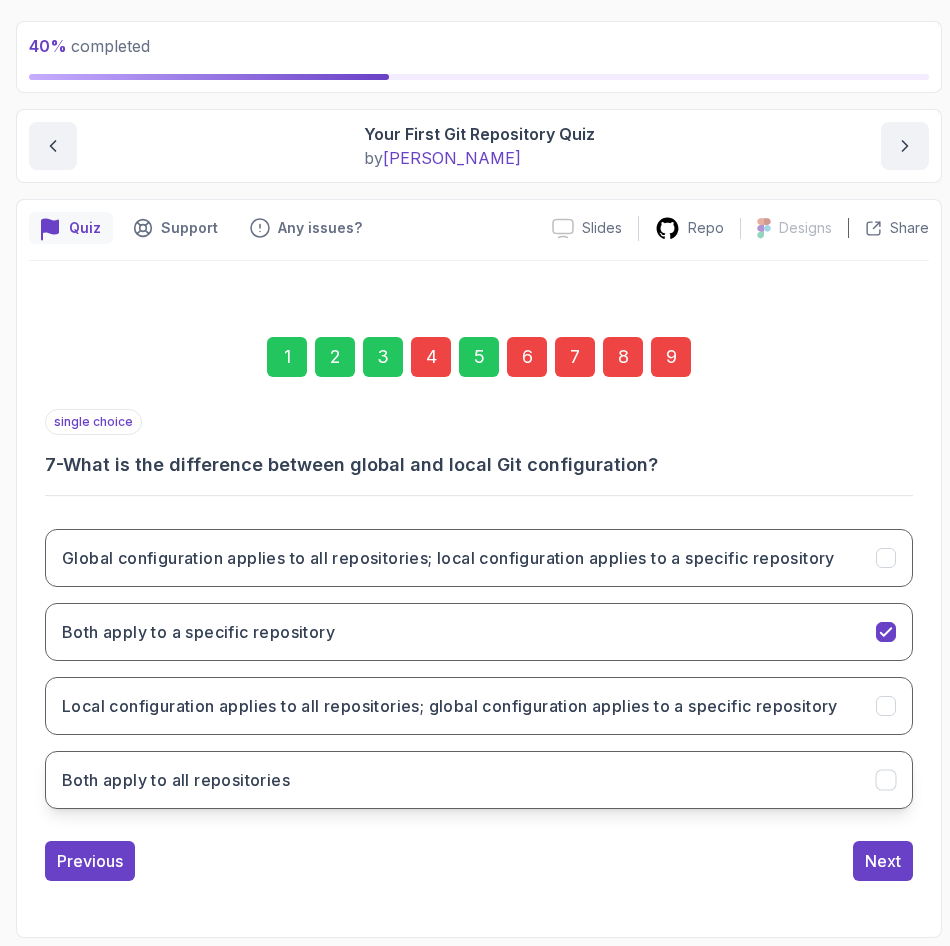 click 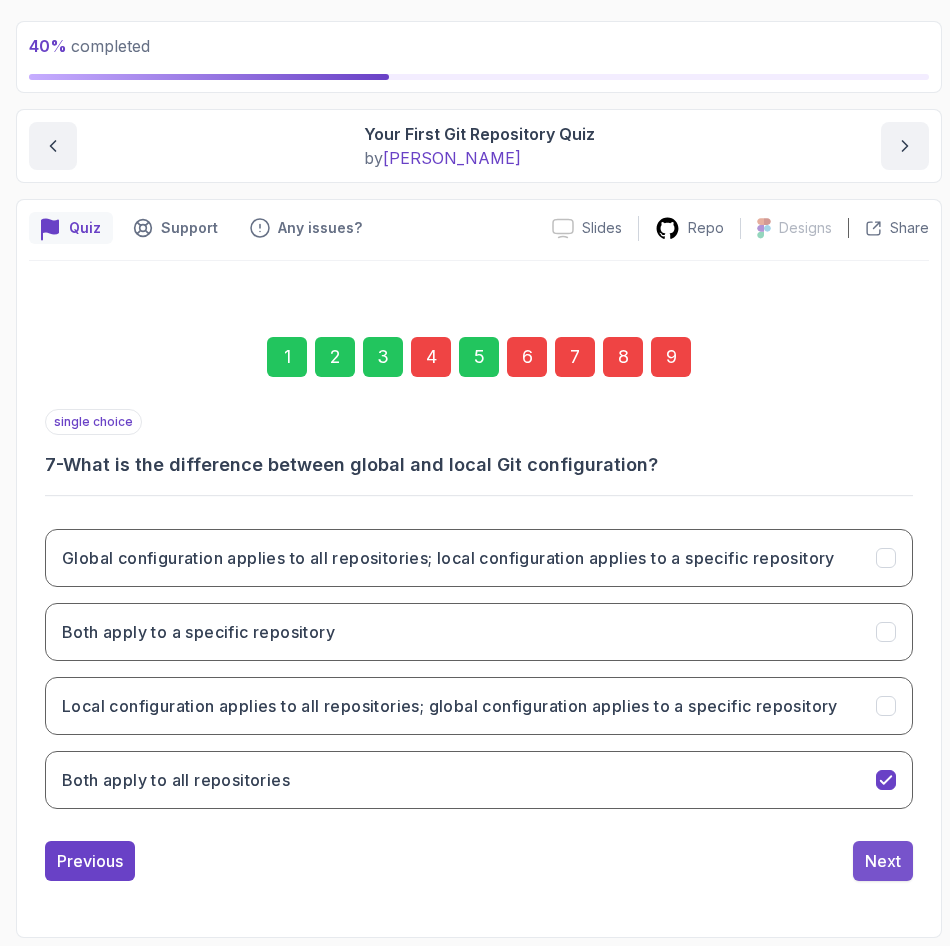click on "Next" at bounding box center [883, 861] 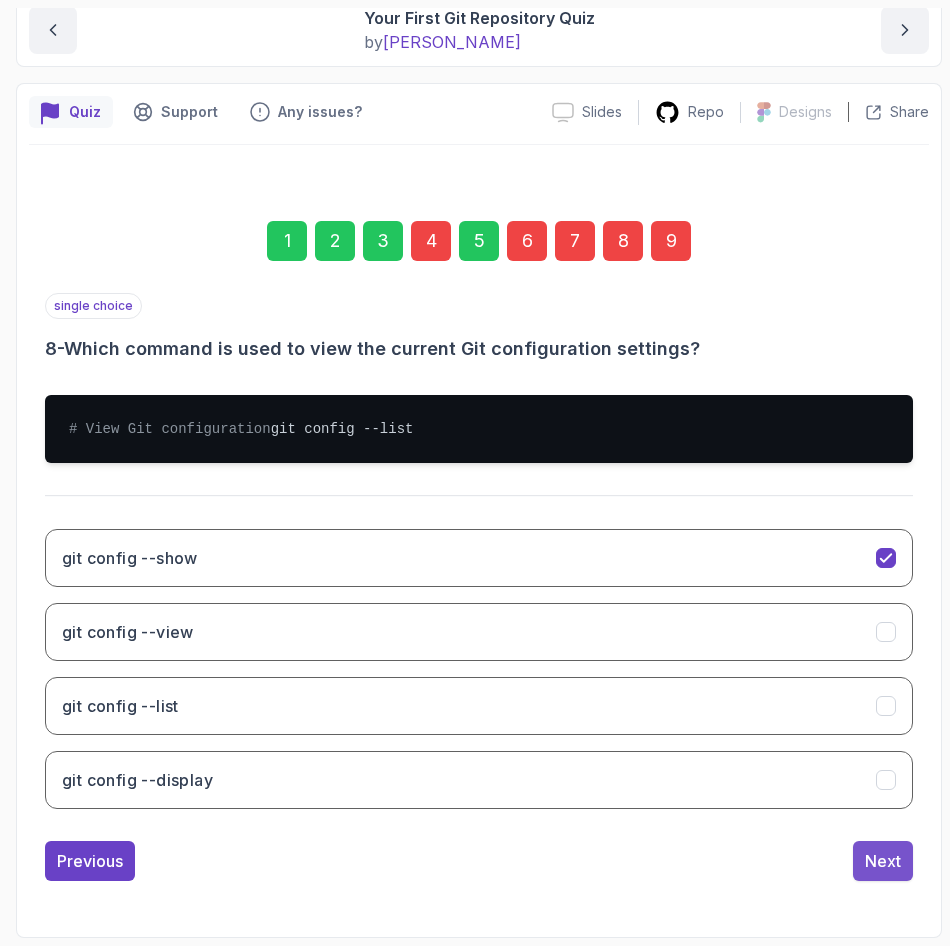scroll, scrollTop: 243, scrollLeft: 0, axis: vertical 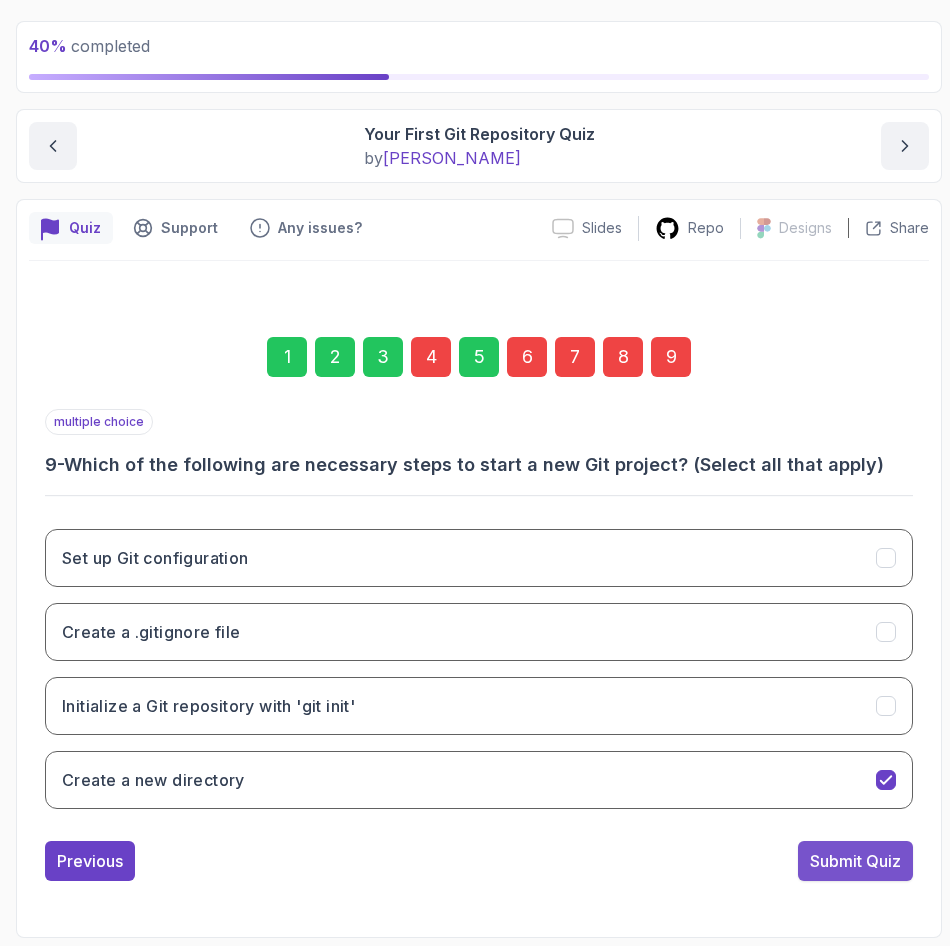 click on "Submit Quiz" at bounding box center [855, 861] 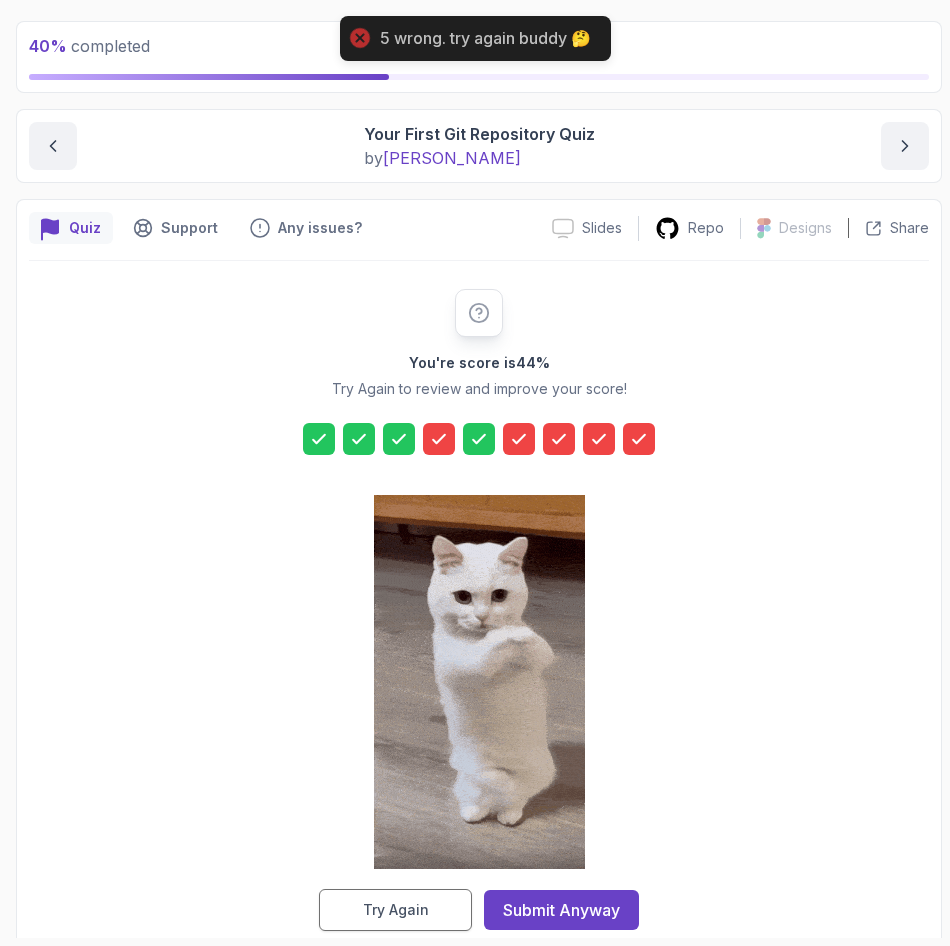 click on "Try Again" at bounding box center [396, 910] 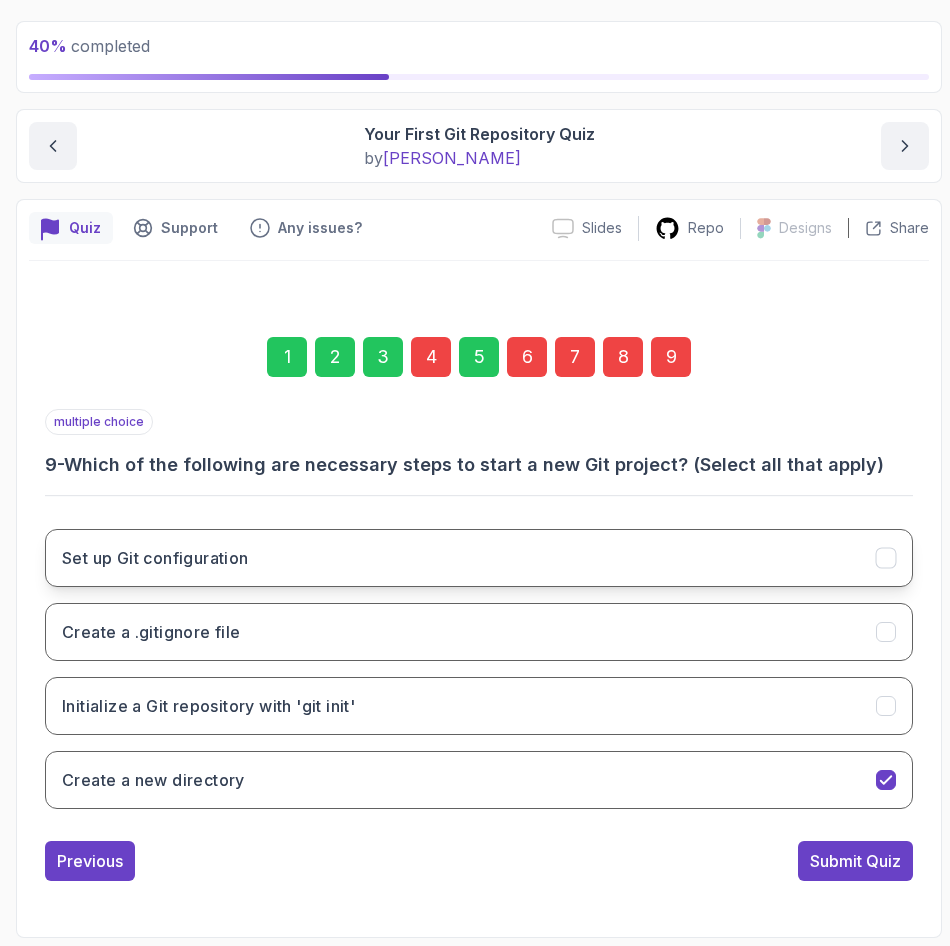 drag, startPoint x: 889, startPoint y: 566, endPoint x: 902, endPoint y: 609, distance: 44.922153 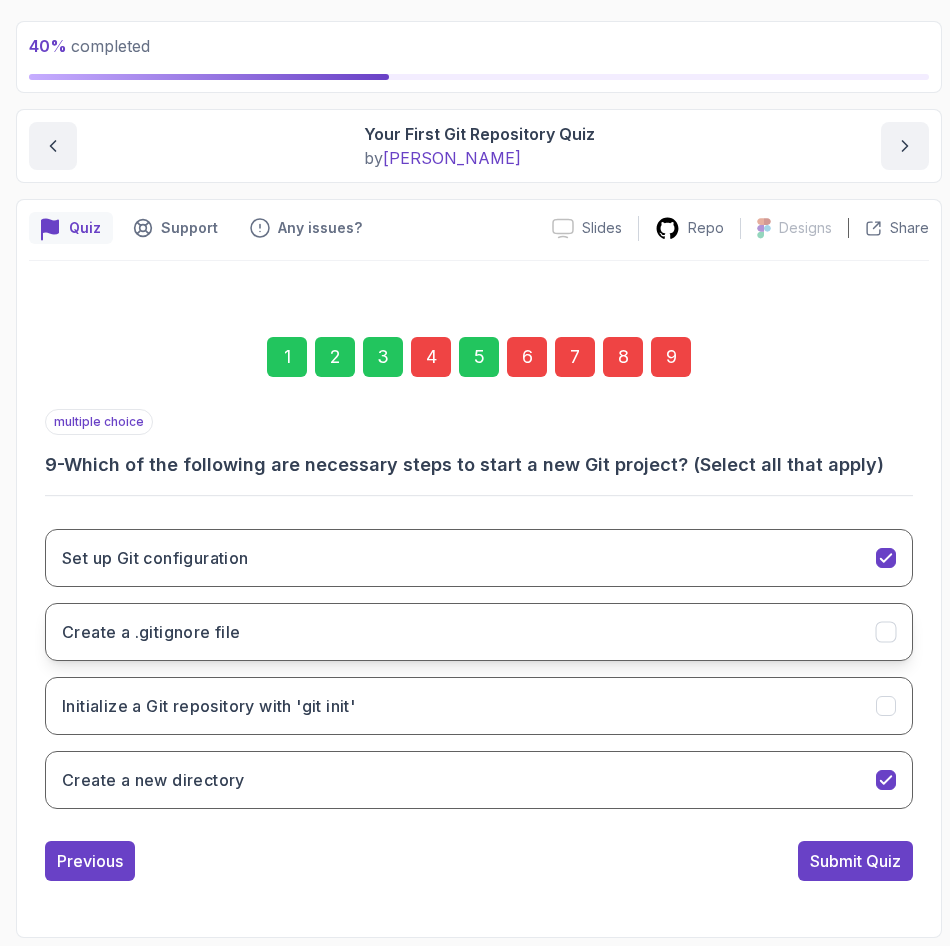 click 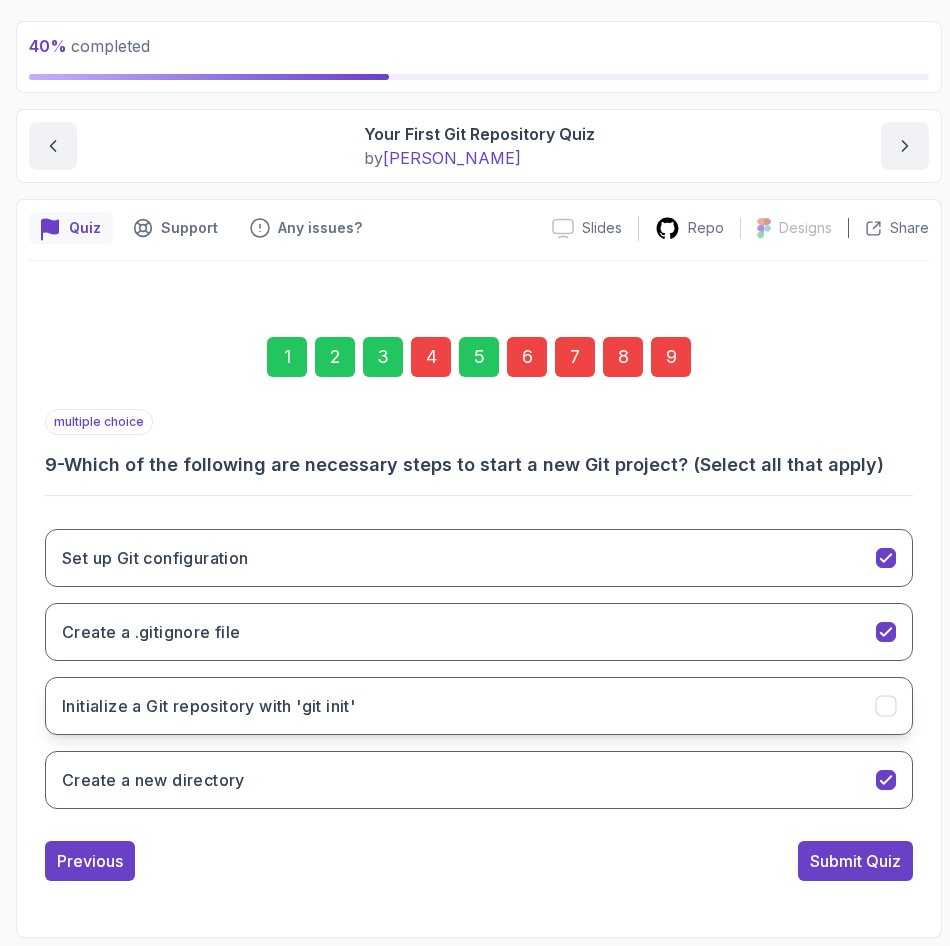 click 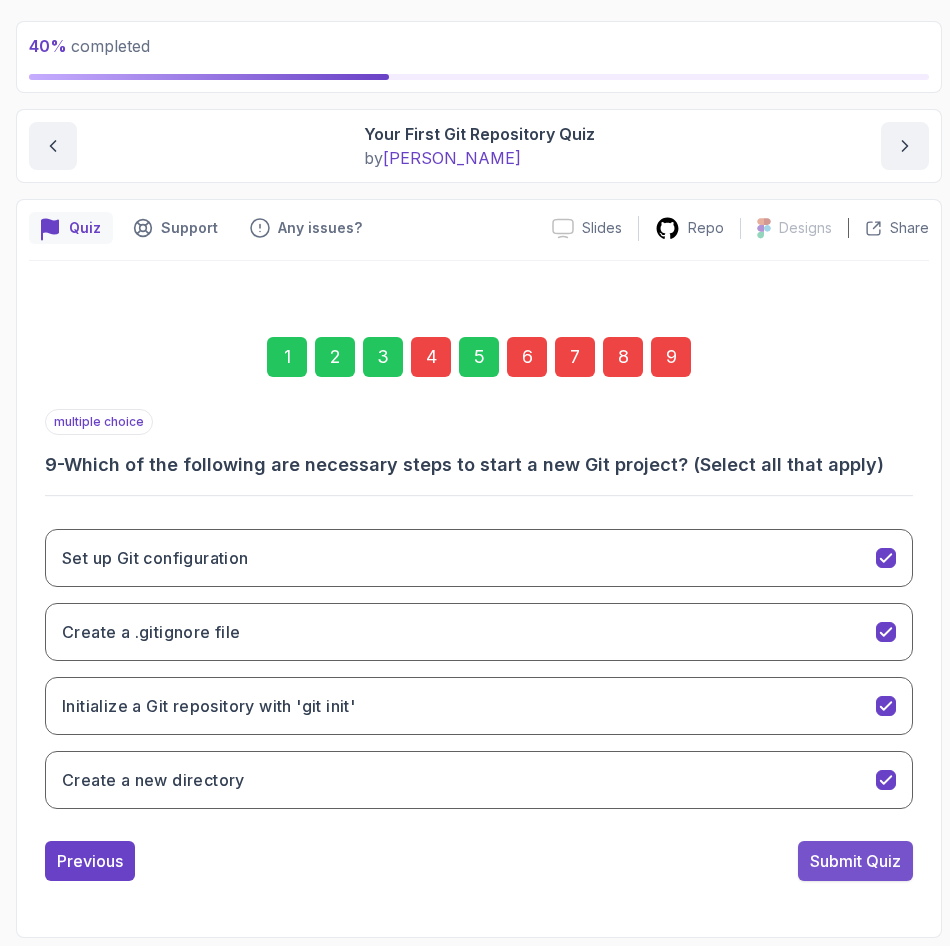 click on "Submit Quiz" at bounding box center (855, 861) 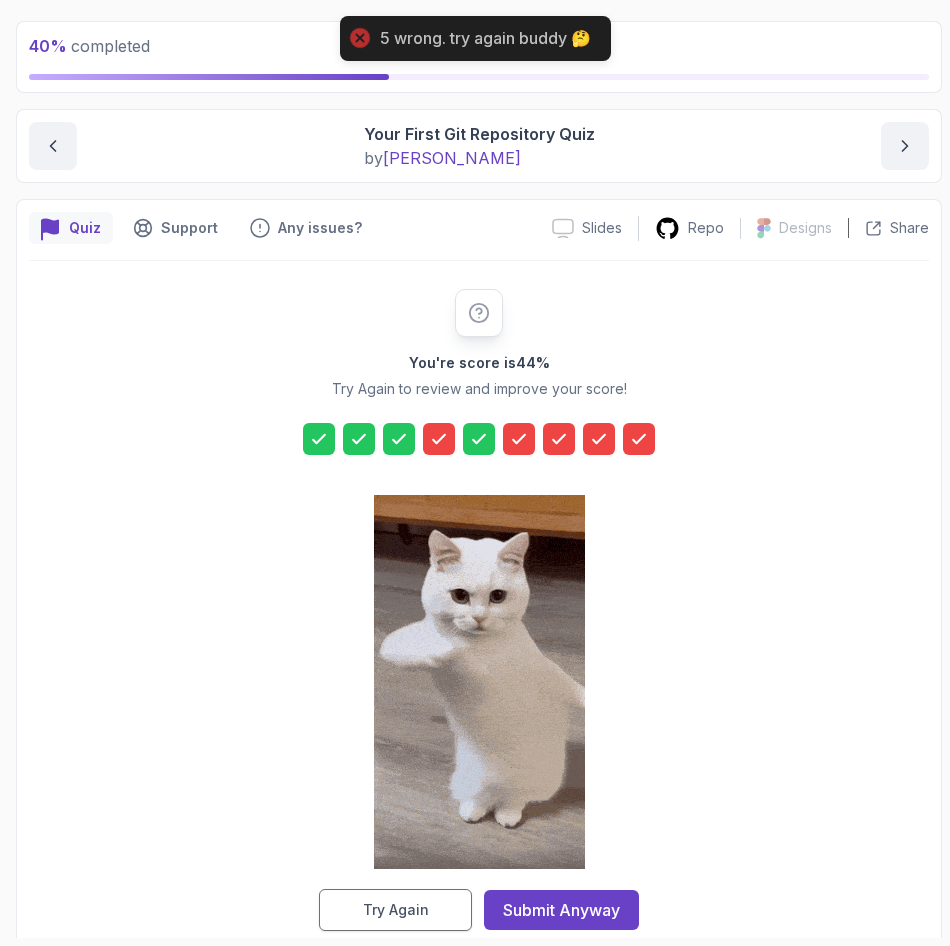 click on "Try Again" at bounding box center (395, 910) 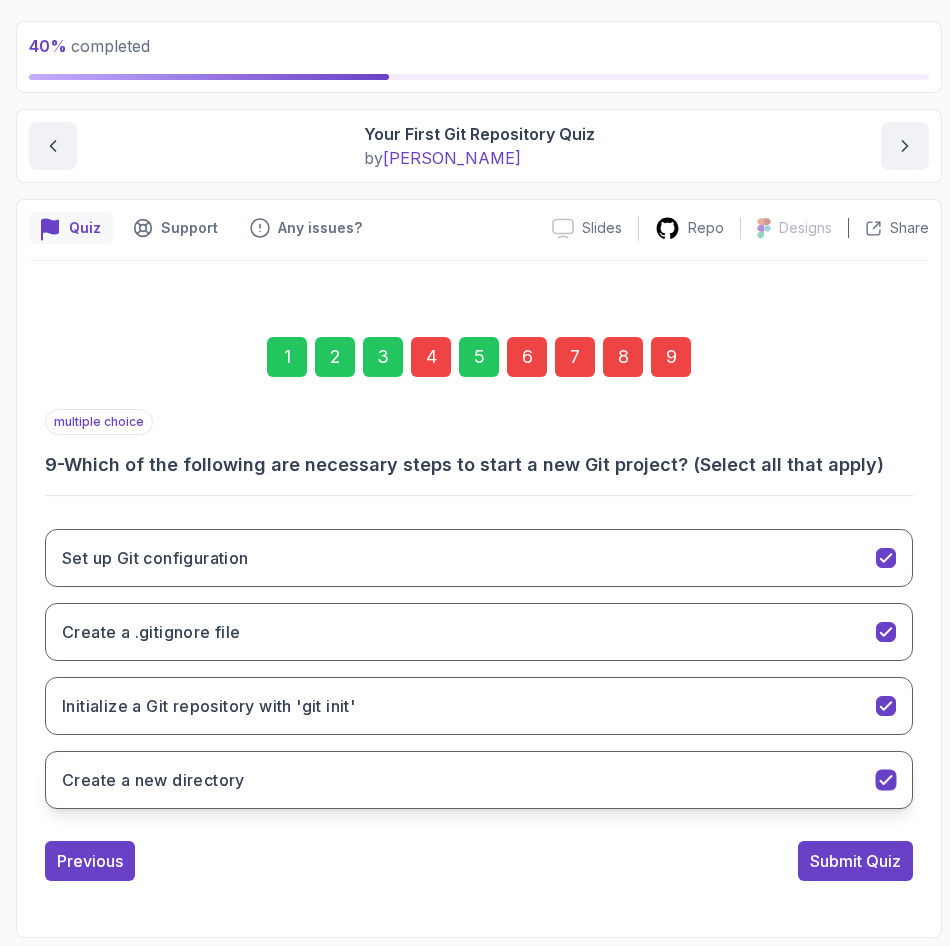 click 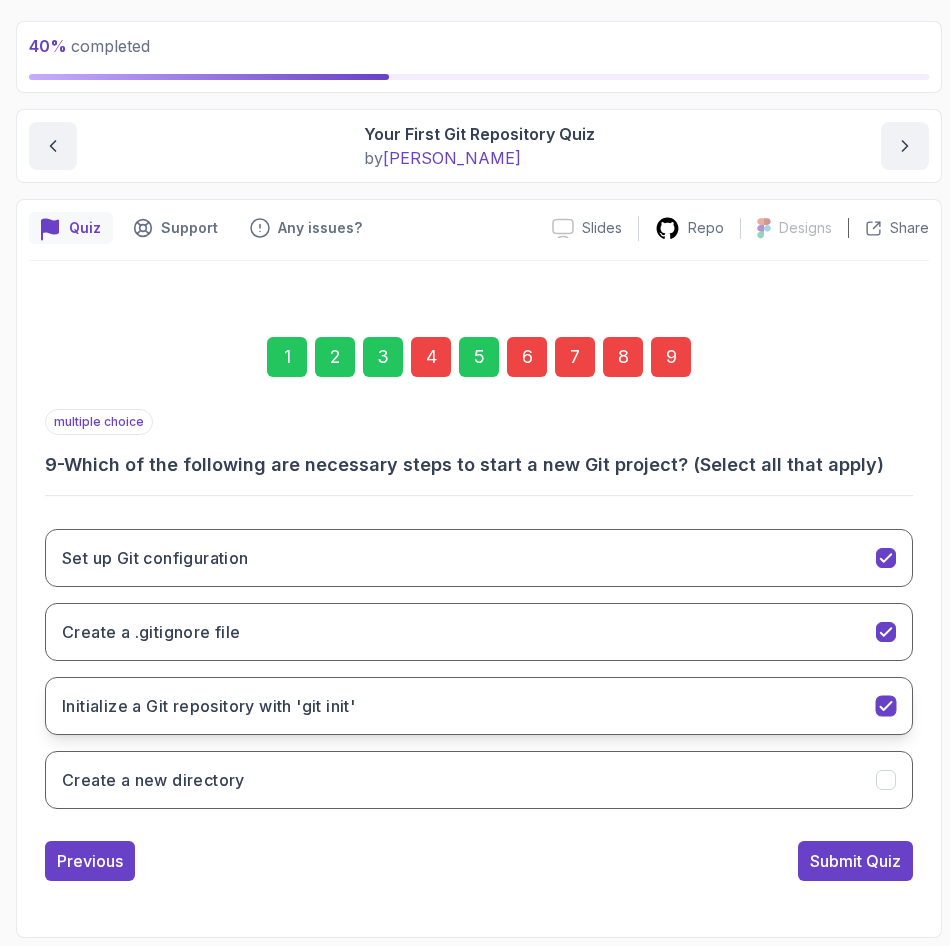 click 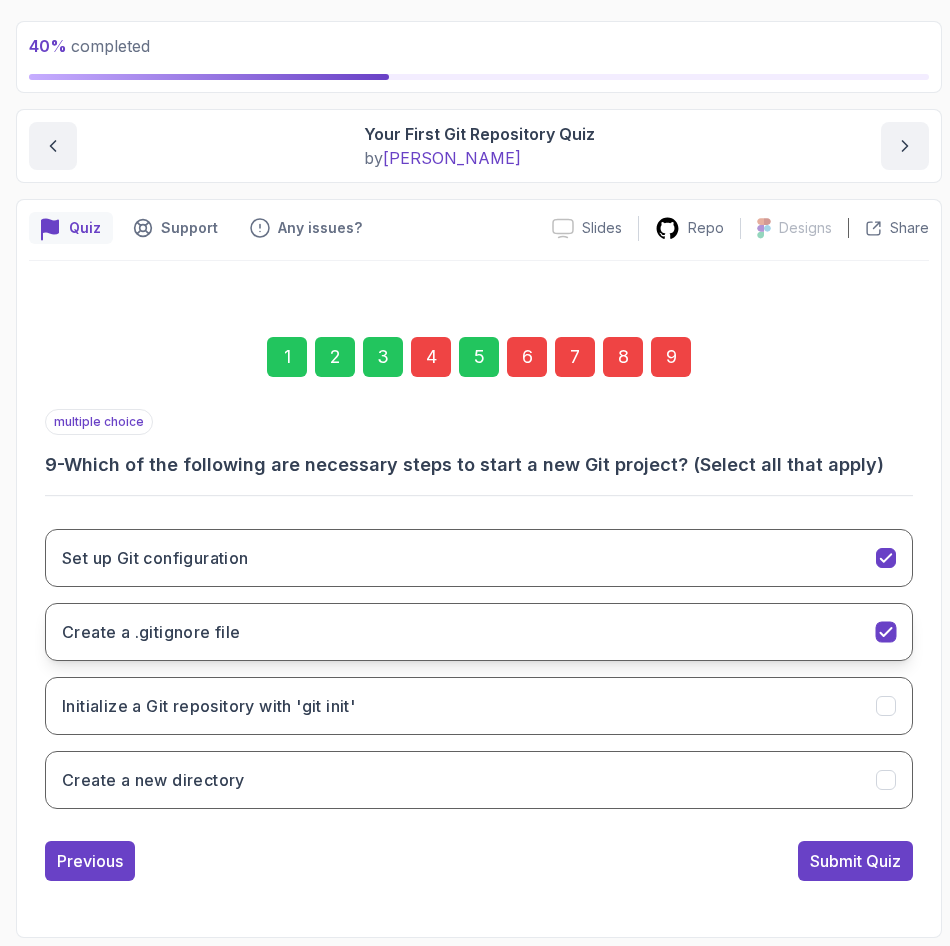 click 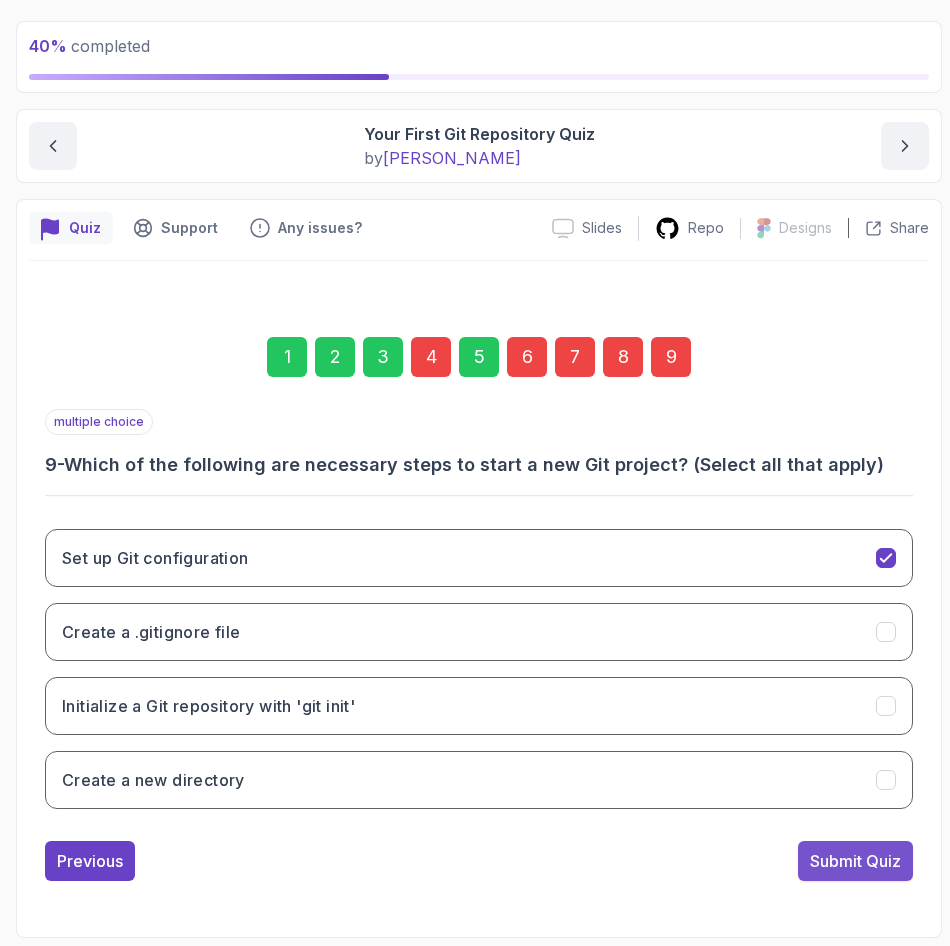 click on "Submit Quiz" at bounding box center [855, 861] 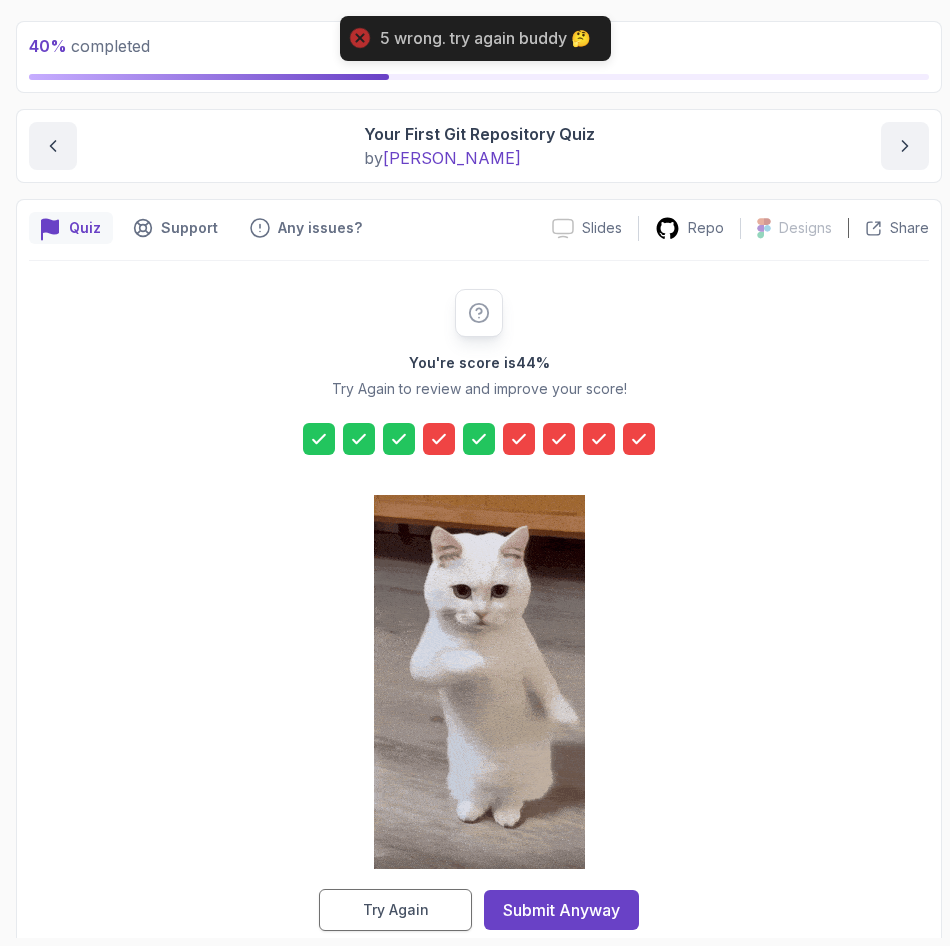 click on "Try Again" at bounding box center [396, 910] 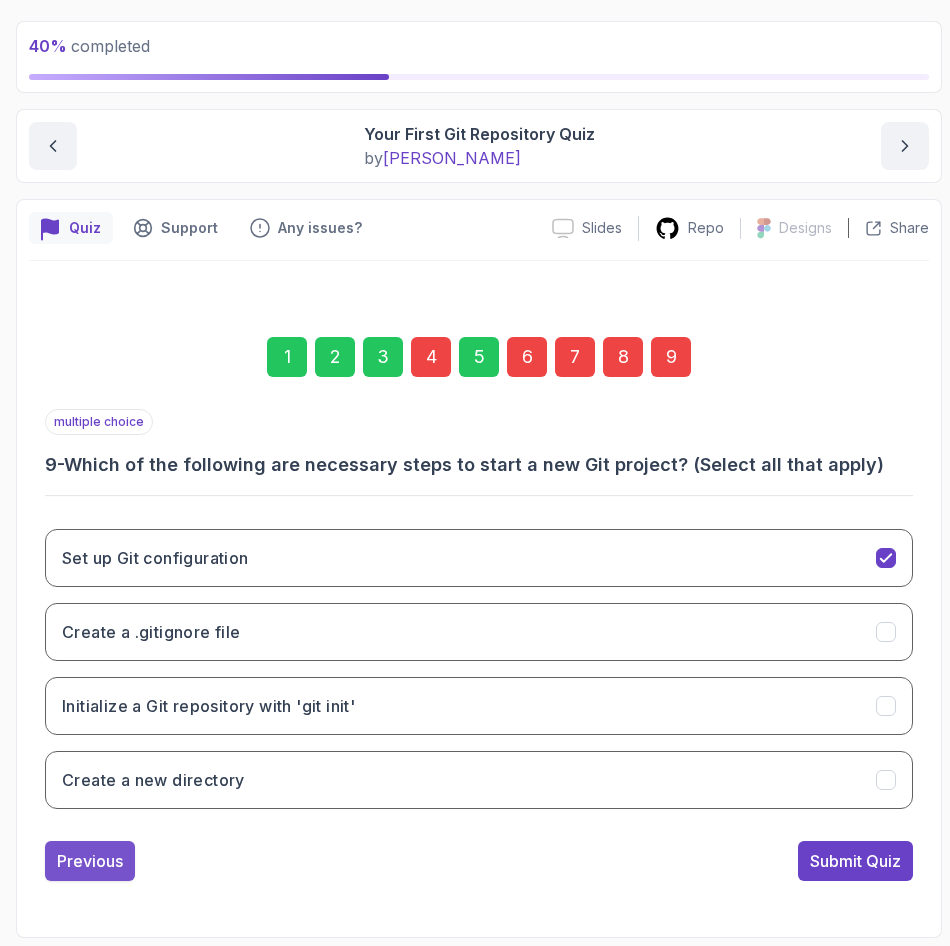 click on "Previous" at bounding box center (90, 861) 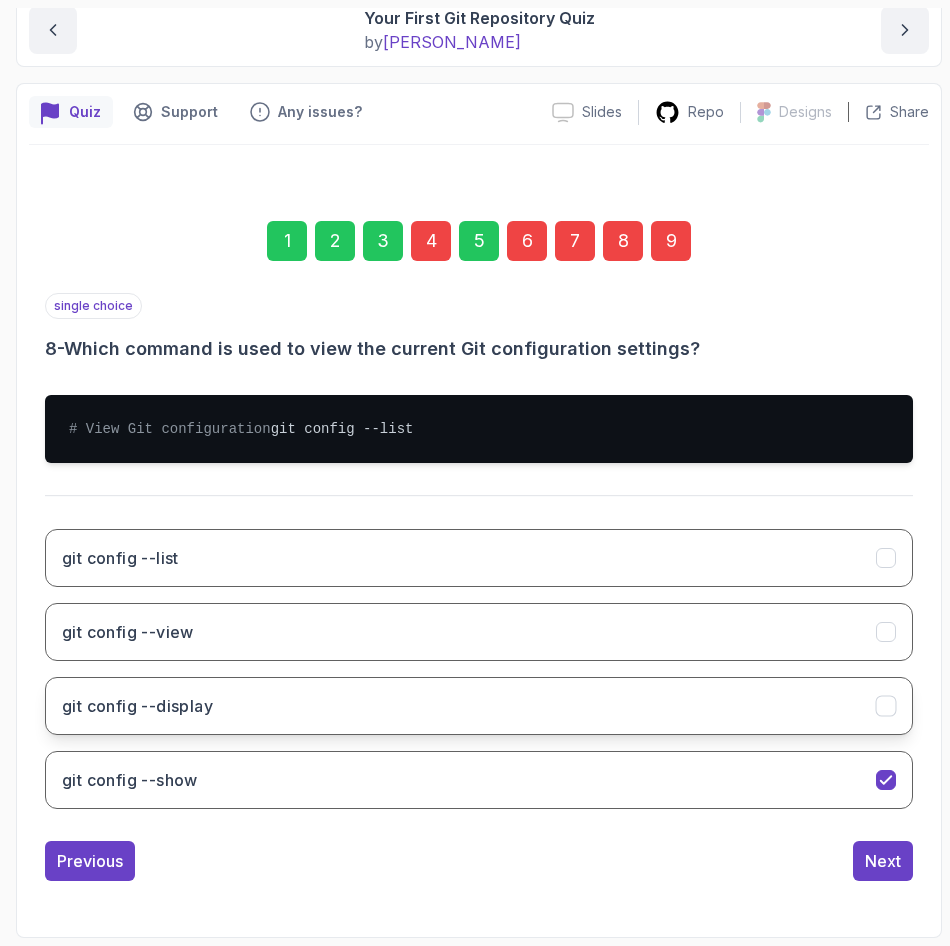 scroll, scrollTop: 243, scrollLeft: 0, axis: vertical 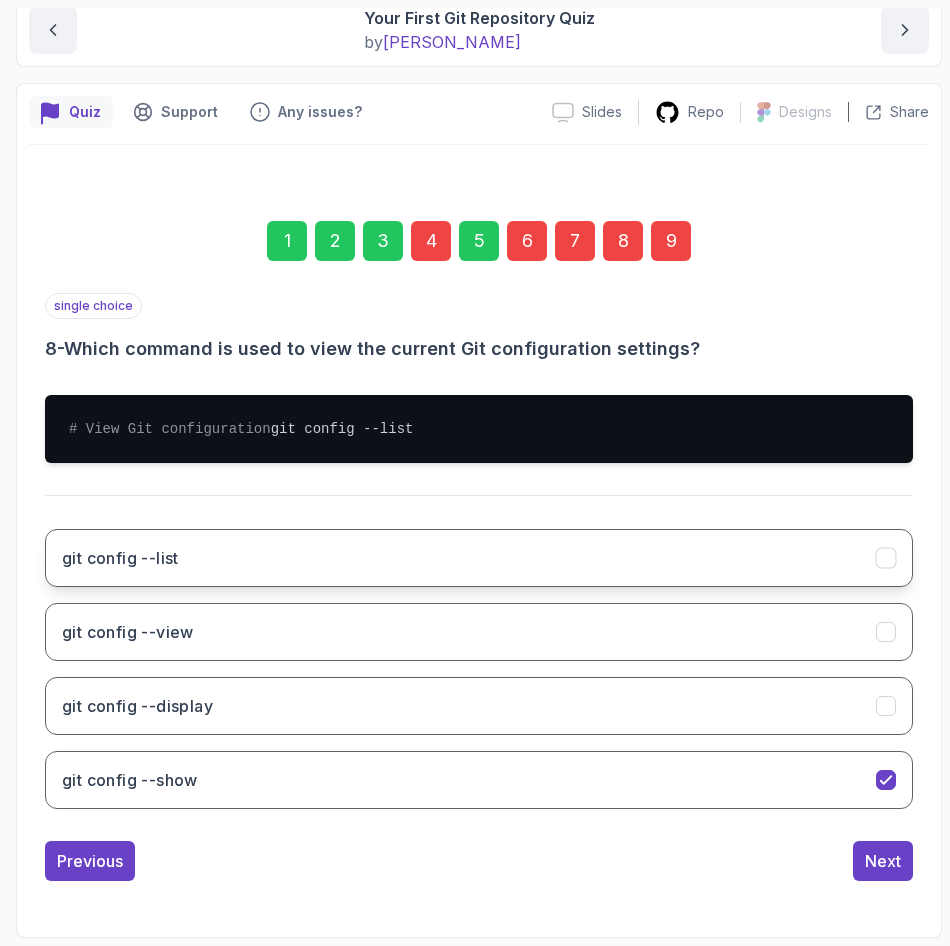 click 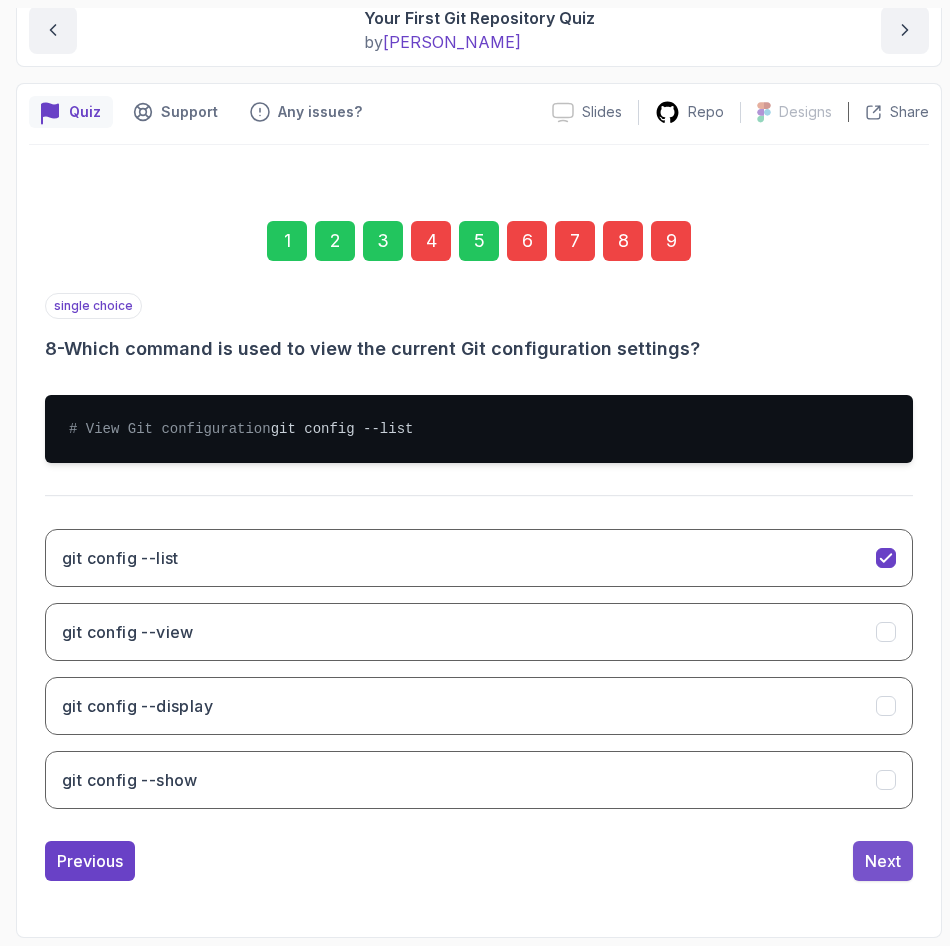 click on "Next" at bounding box center (883, 861) 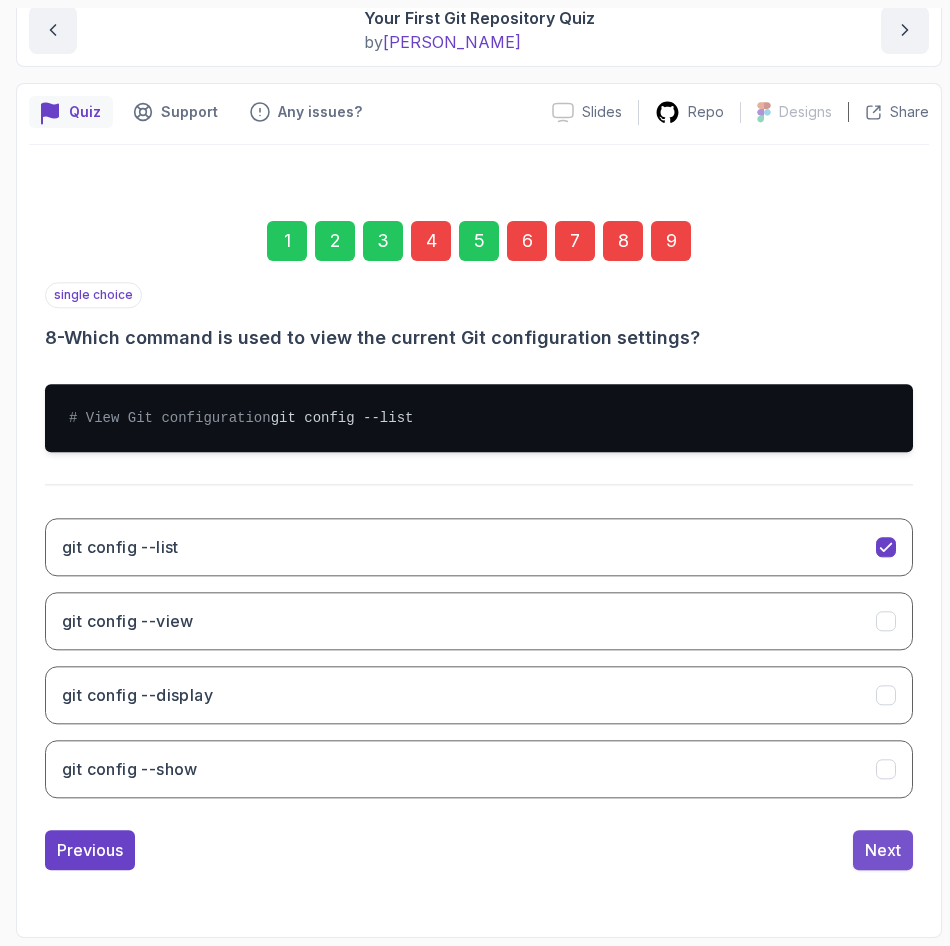 scroll, scrollTop: 107, scrollLeft: 0, axis: vertical 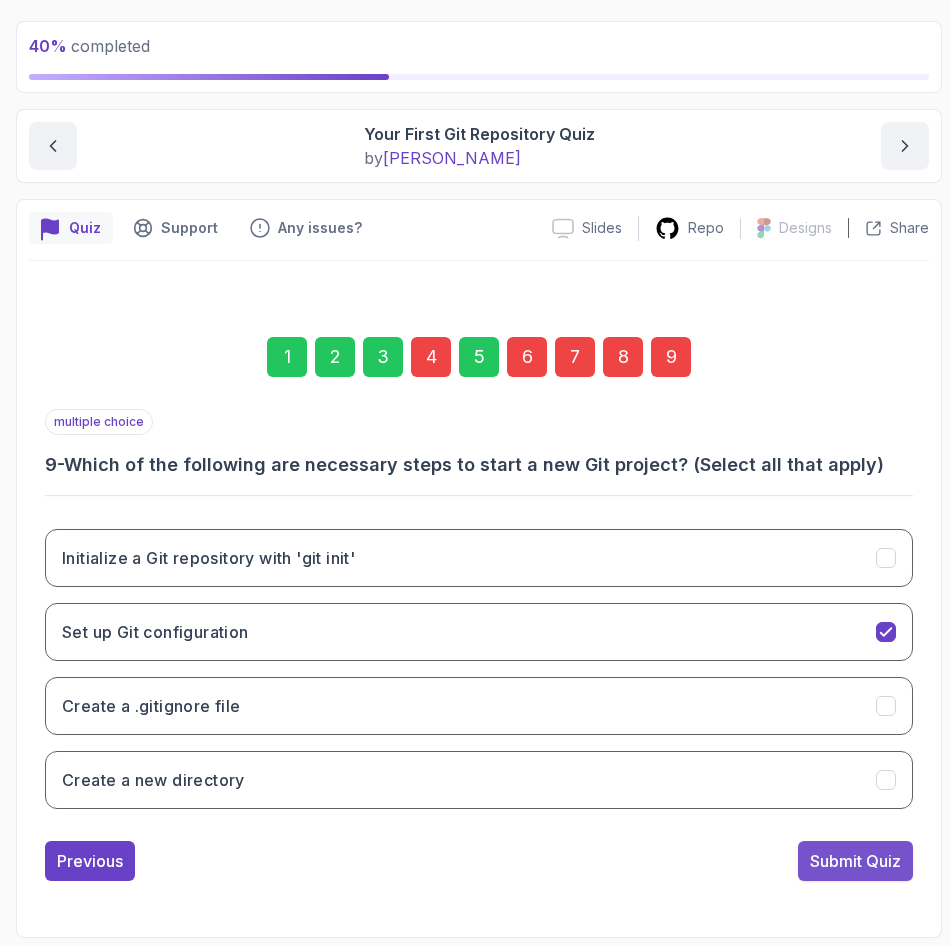 click on "Submit Quiz" at bounding box center (855, 861) 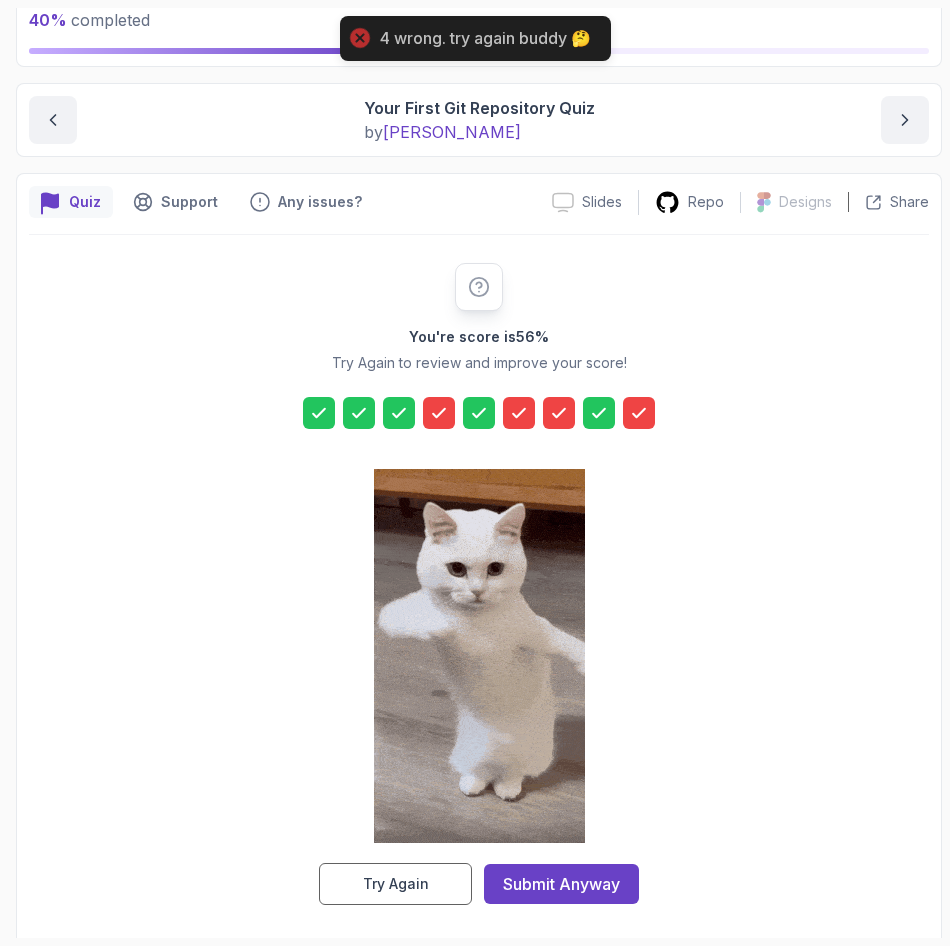 scroll, scrollTop: 141, scrollLeft: 0, axis: vertical 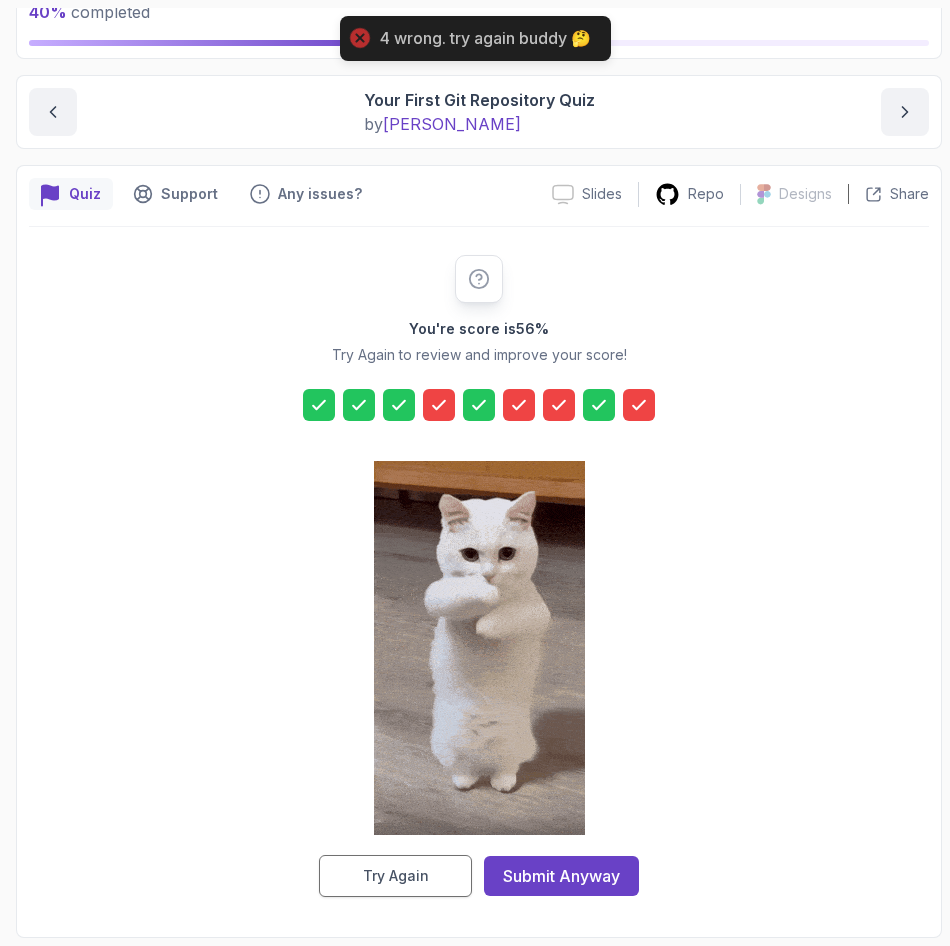 click on "Try Again" at bounding box center (396, 876) 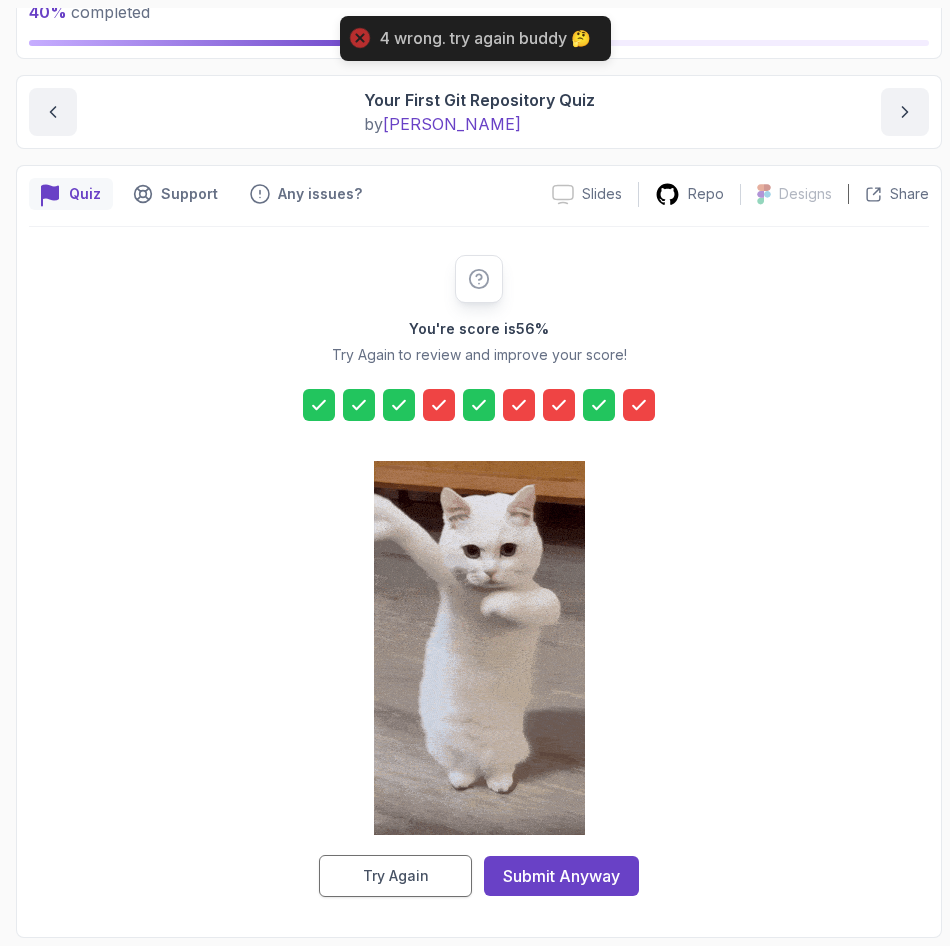scroll, scrollTop: 107, scrollLeft: 0, axis: vertical 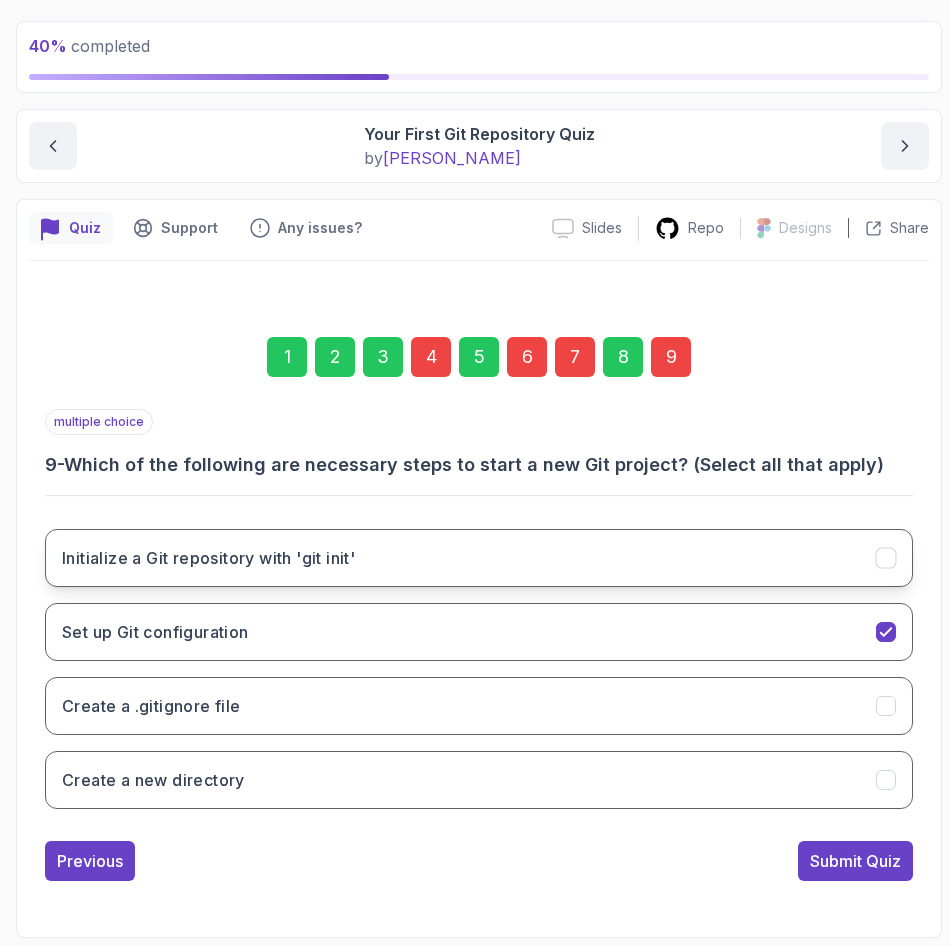 click 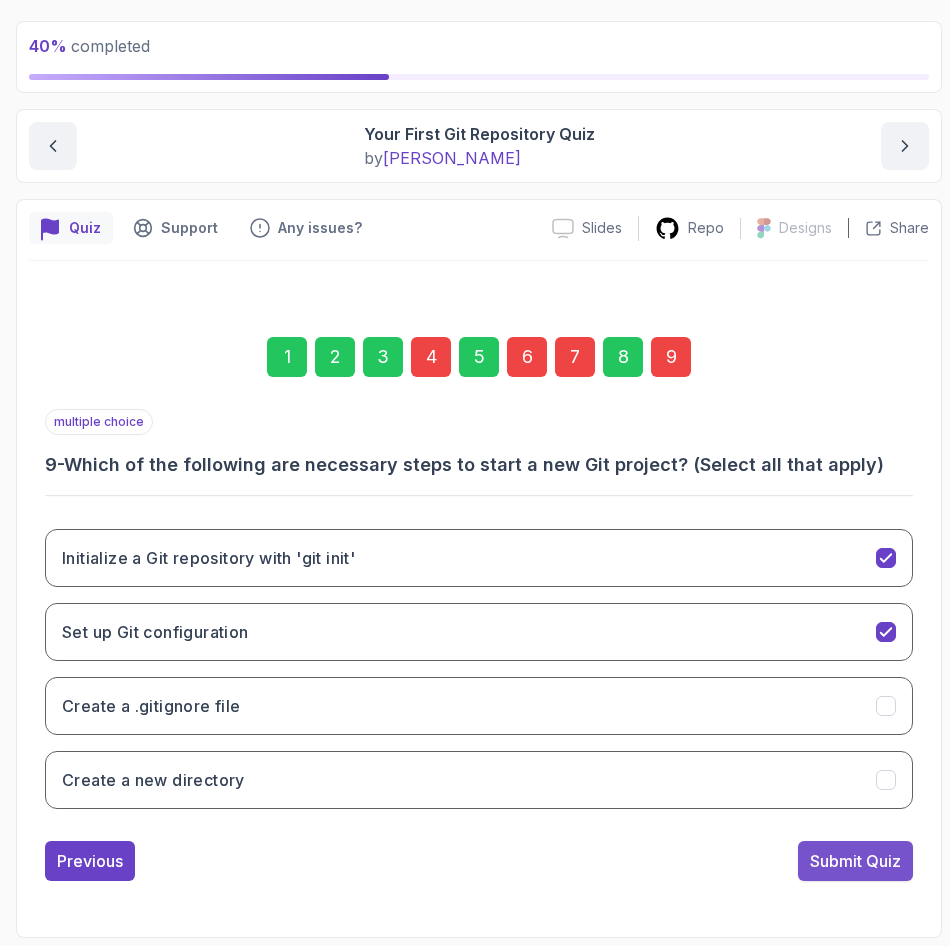 click on "Submit Quiz" at bounding box center [855, 861] 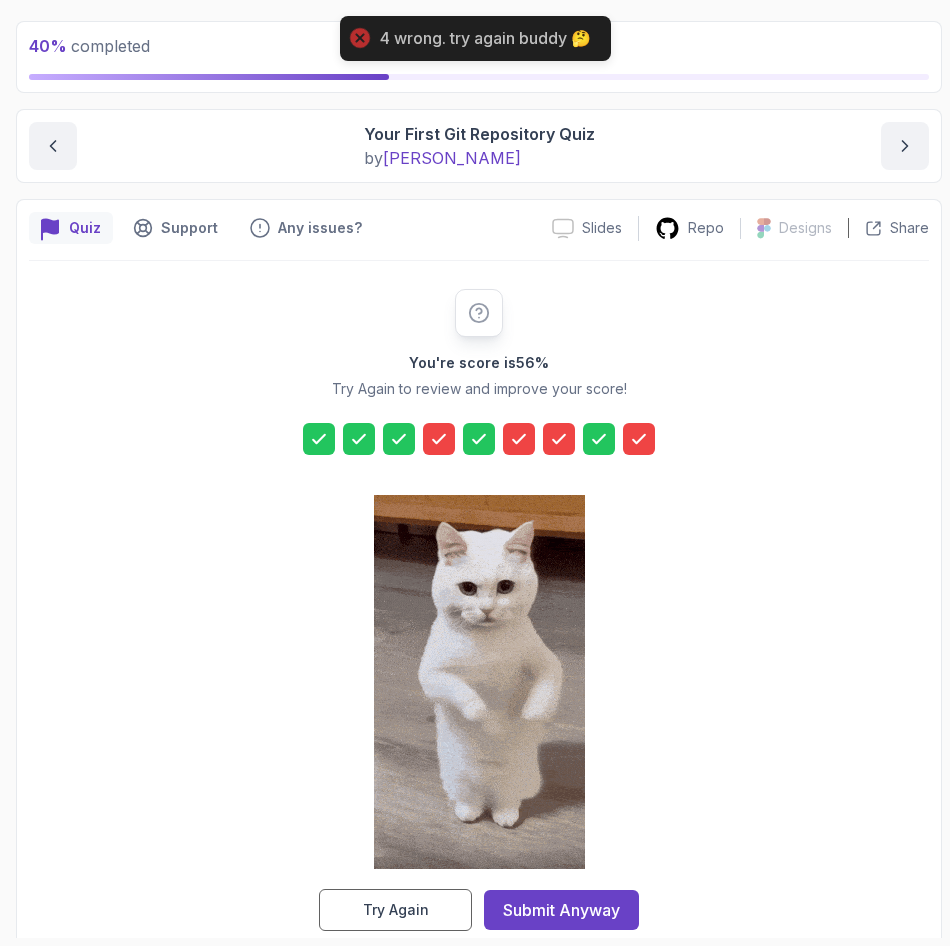 click on "Try Again" at bounding box center [396, 910] 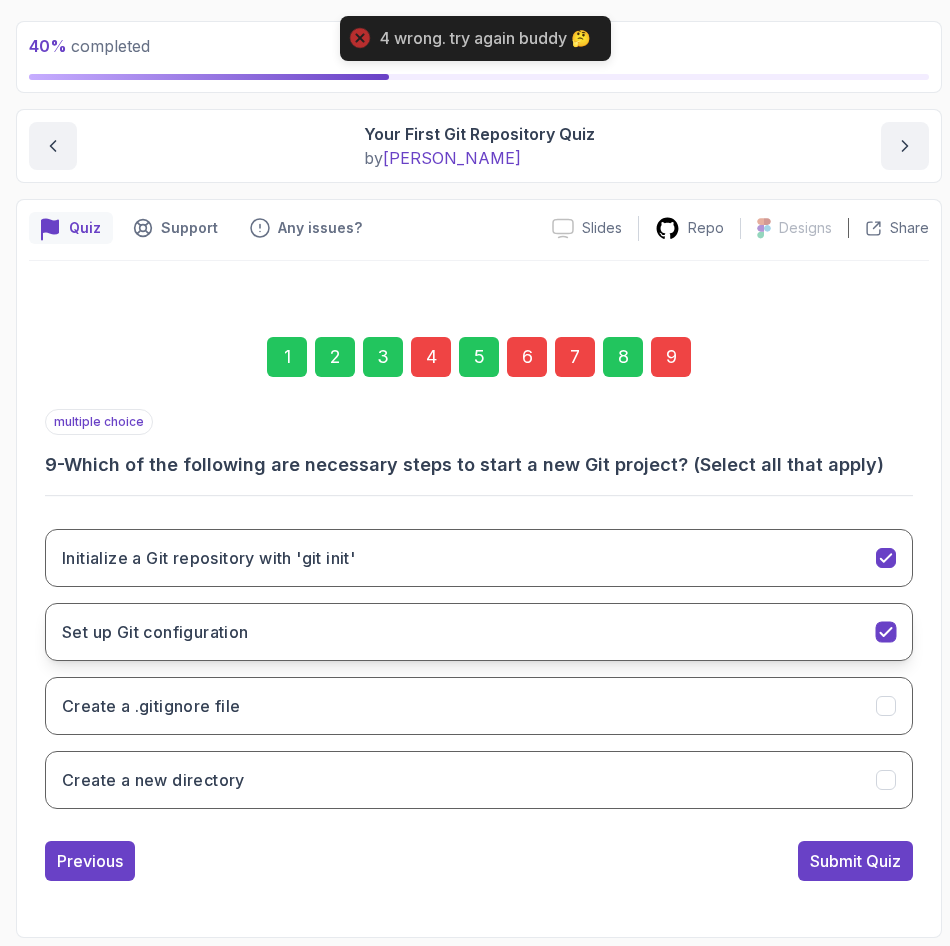 click 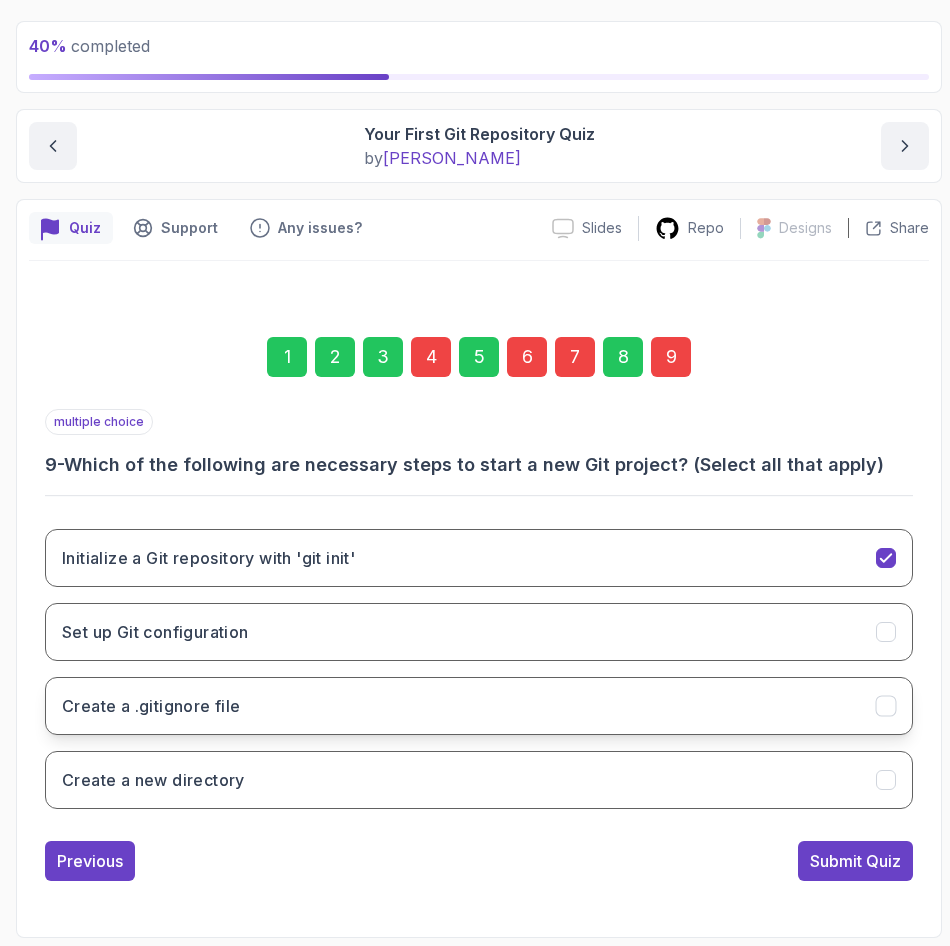 drag, startPoint x: 891, startPoint y: 716, endPoint x: 888, endPoint y: 727, distance: 11.401754 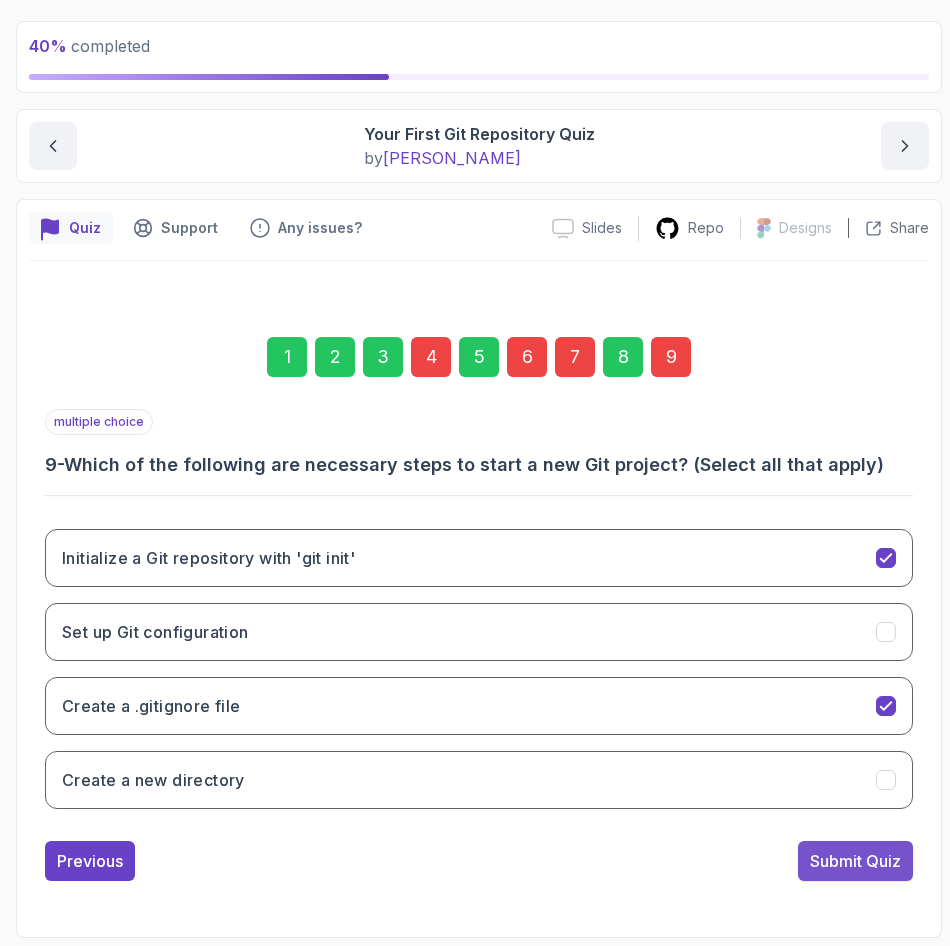 click on "Submit Quiz" at bounding box center (855, 861) 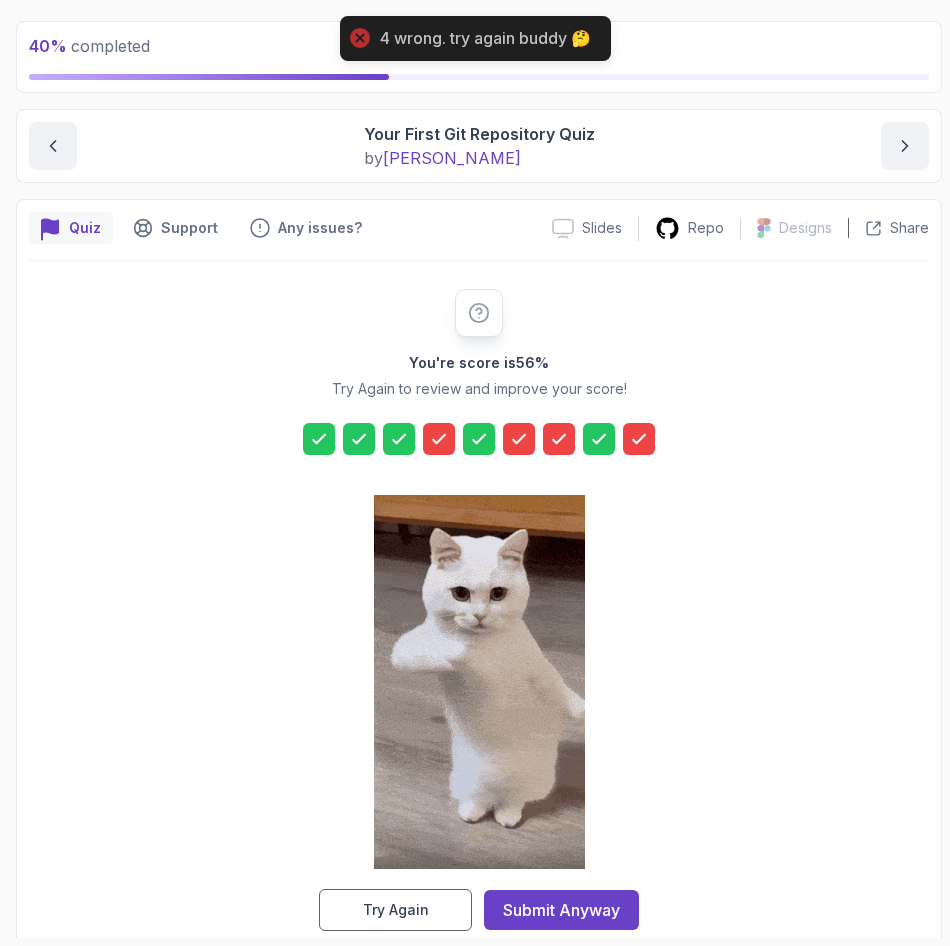click on "Submit Anyway" at bounding box center (561, 910) 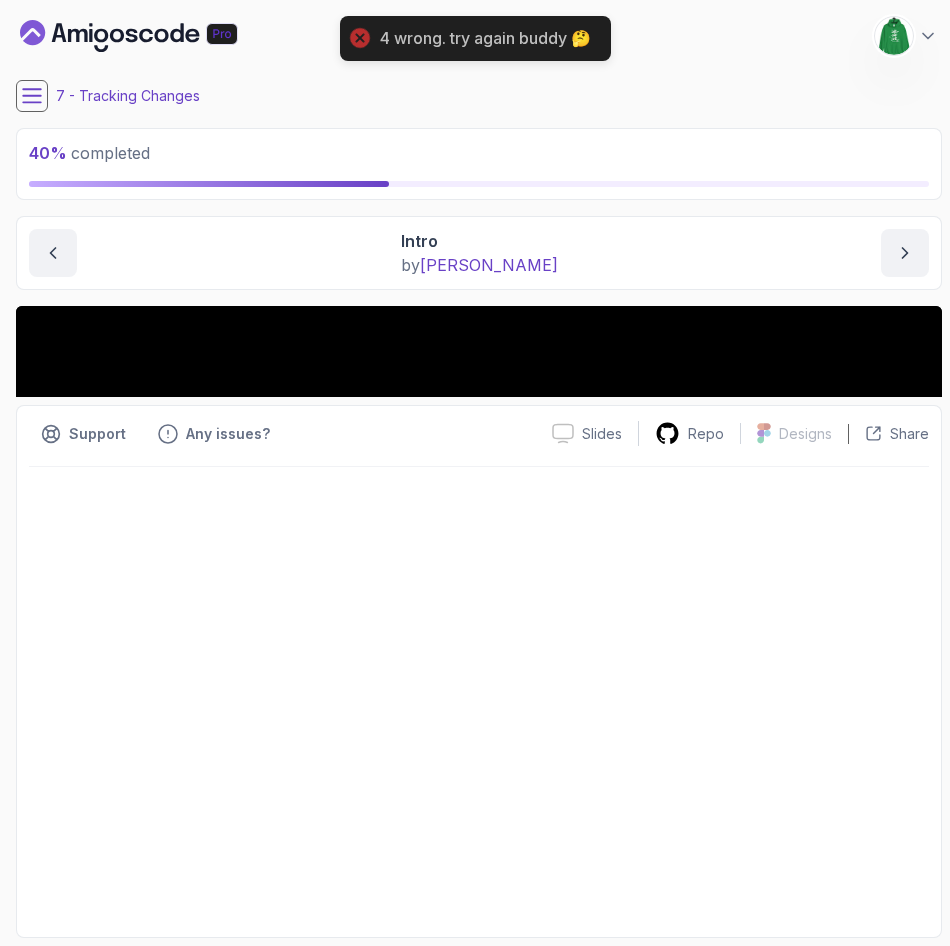 scroll, scrollTop: 0, scrollLeft: 0, axis: both 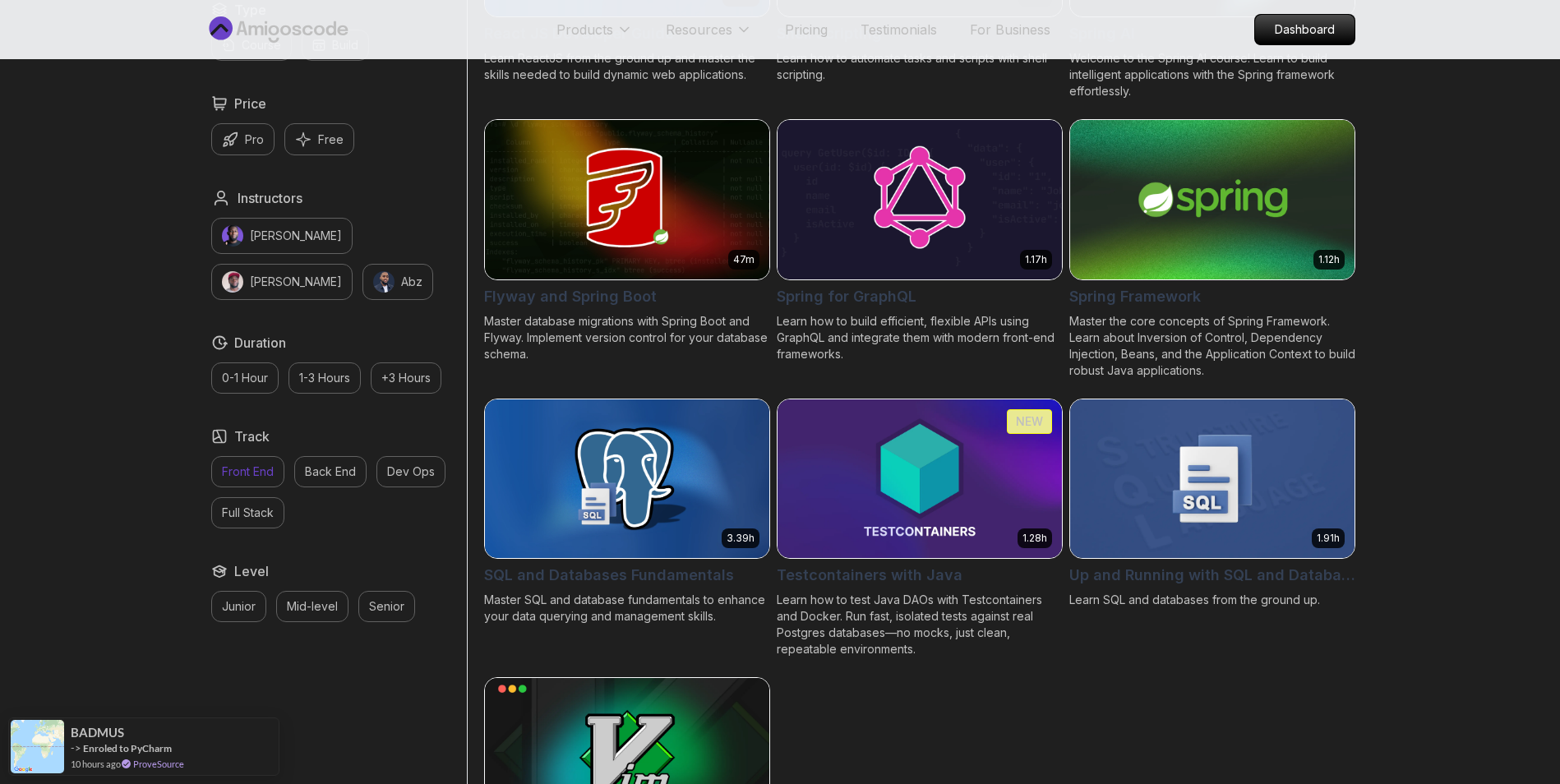 click on "Front End" at bounding box center [247, 472] 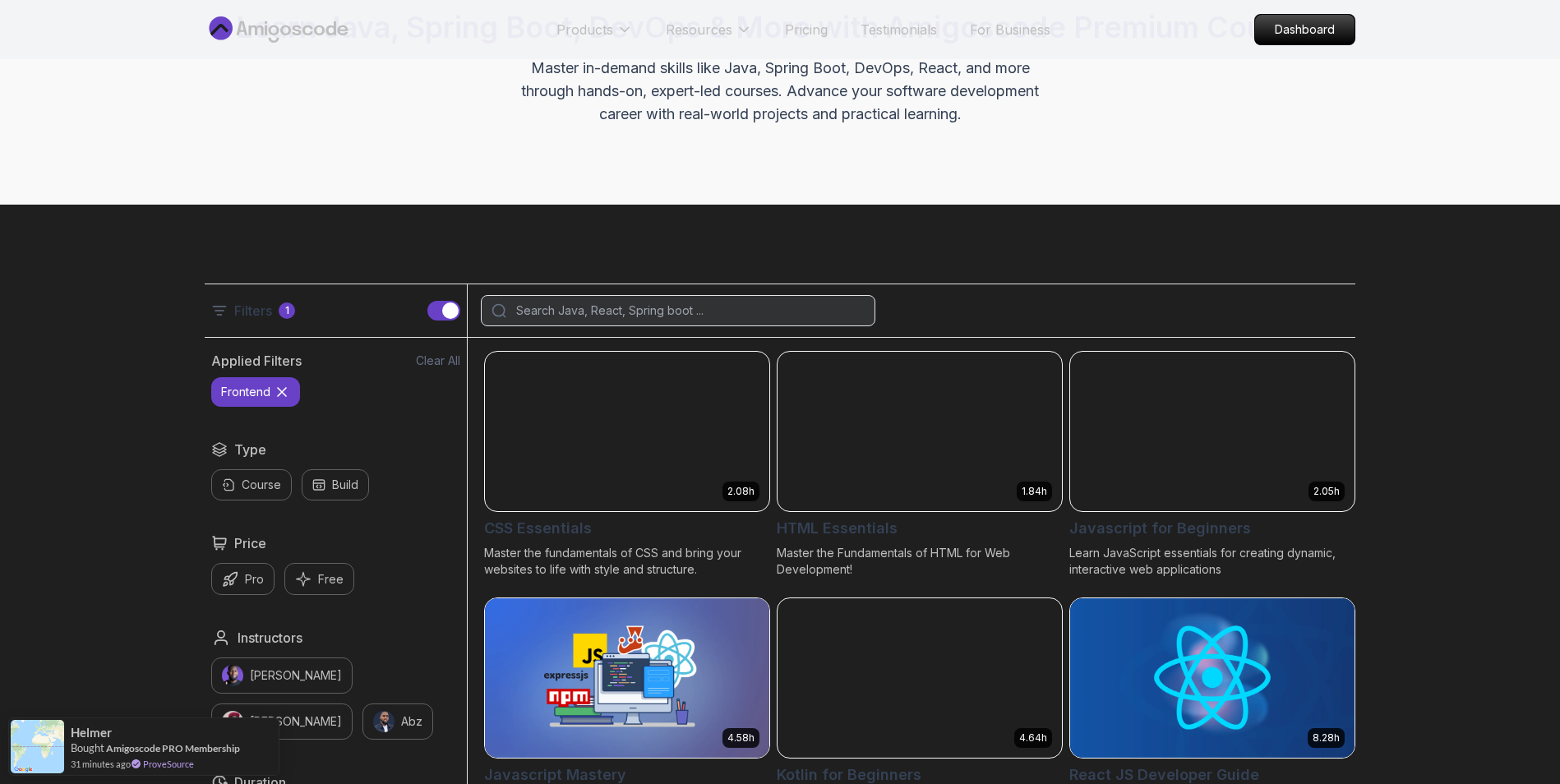 scroll, scrollTop: 26, scrollLeft: 0, axis: vertical 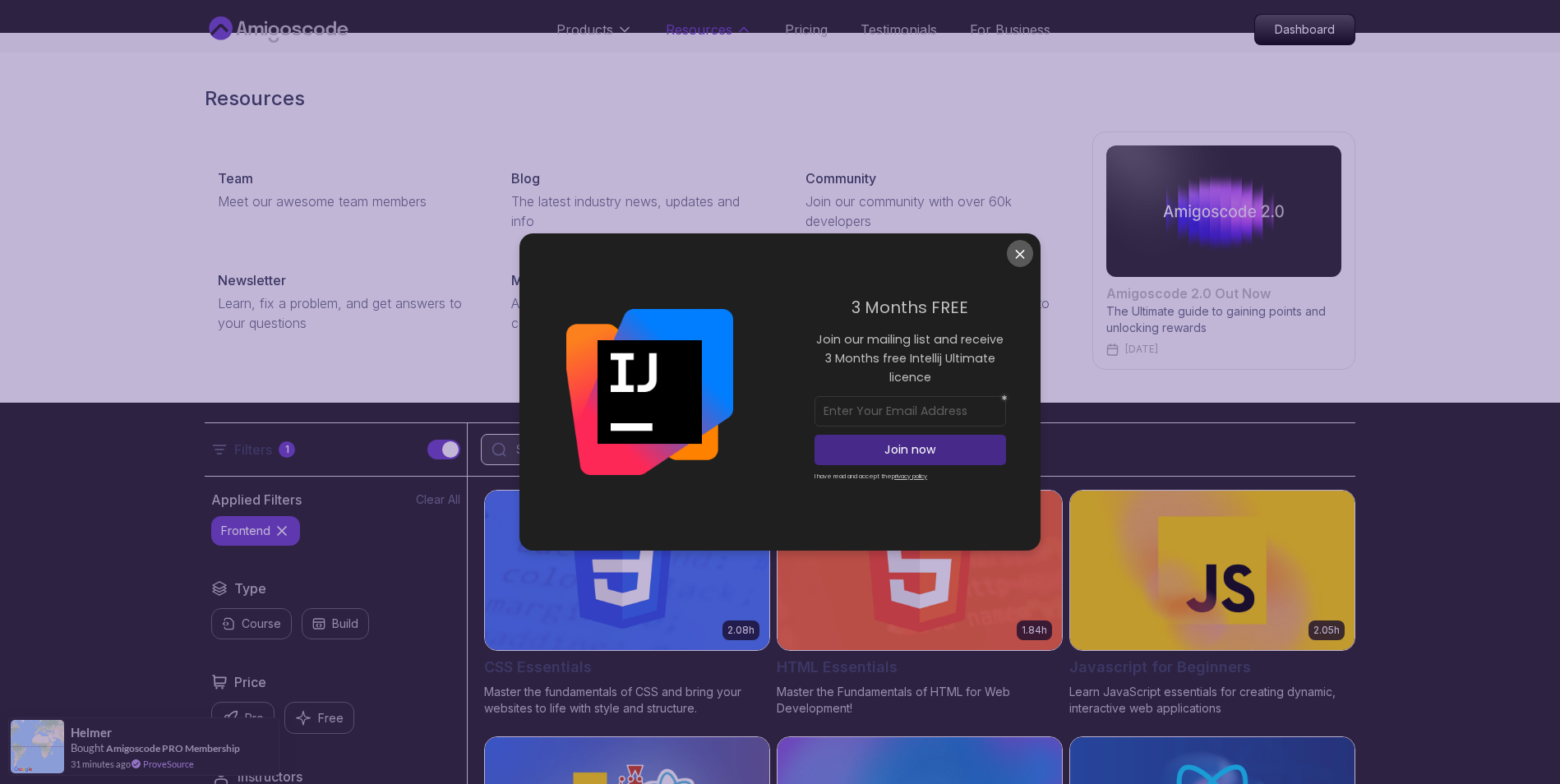 click on "Resources" at bounding box center [699, 30] 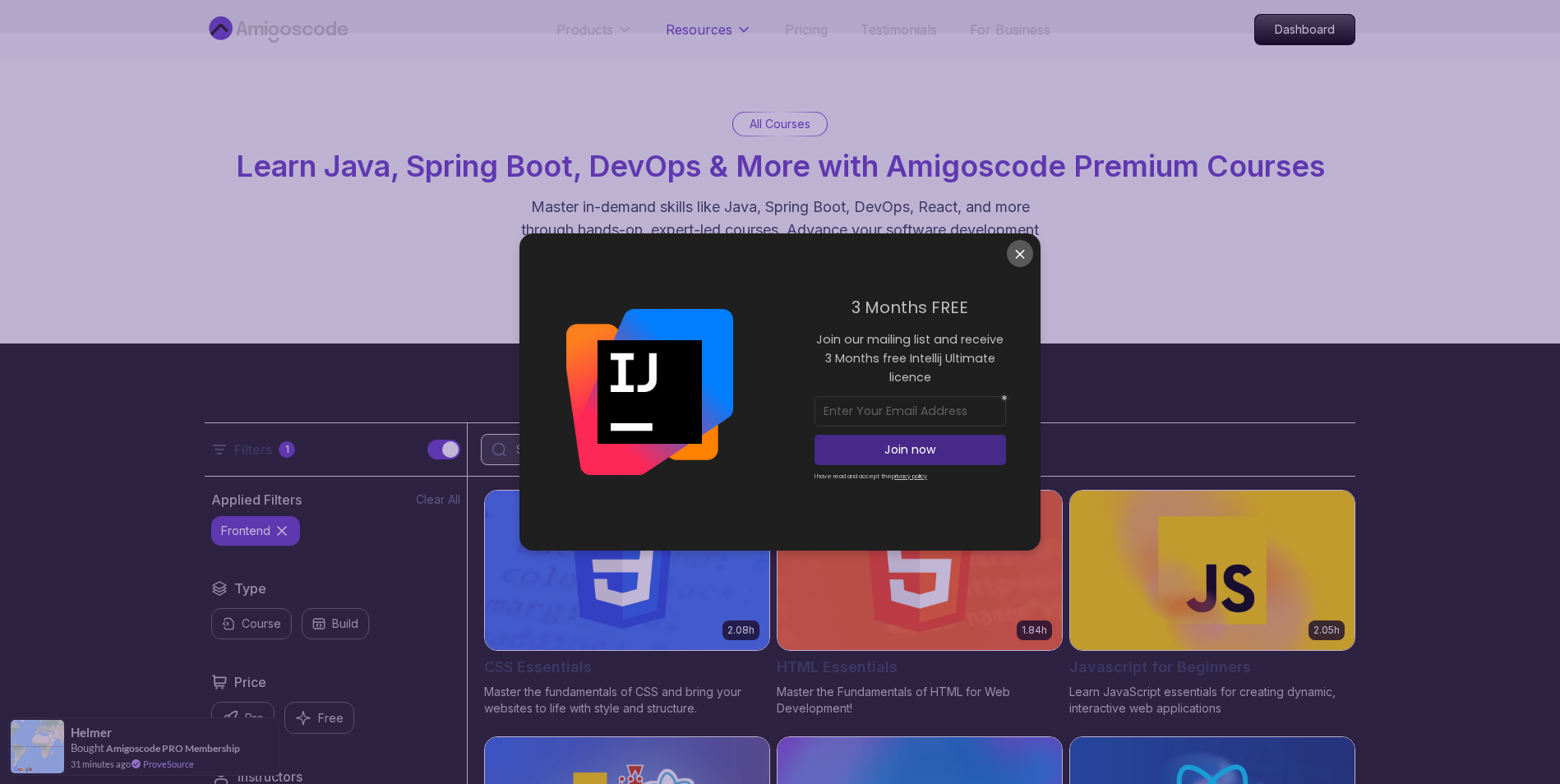 click on "Resources" at bounding box center (699, 30) 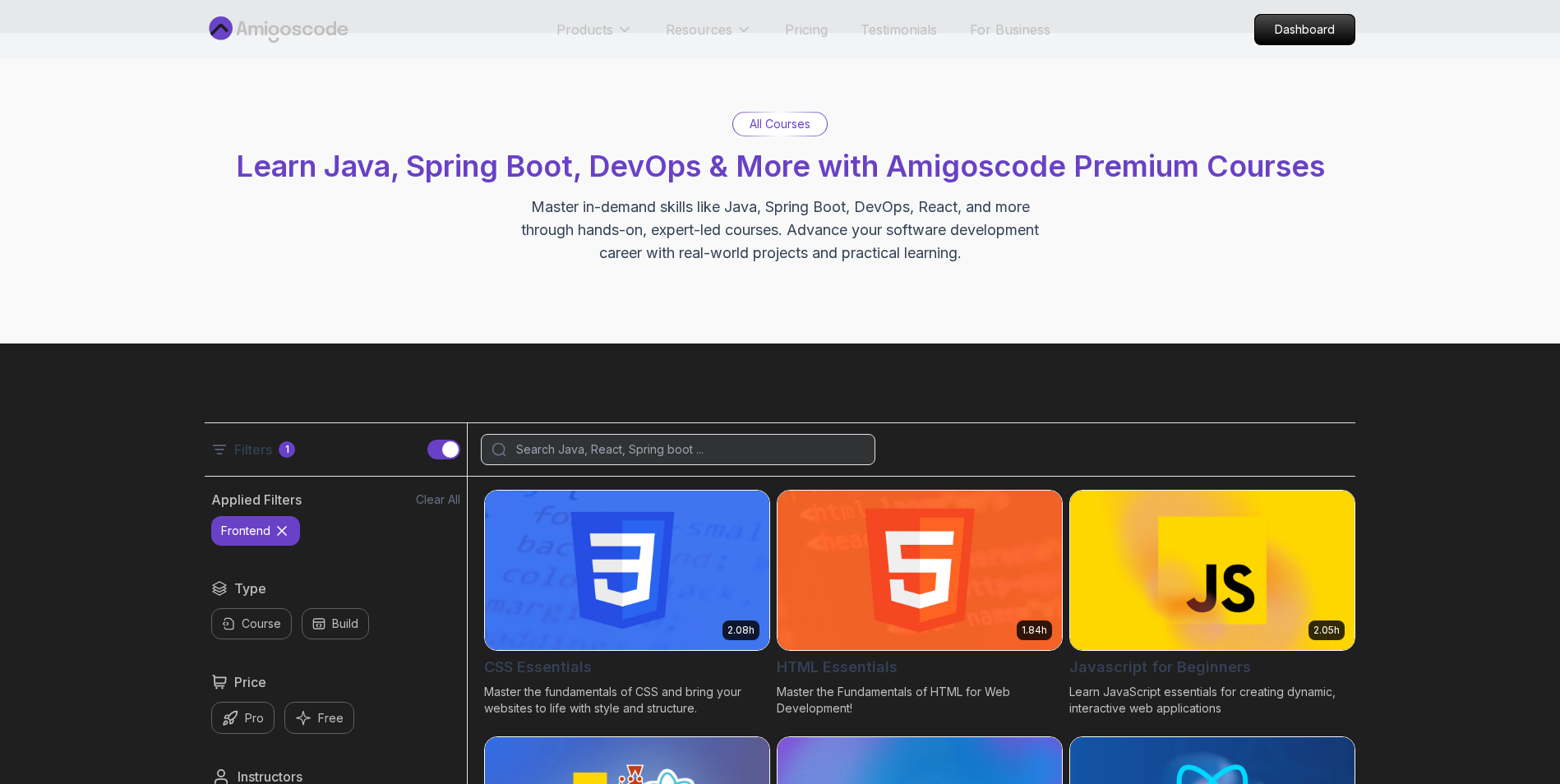 drag, startPoint x: 1027, startPoint y: 253, endPoint x: 796, endPoint y: 122, distance: 265.5598 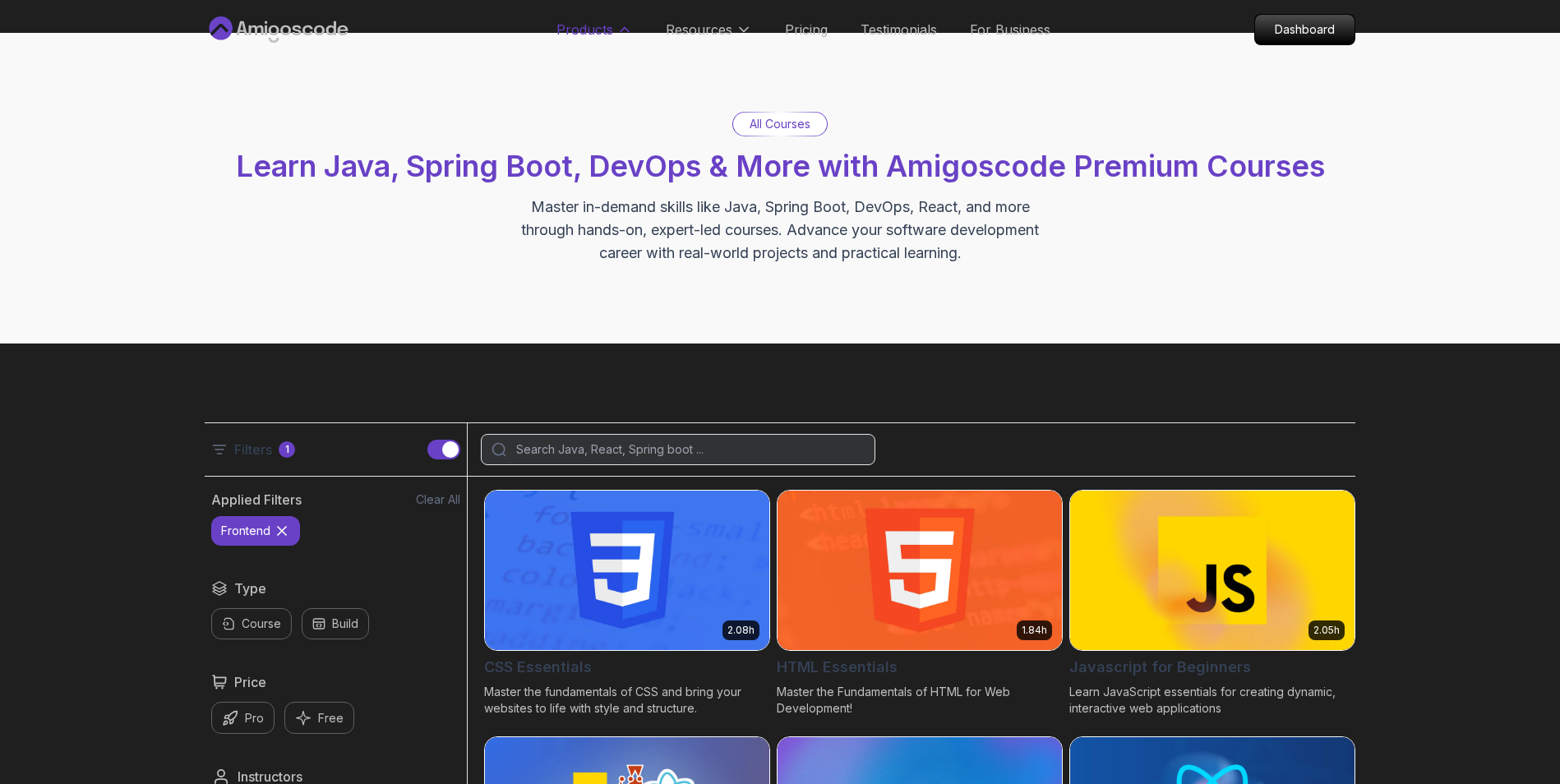 click 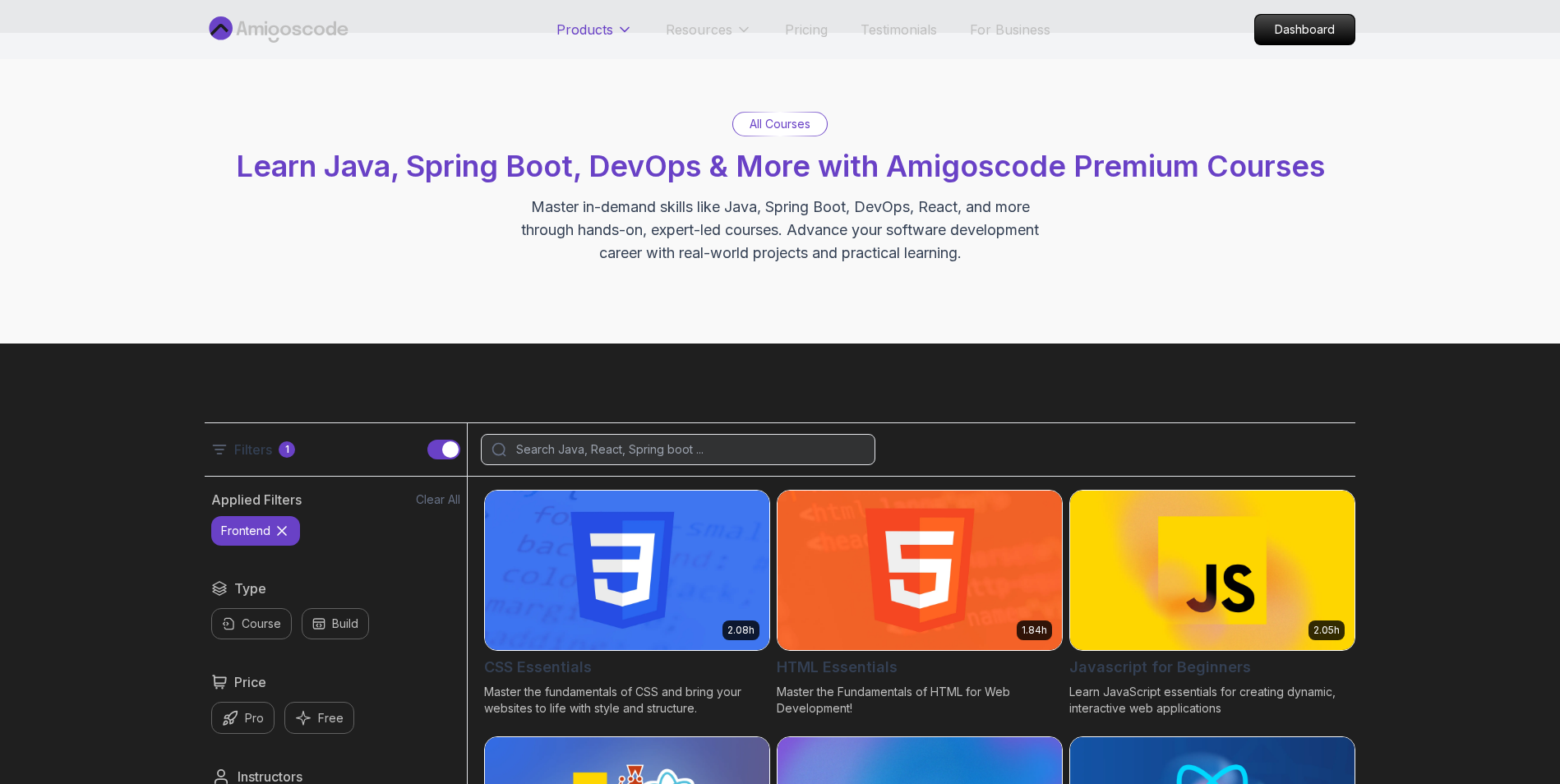 click 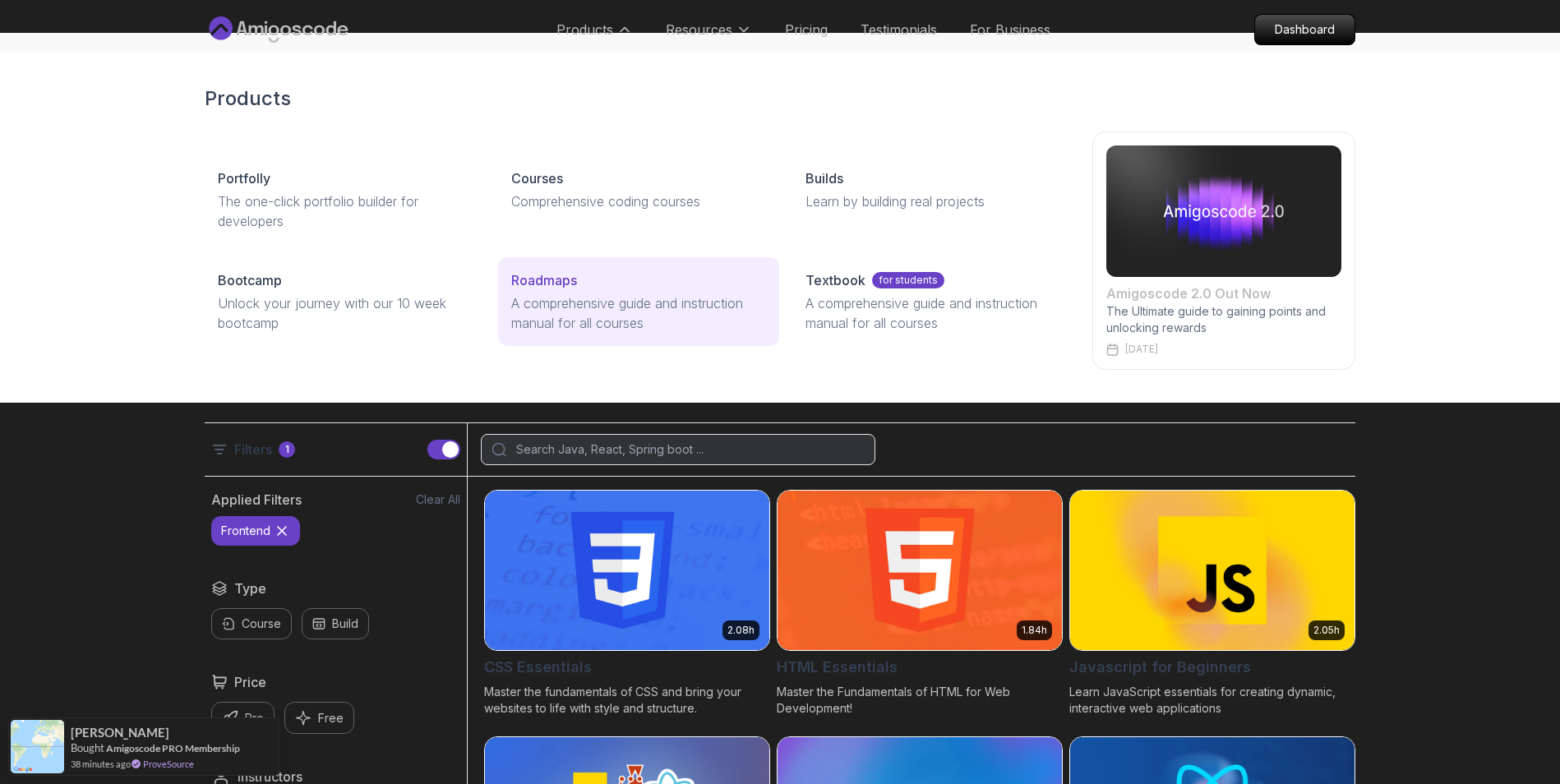 click on "A comprehensive guide and instruction manual for all courses" at bounding box center [638, 313] 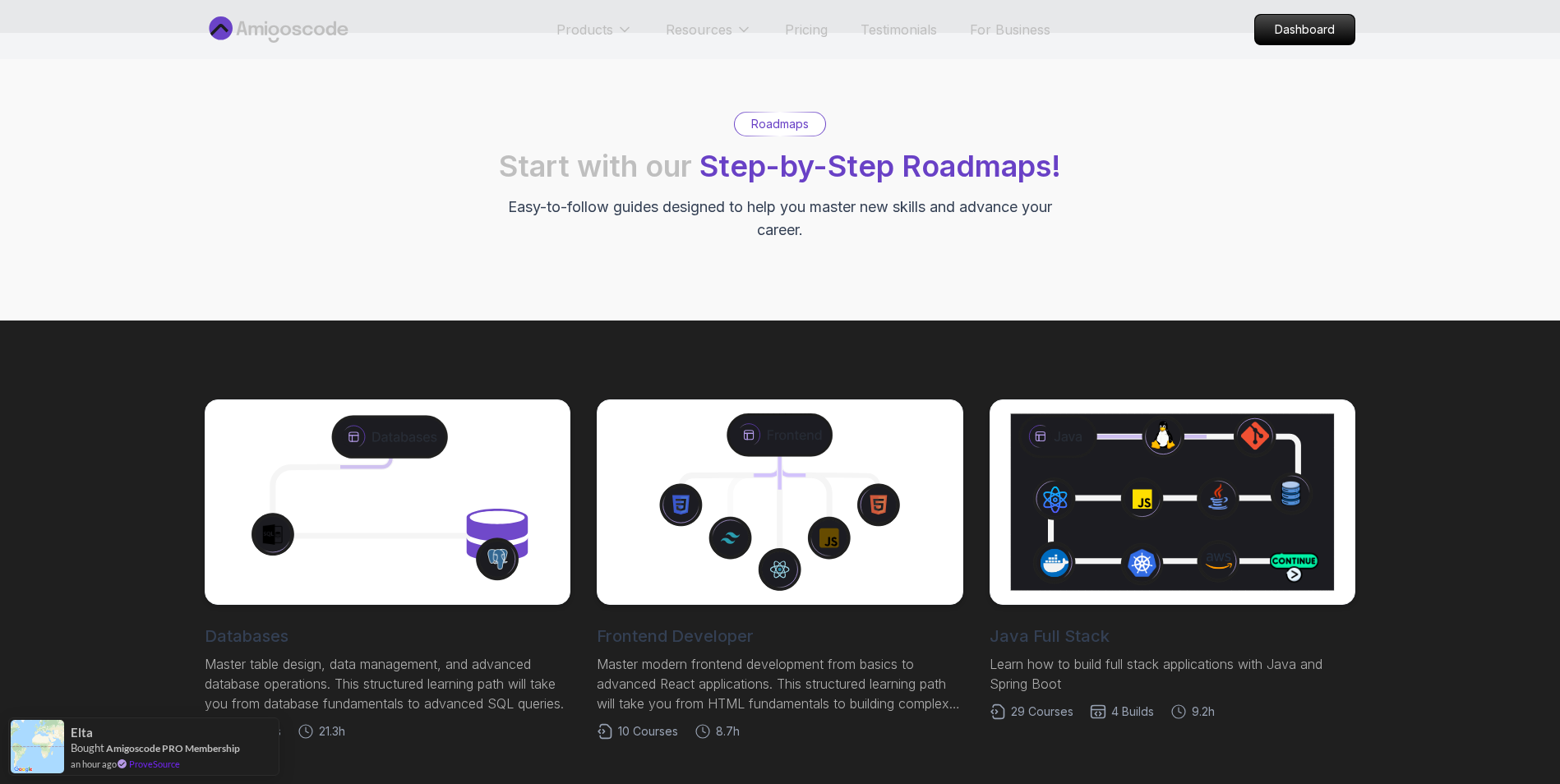 scroll, scrollTop: 273, scrollLeft: 0, axis: vertical 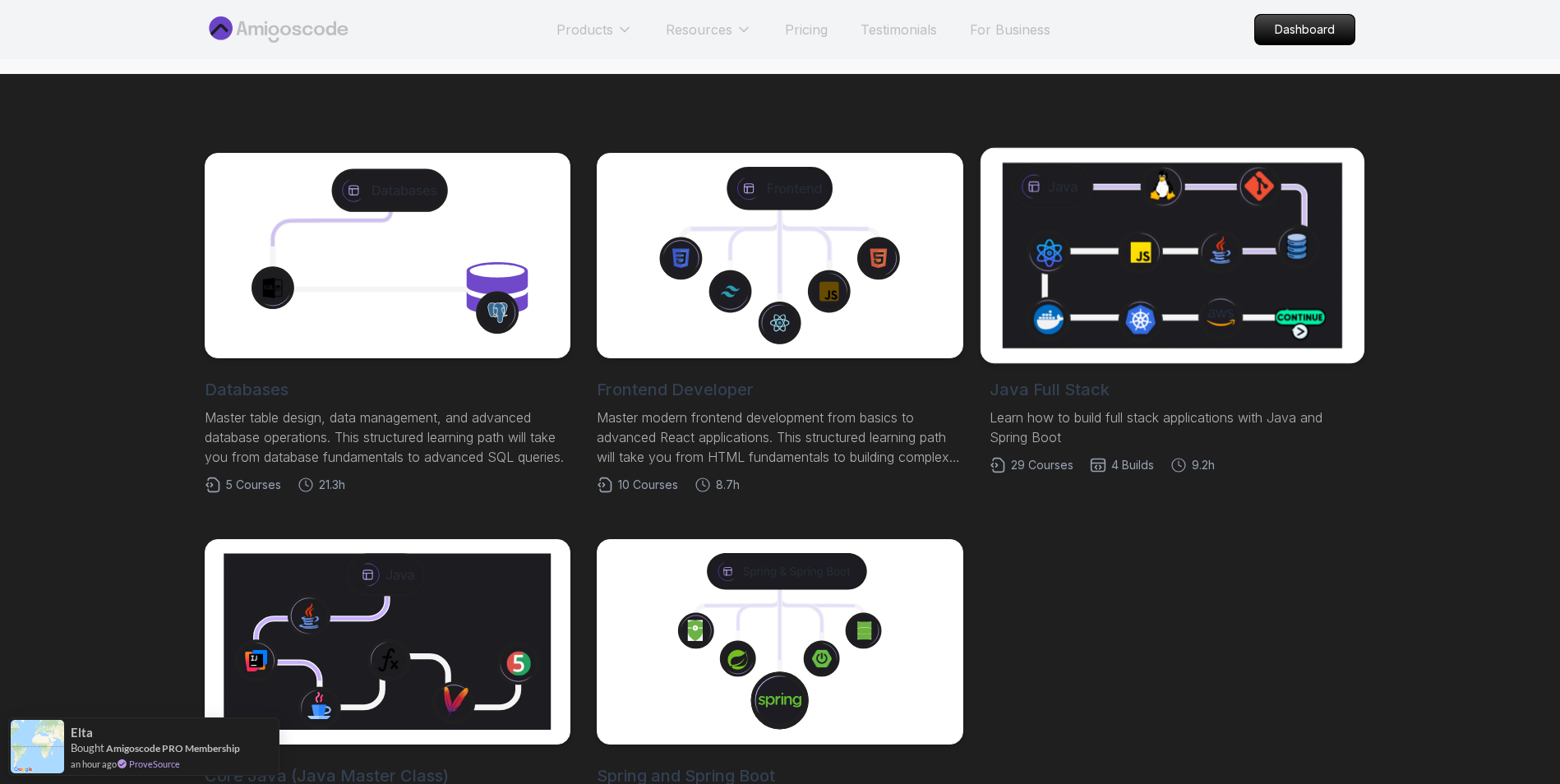 click 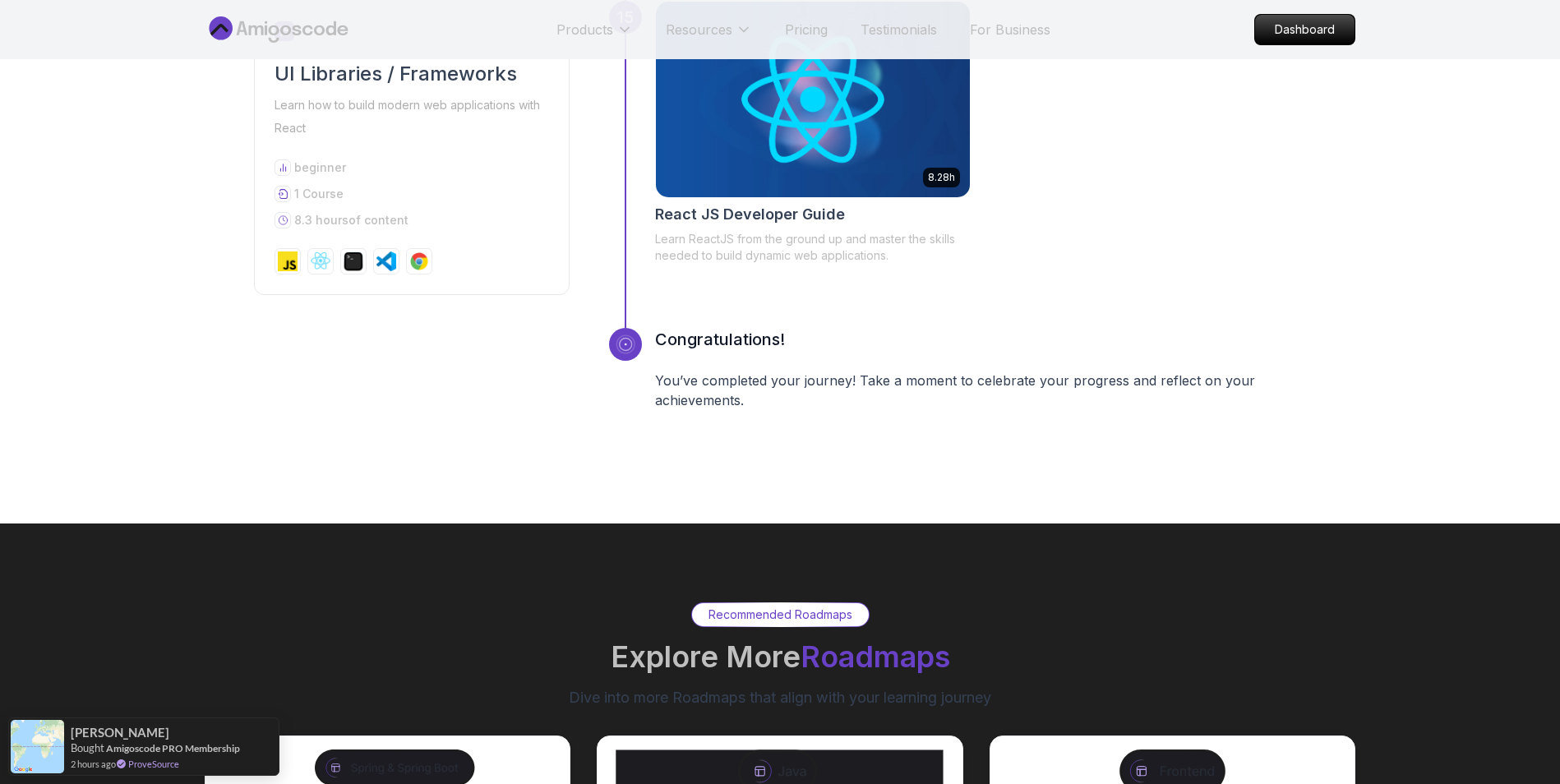 scroll, scrollTop: 7478, scrollLeft: 0, axis: vertical 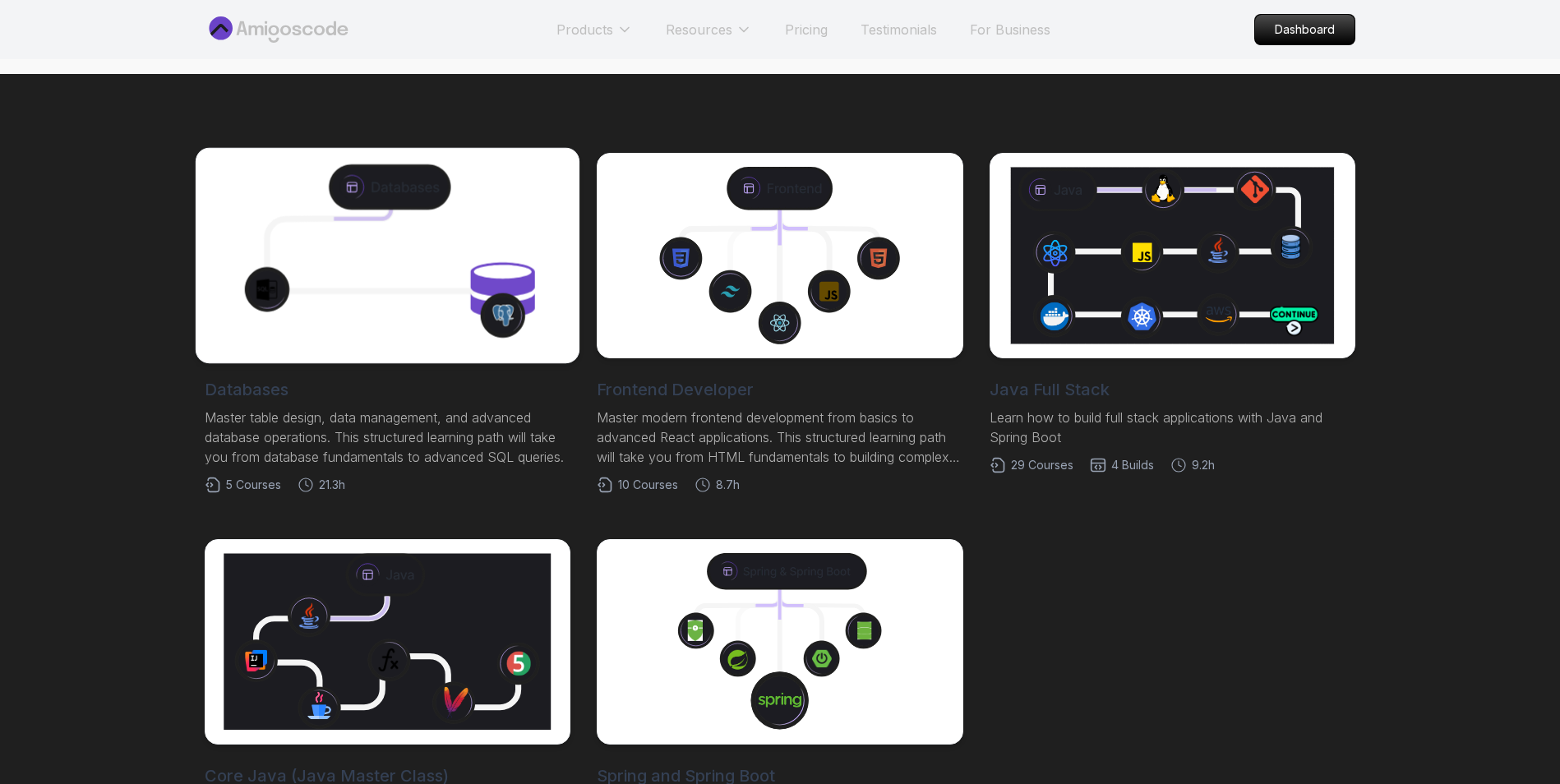 click 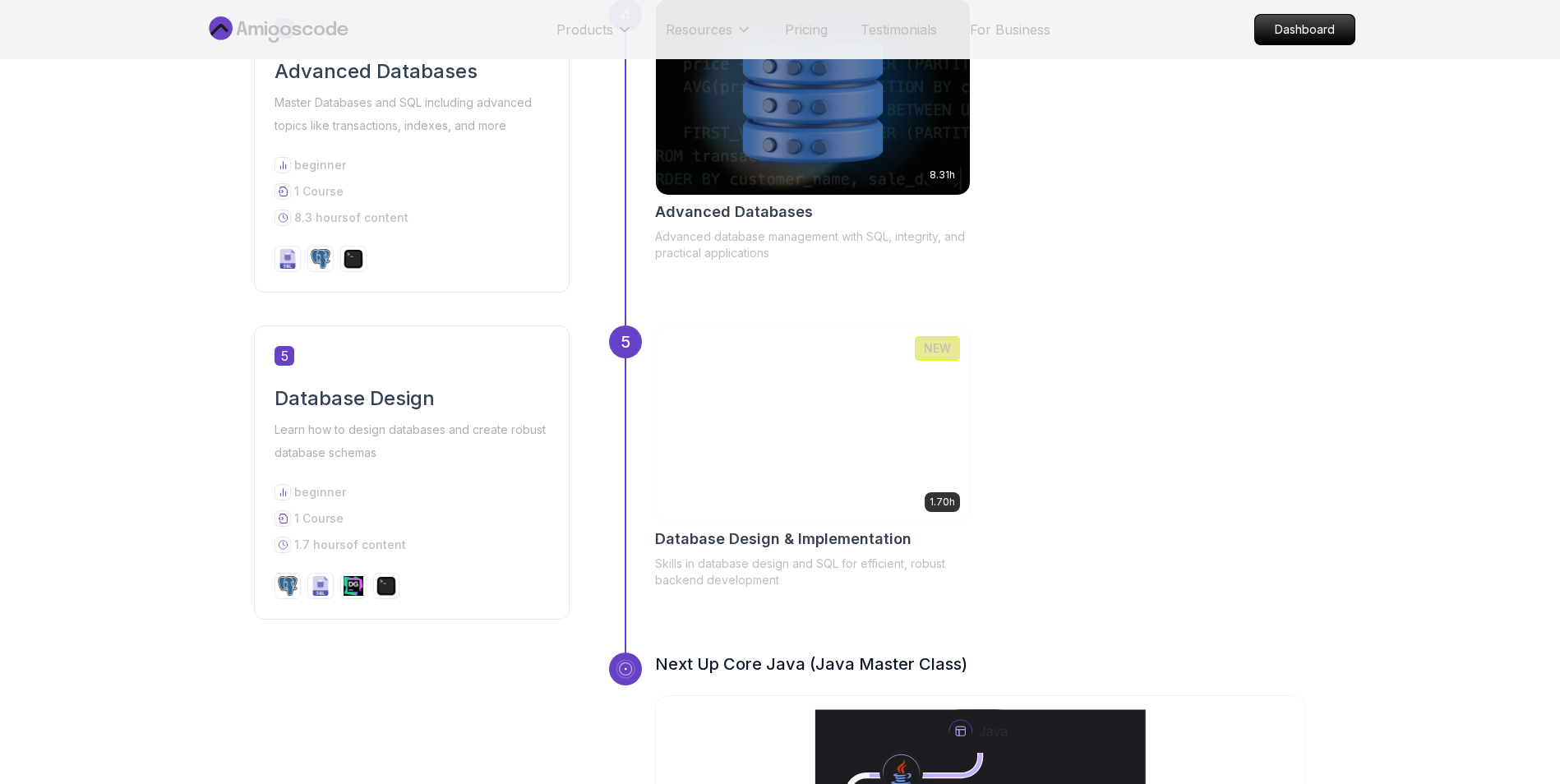 scroll, scrollTop: 1524, scrollLeft: 0, axis: vertical 